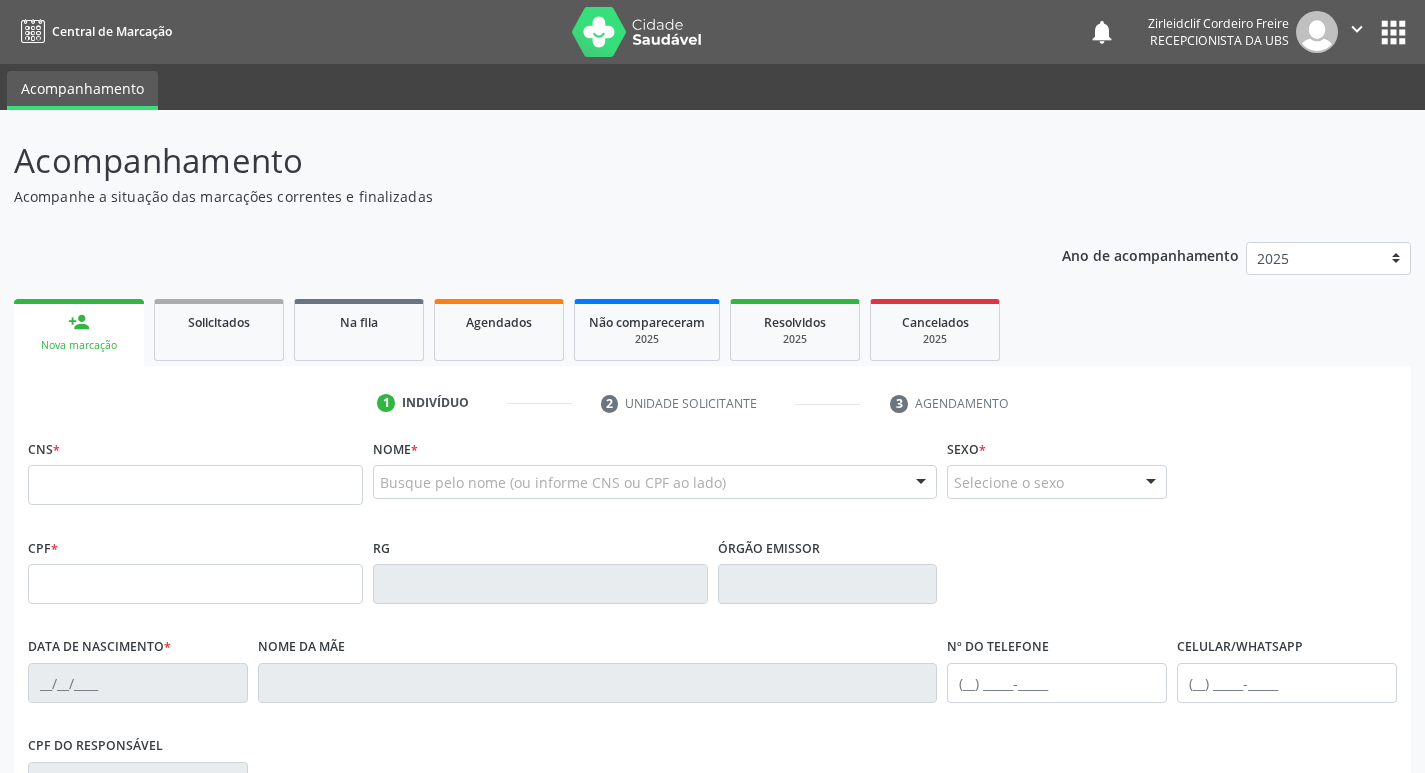 scroll, scrollTop: 0, scrollLeft: 0, axis: both 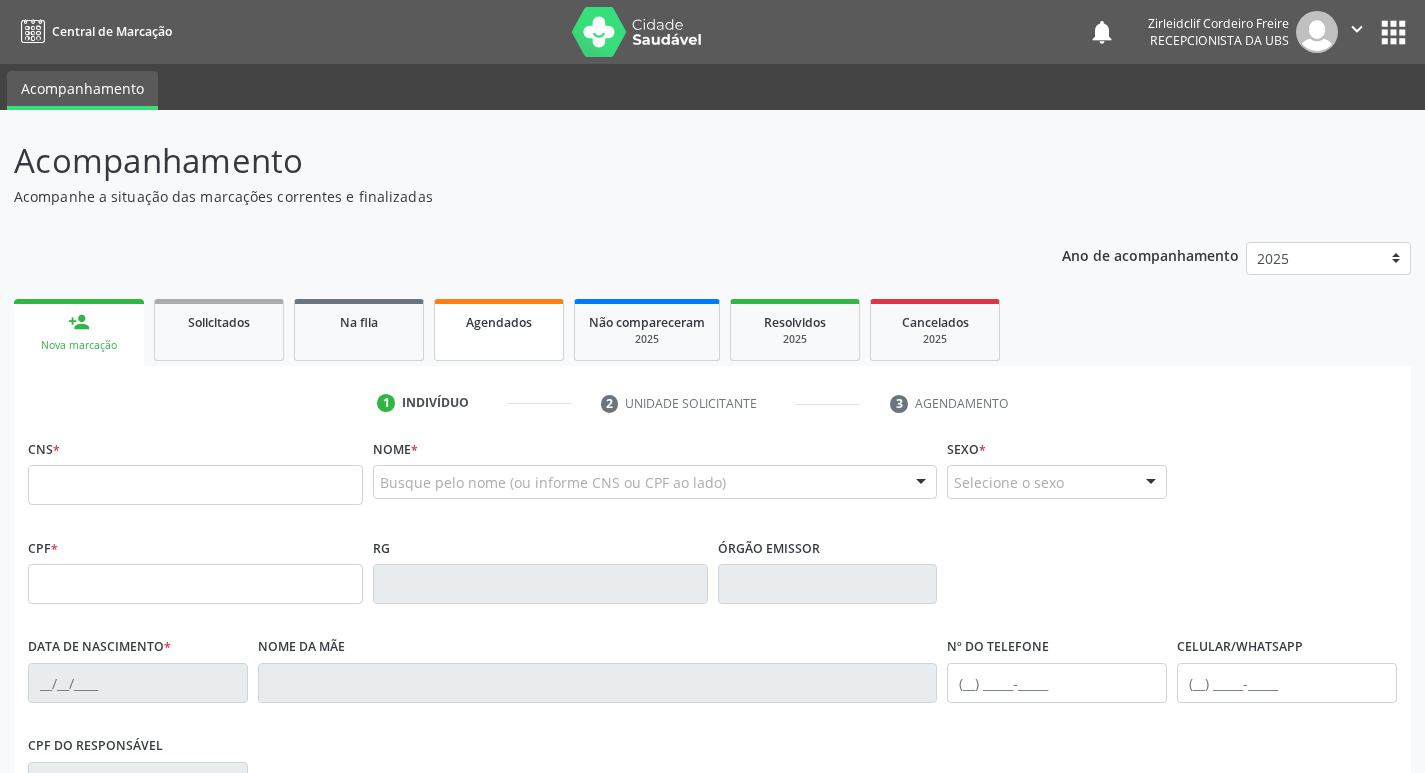 click on "Agendados" at bounding box center (499, 322) 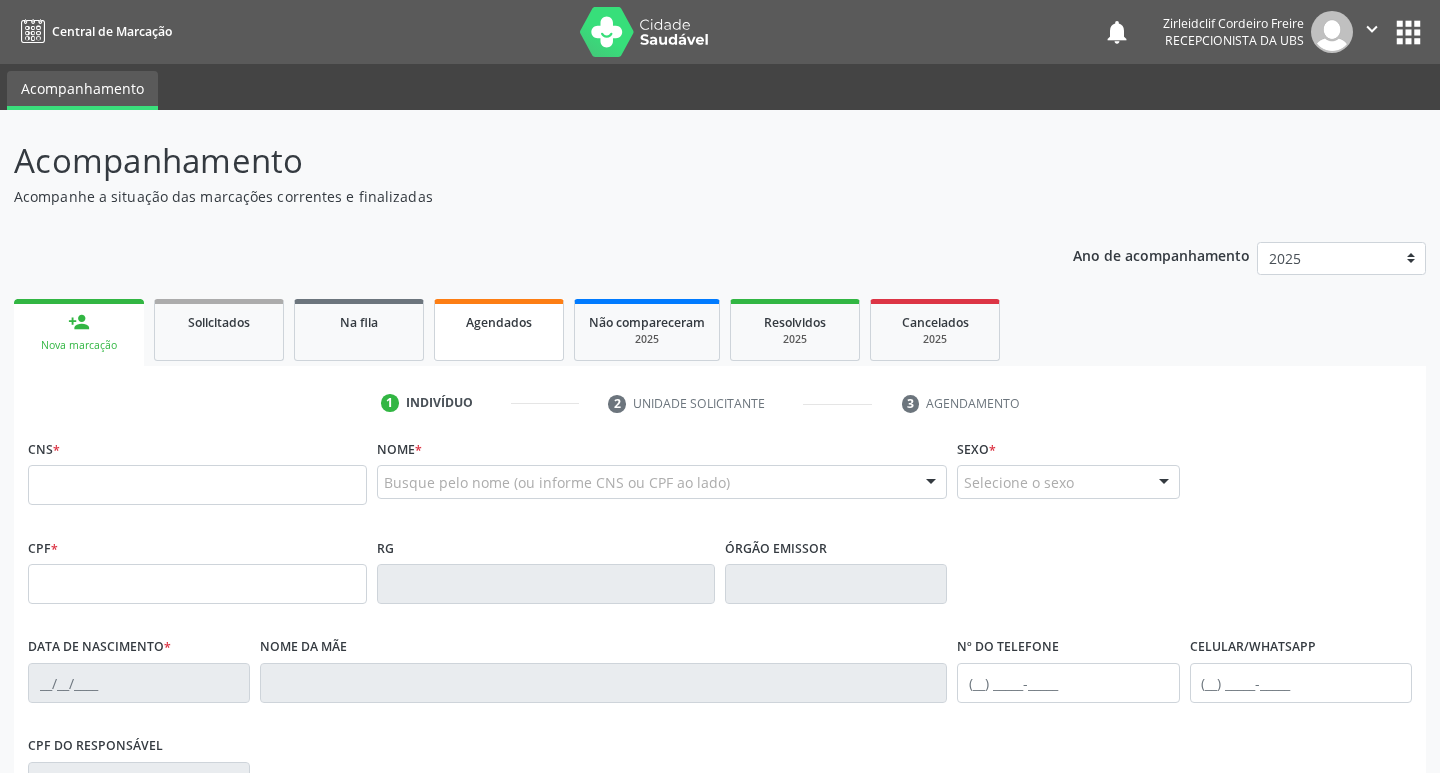 select on "7" 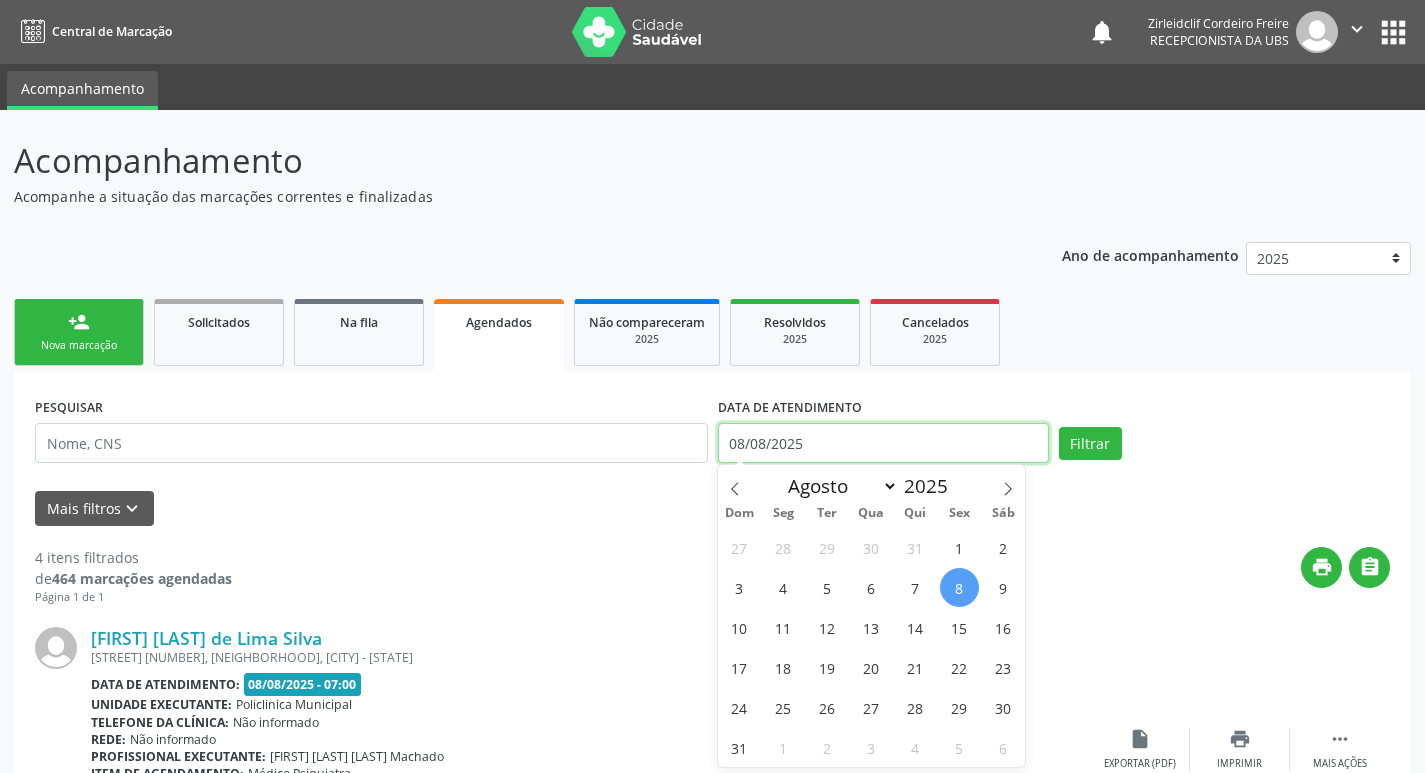 click on "08/08/2025" at bounding box center [883, 443] 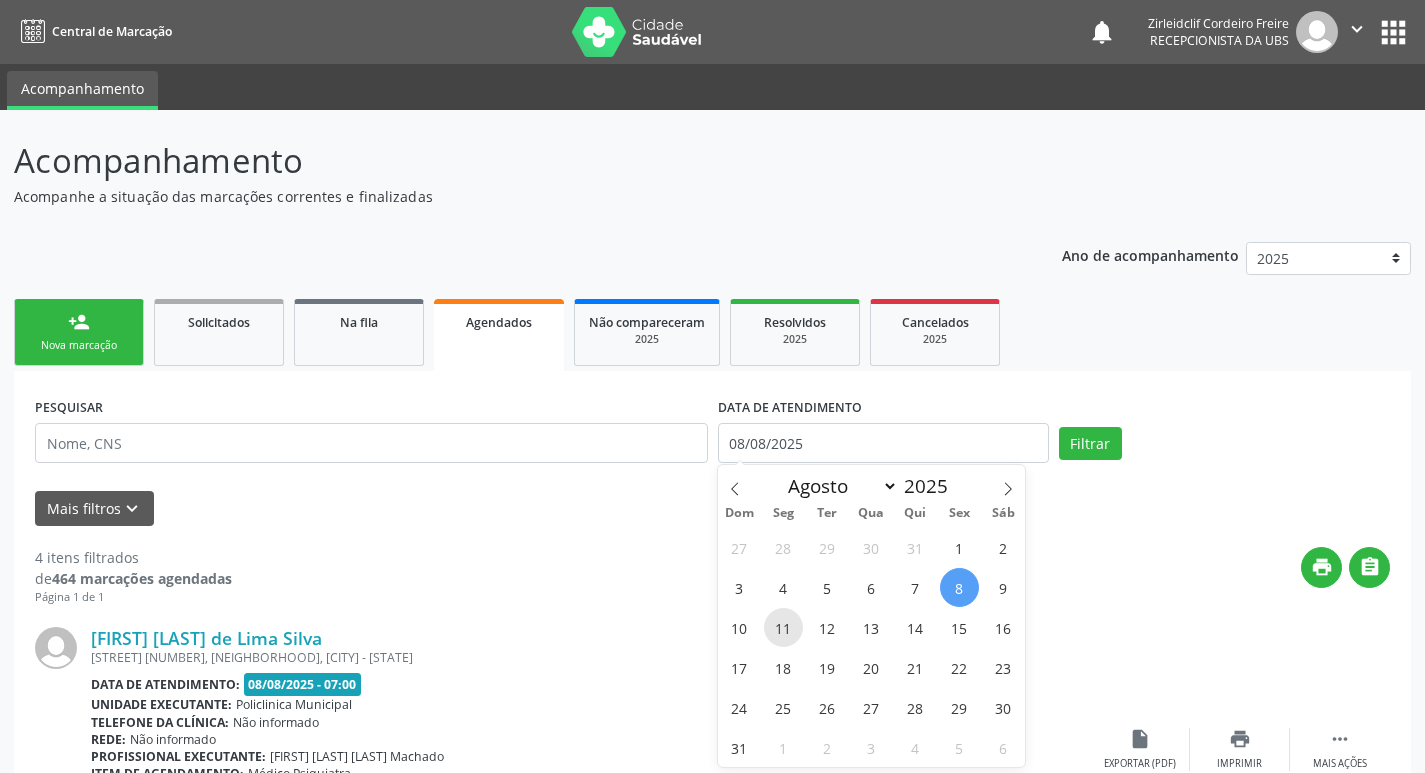 click on "11" at bounding box center (783, 627) 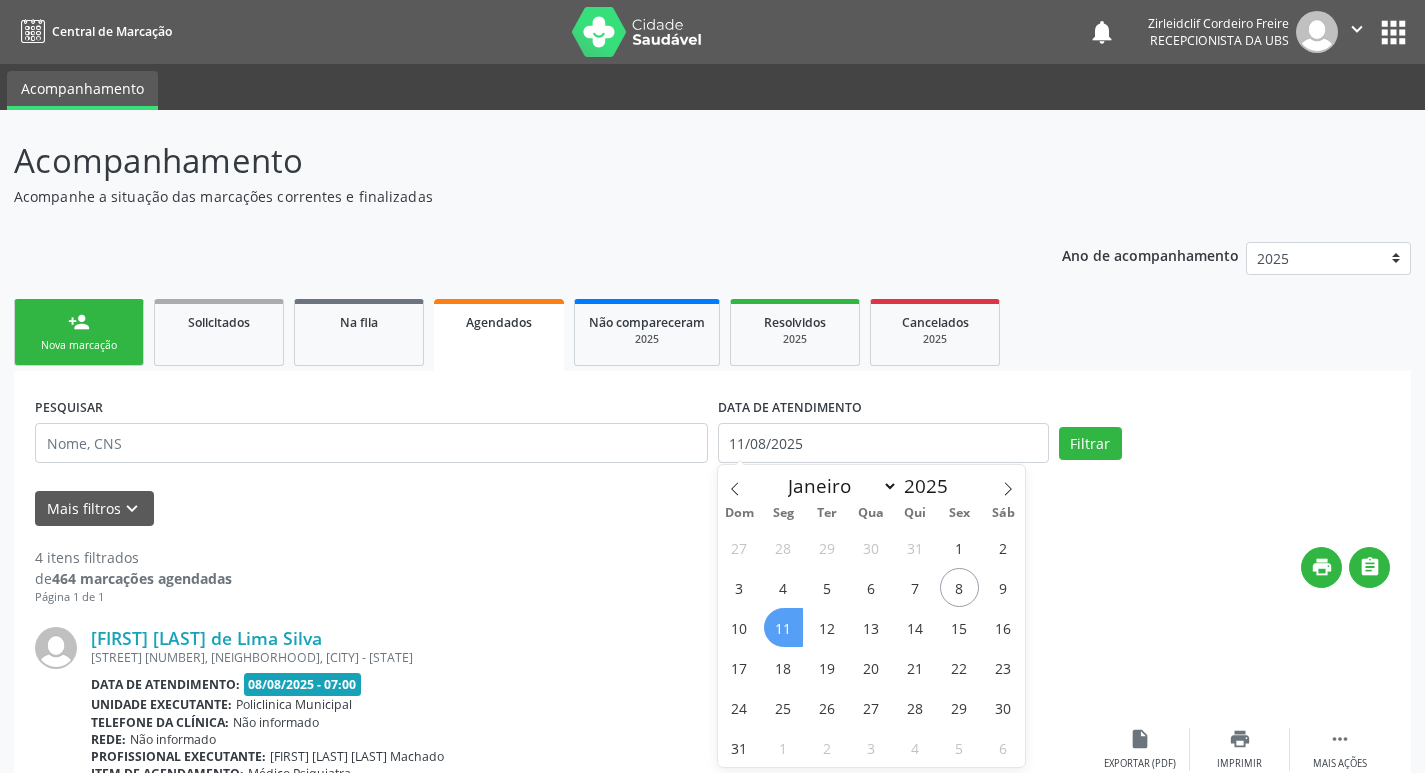 click on "11" at bounding box center (783, 627) 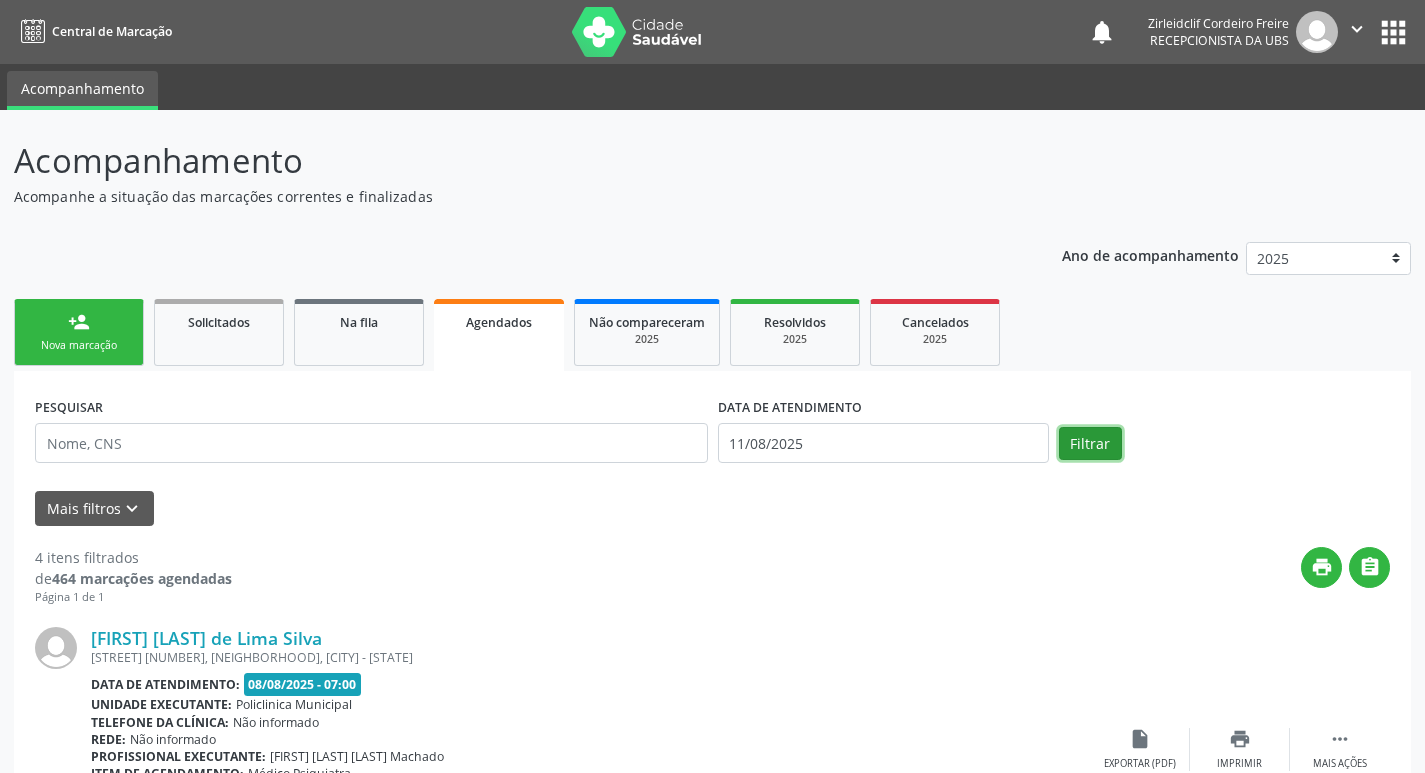 click on "Filtrar" at bounding box center (1090, 444) 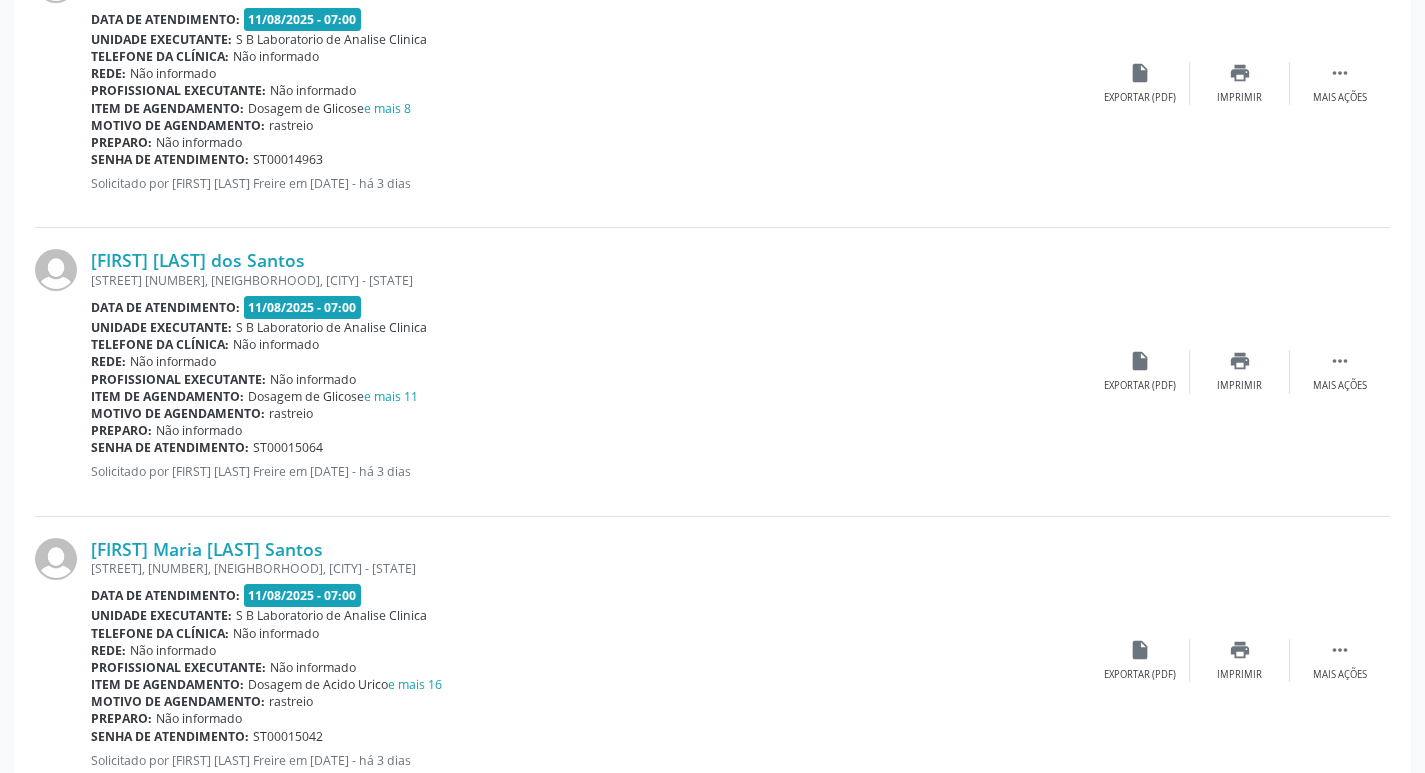 scroll, scrollTop: 2400, scrollLeft: 0, axis: vertical 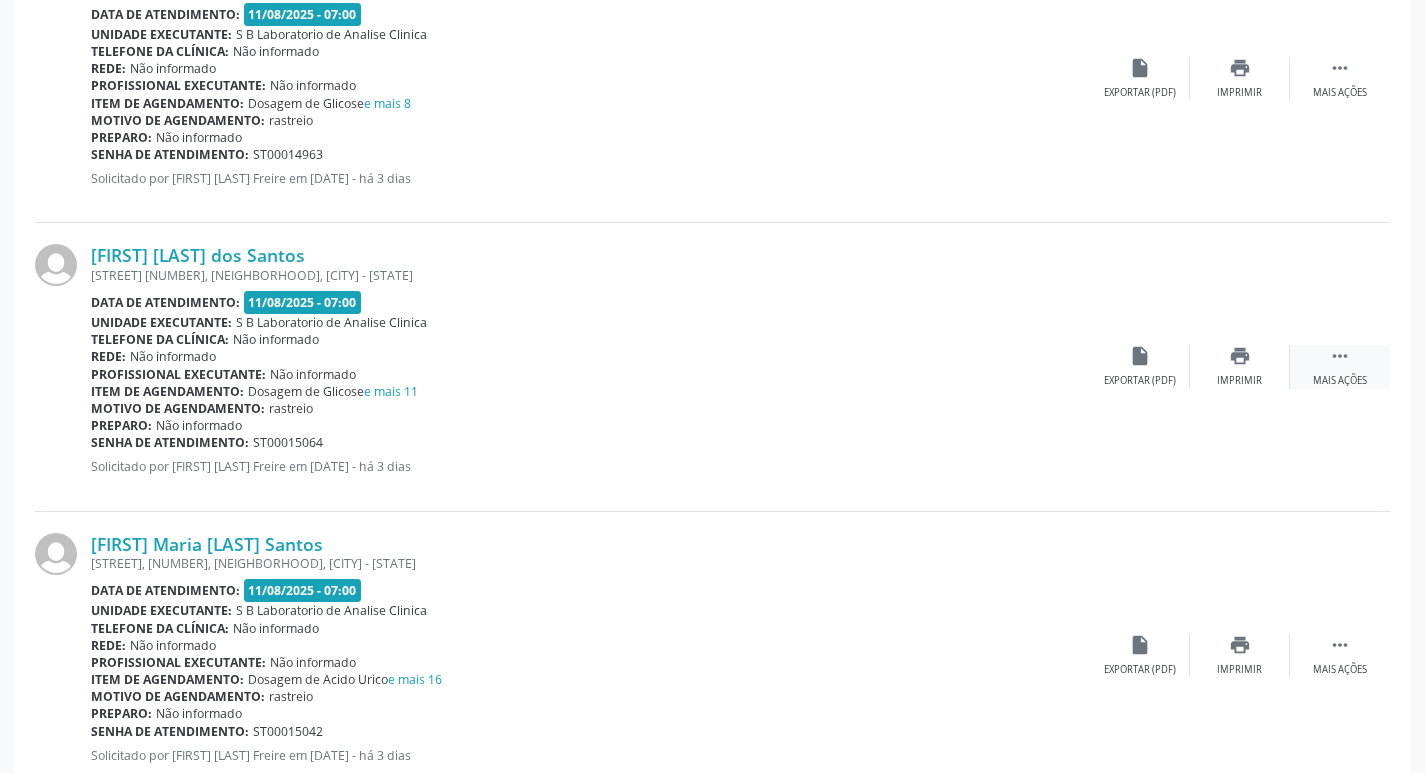 click on "
Mais ações" at bounding box center (1340, 366) 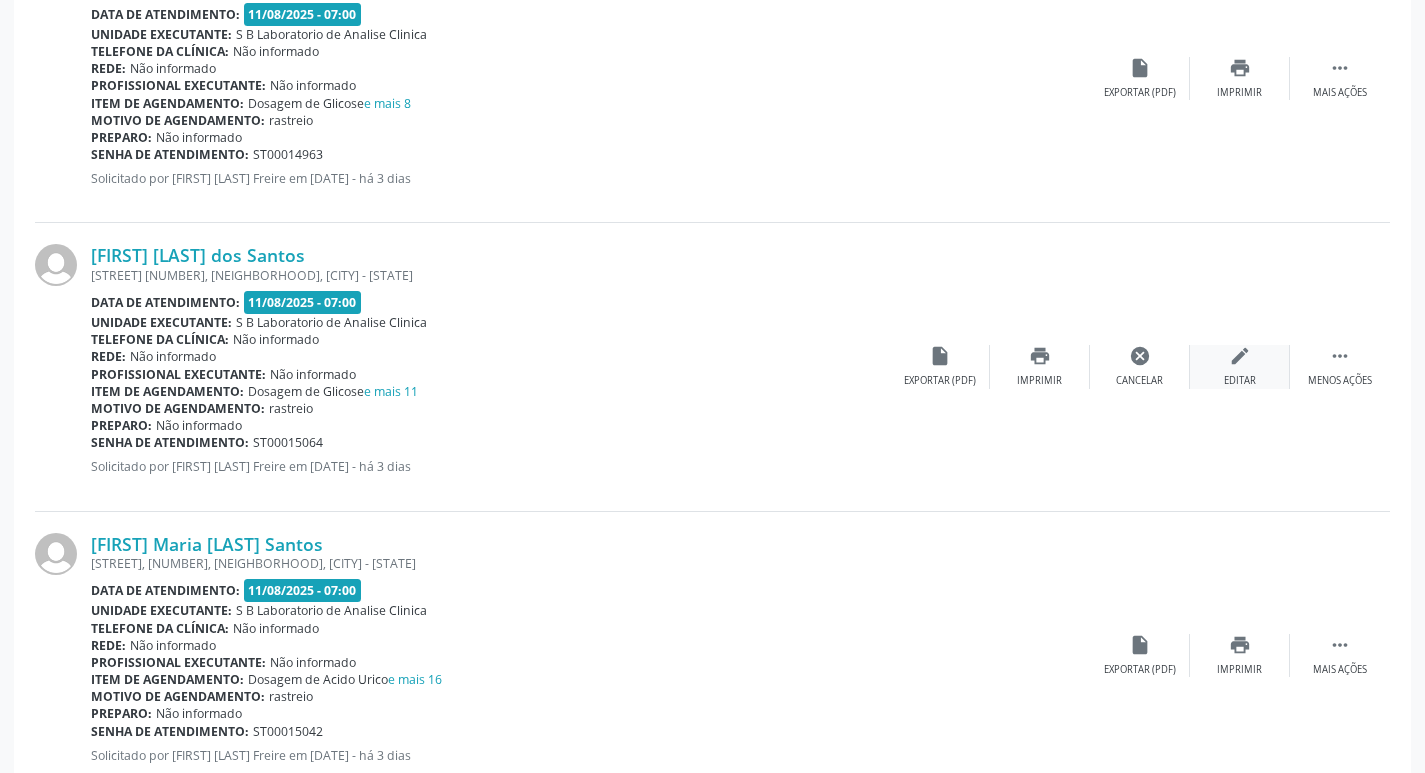 click on "edit
Editar" at bounding box center [1240, 366] 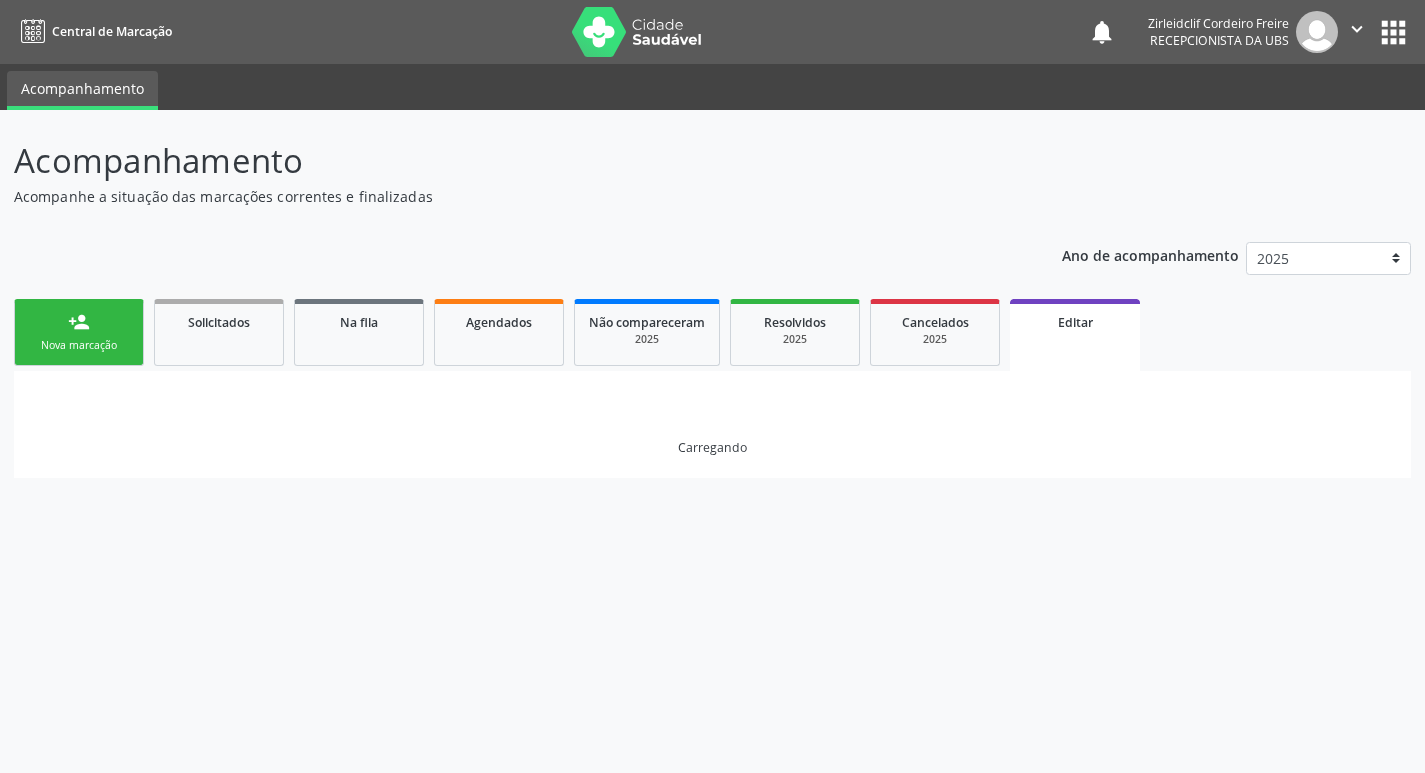 scroll, scrollTop: 0, scrollLeft: 0, axis: both 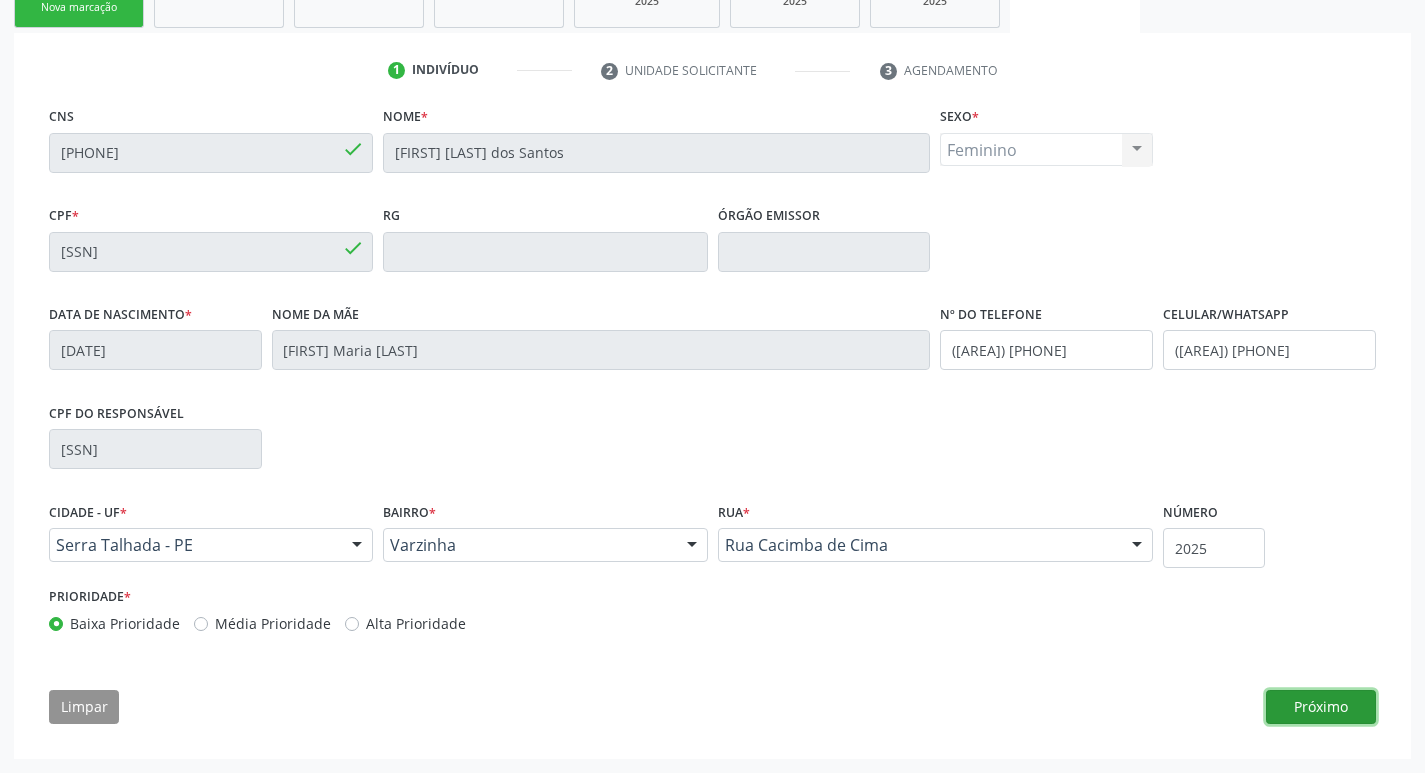 click on "Próximo" at bounding box center (1321, 707) 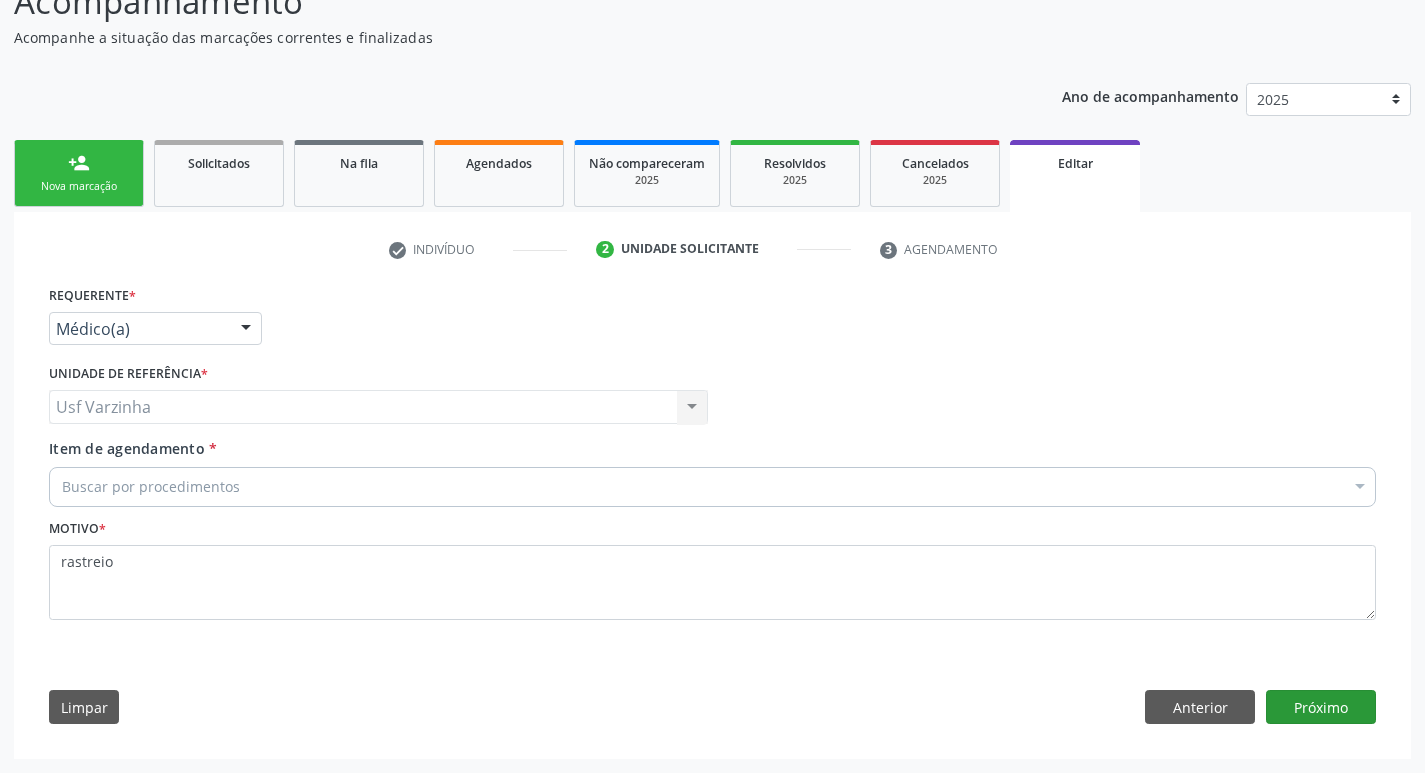 scroll, scrollTop: 159, scrollLeft: 0, axis: vertical 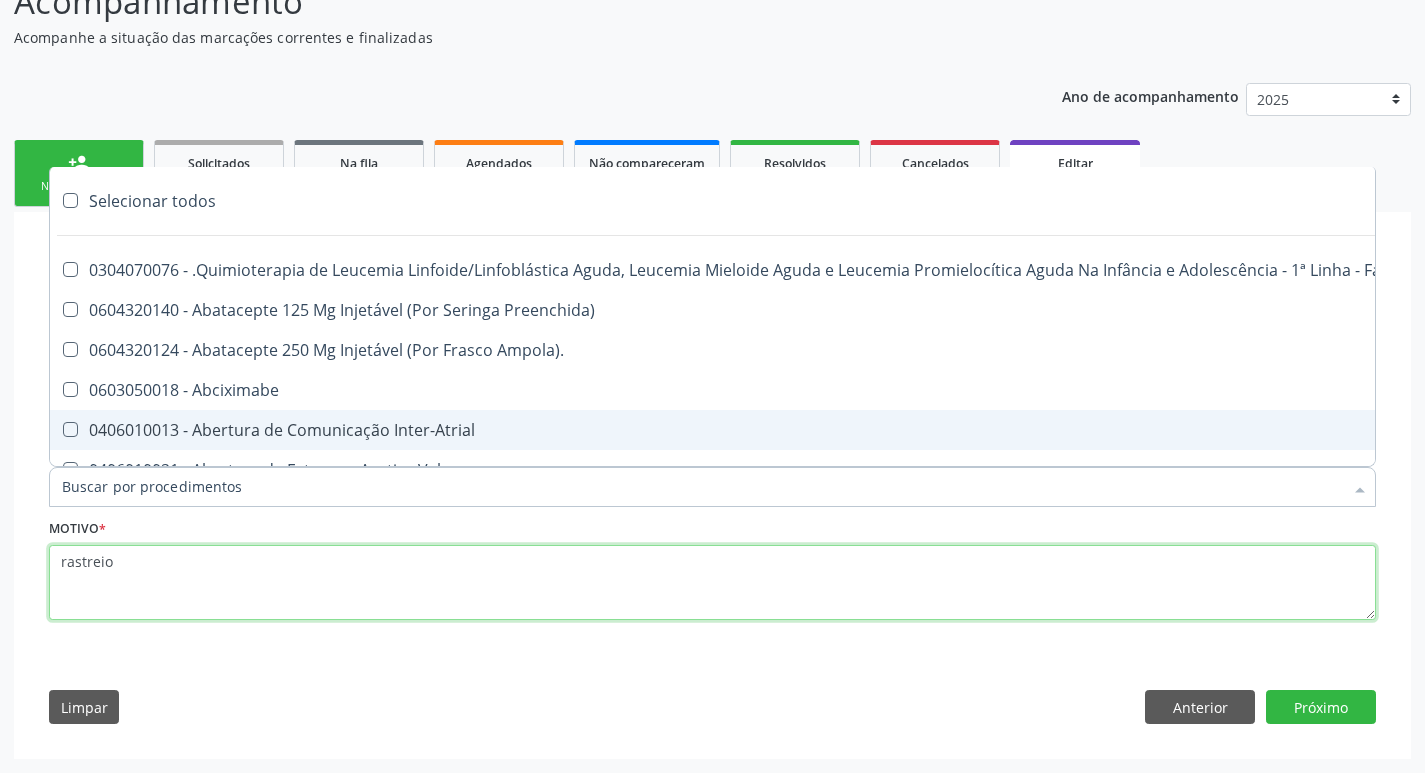 click on "rastreio" at bounding box center [712, 583] 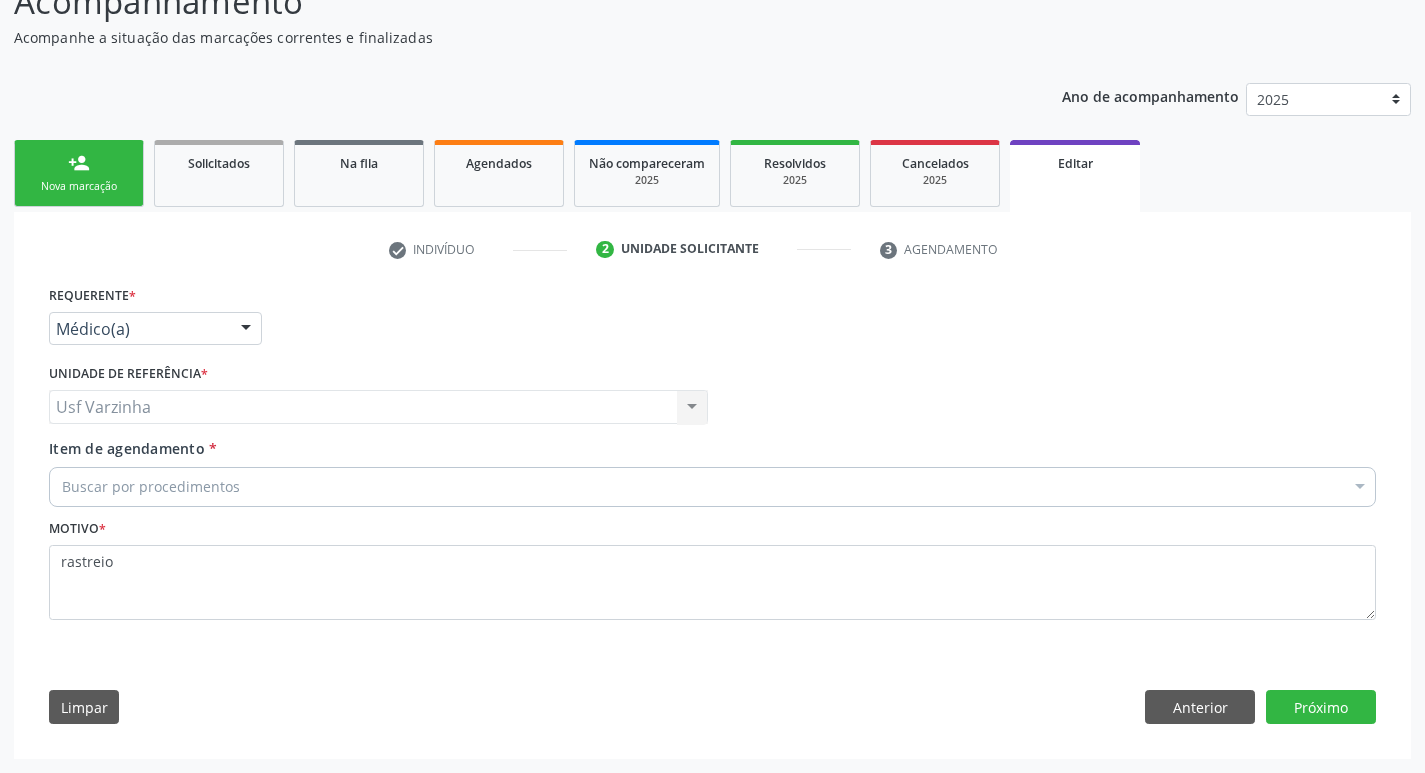 click at bounding box center [246, 330] 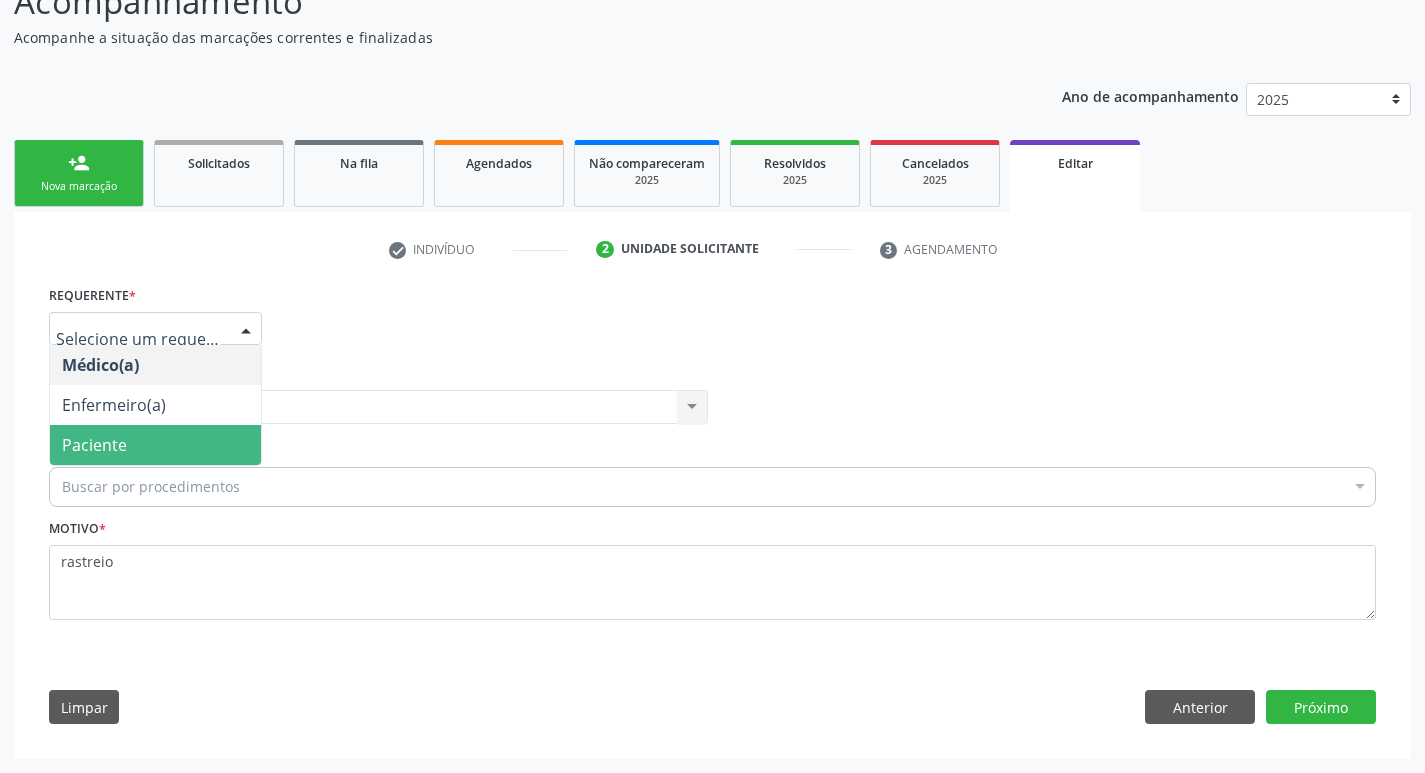 click on "Paciente" at bounding box center [155, 445] 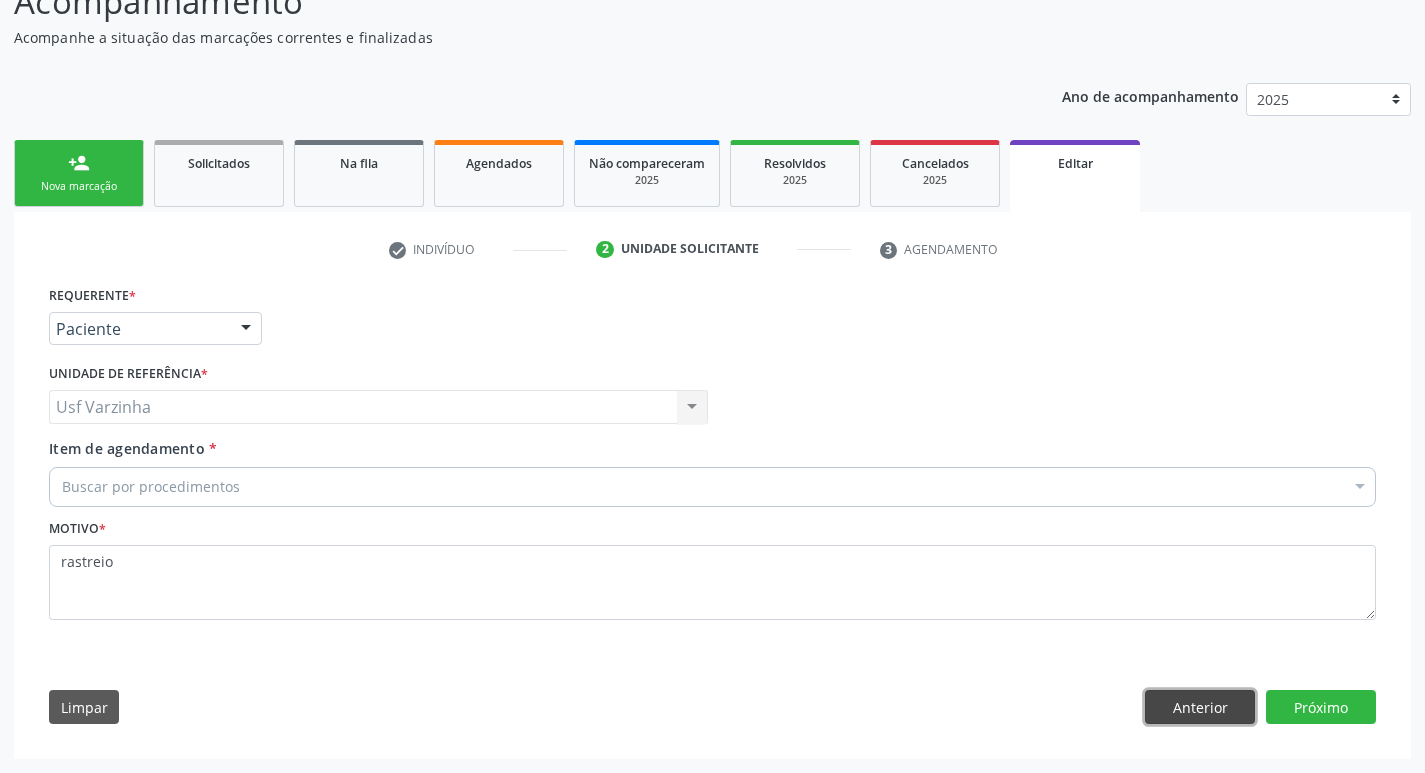 click on "Anterior" at bounding box center (1200, 707) 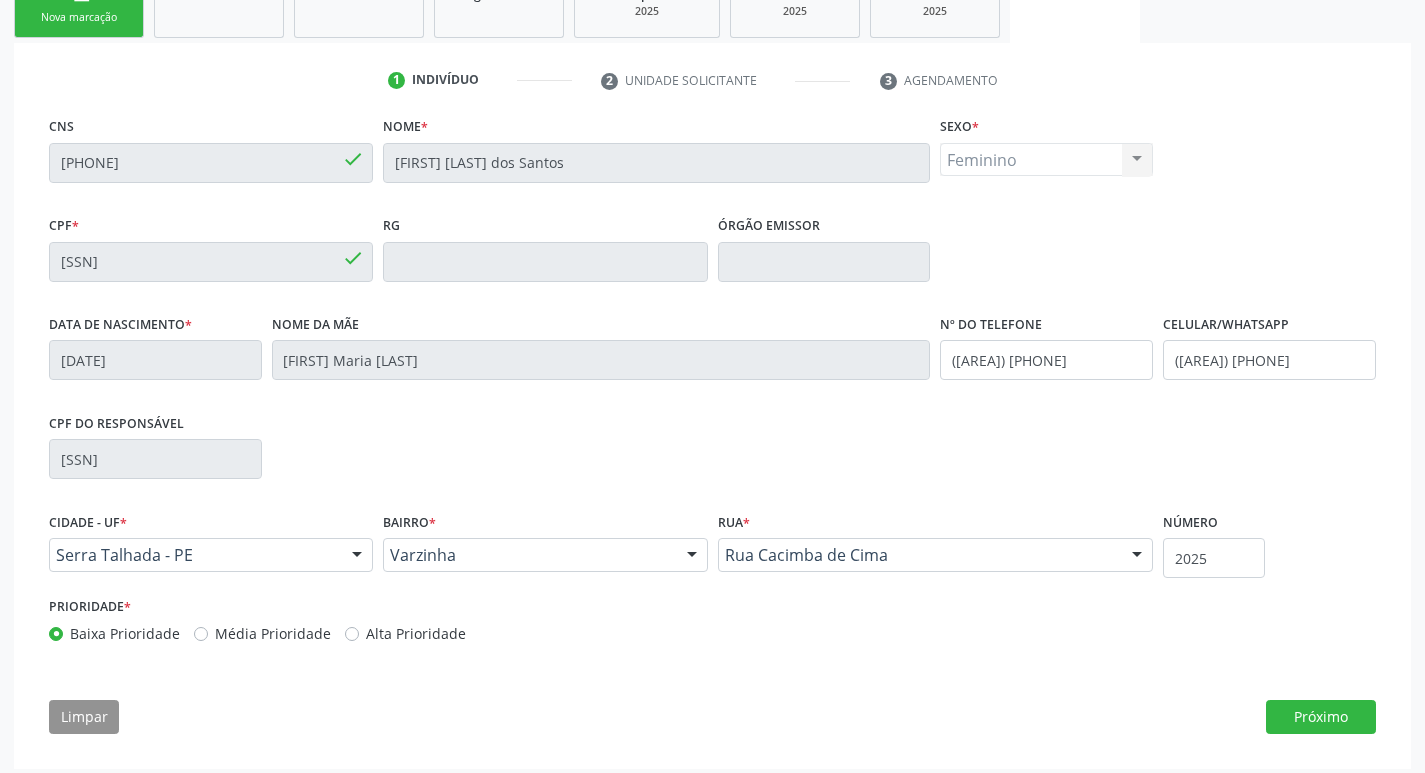 scroll, scrollTop: 338, scrollLeft: 0, axis: vertical 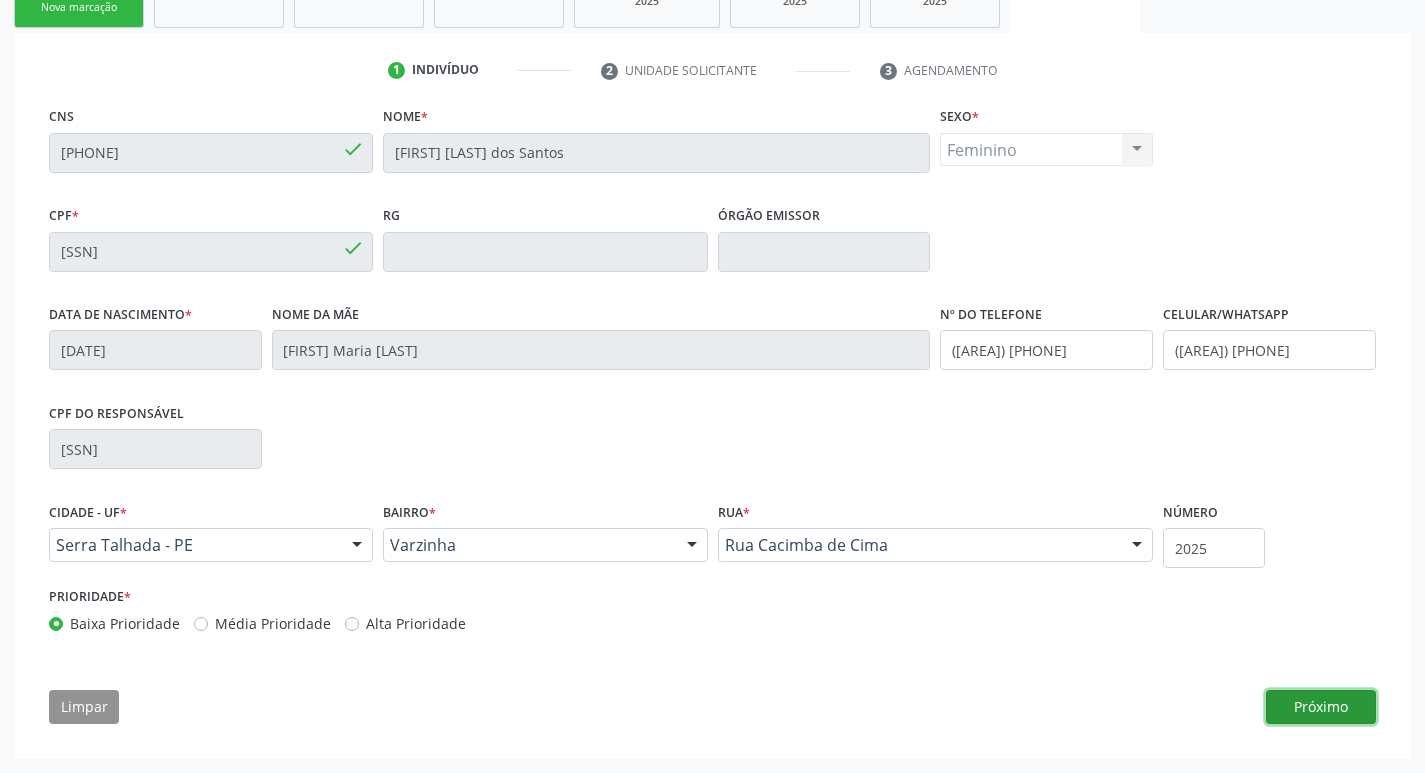 click on "Próximo" at bounding box center (1321, 707) 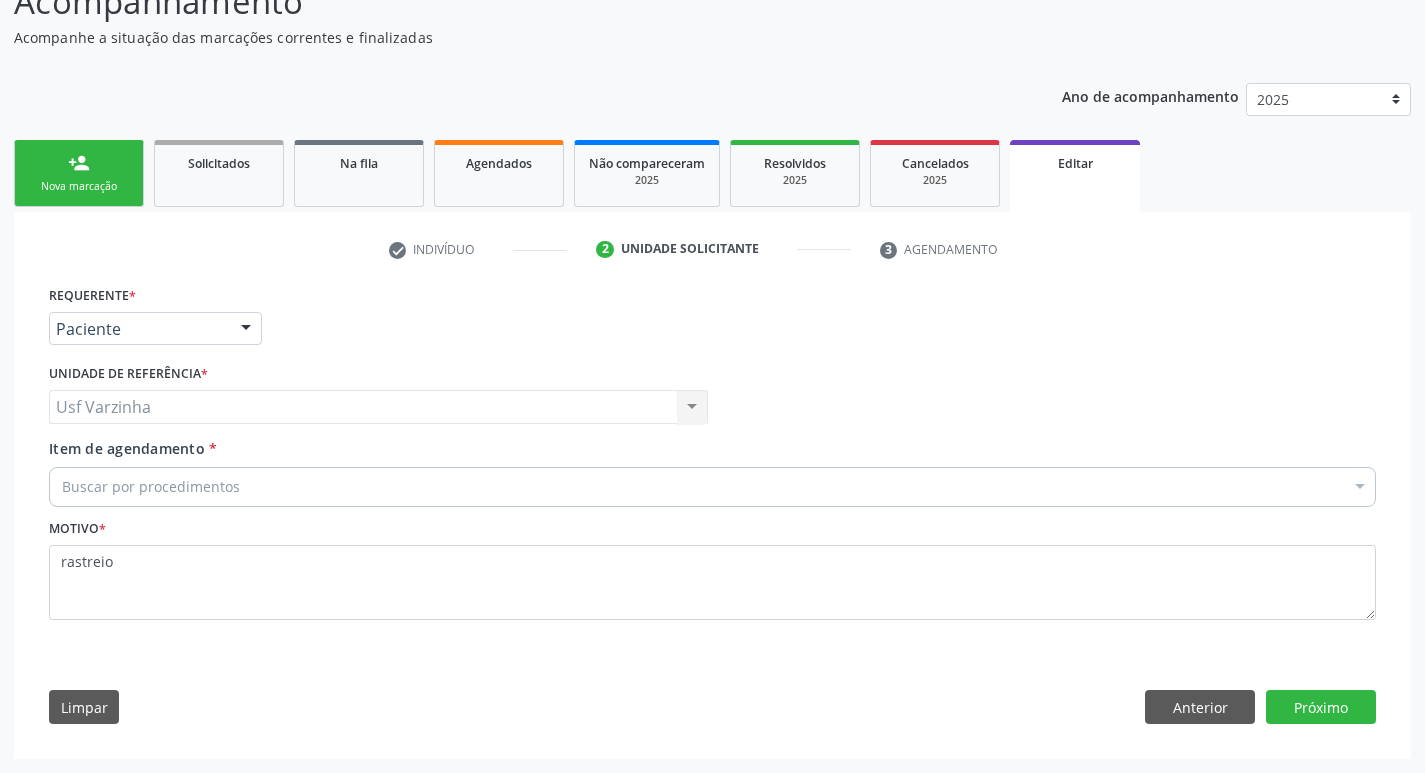 scroll, scrollTop: 159, scrollLeft: 0, axis: vertical 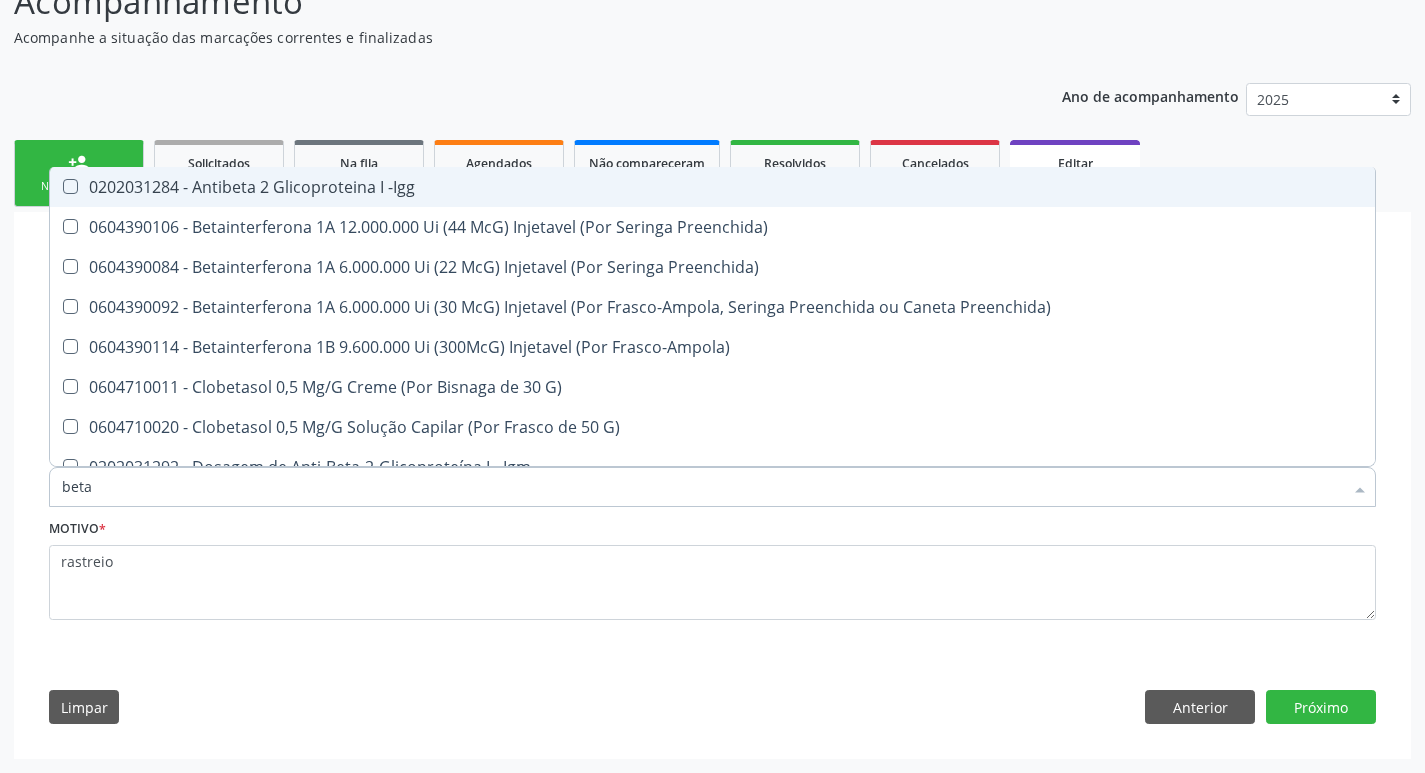type on "beta h" 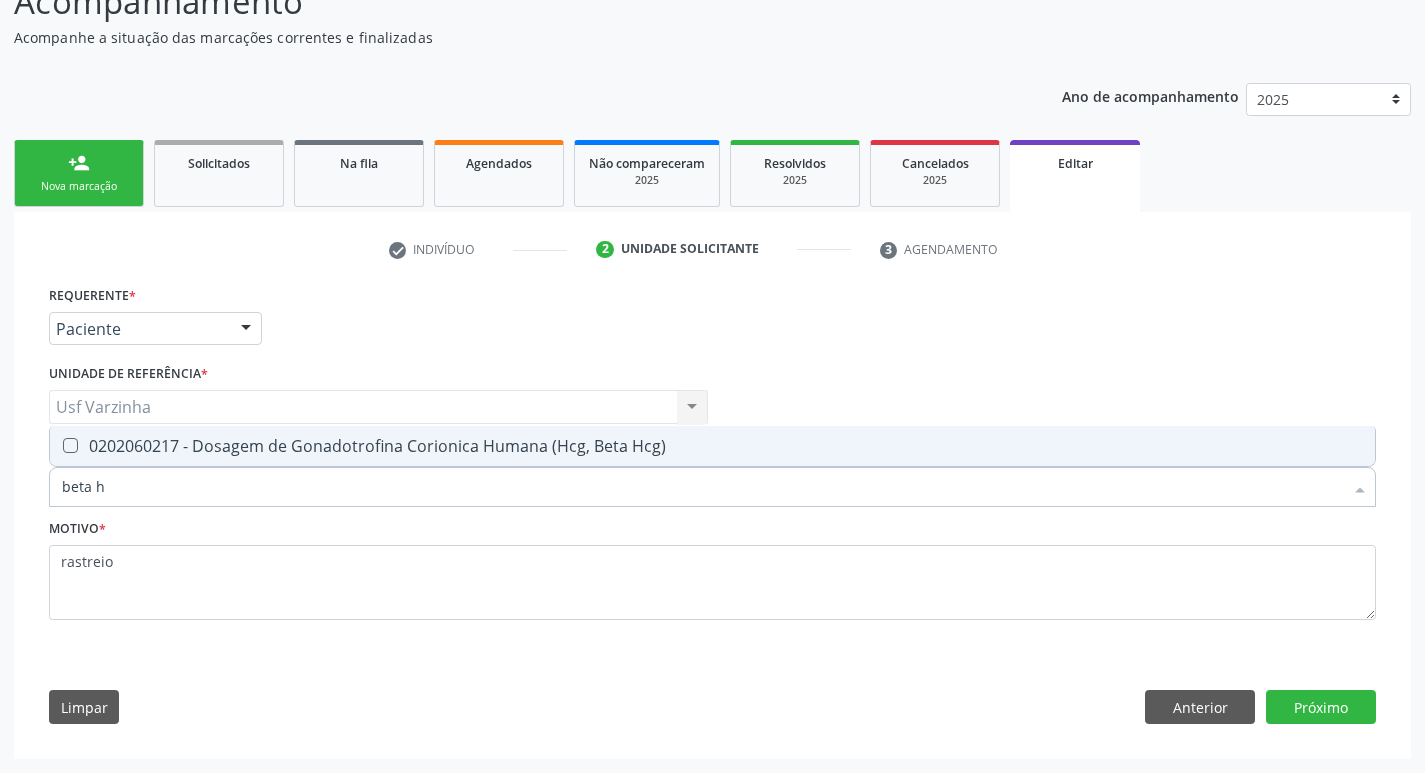 click at bounding box center (70, 445) 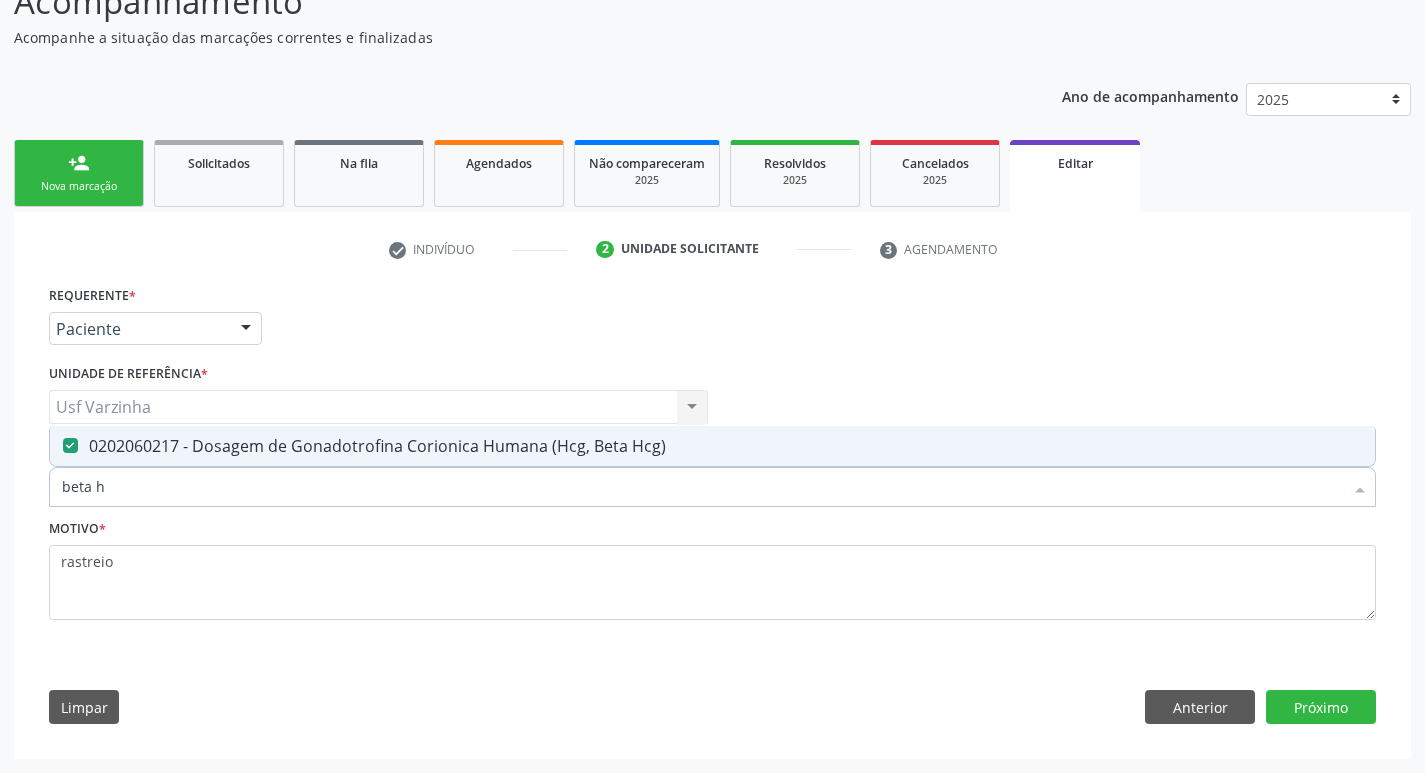 click on "beta h" at bounding box center (702, 487) 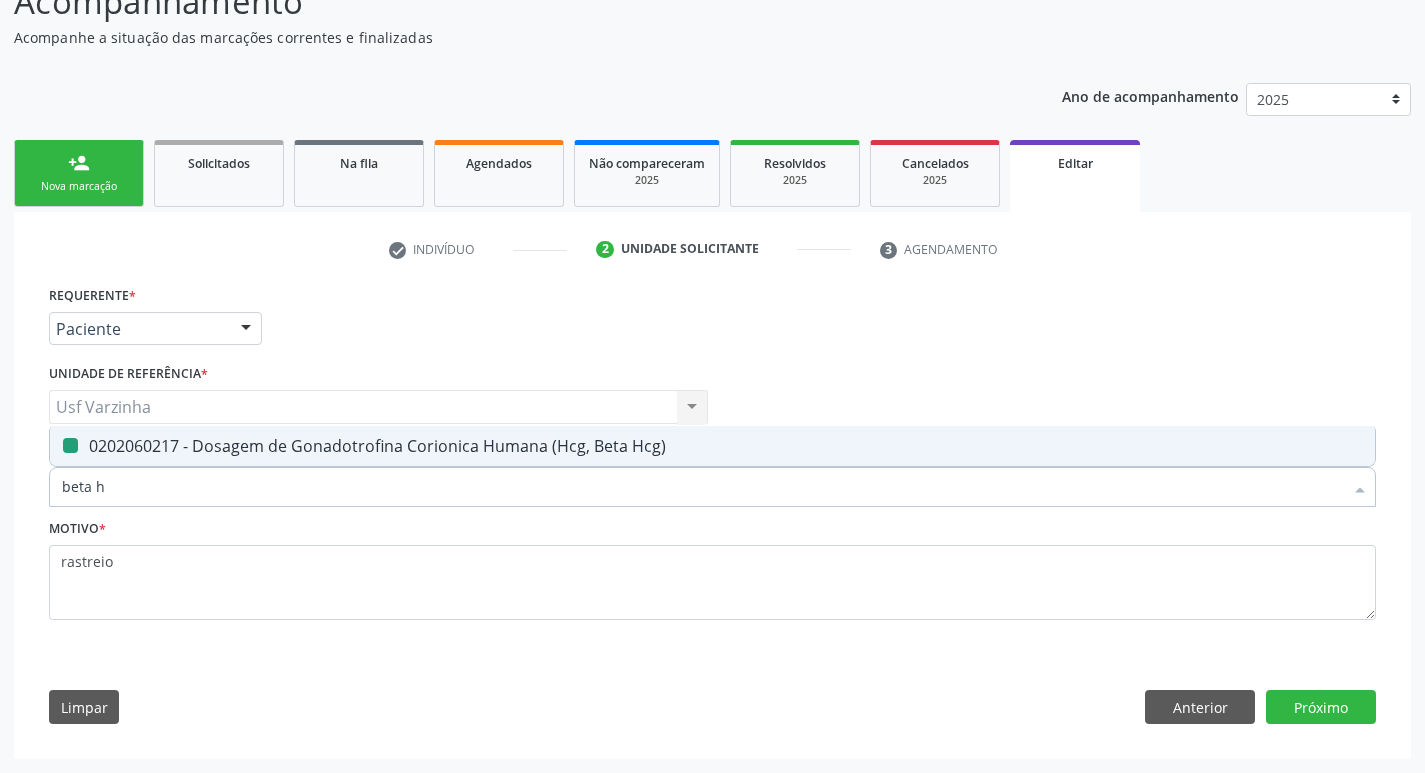 type on "beta" 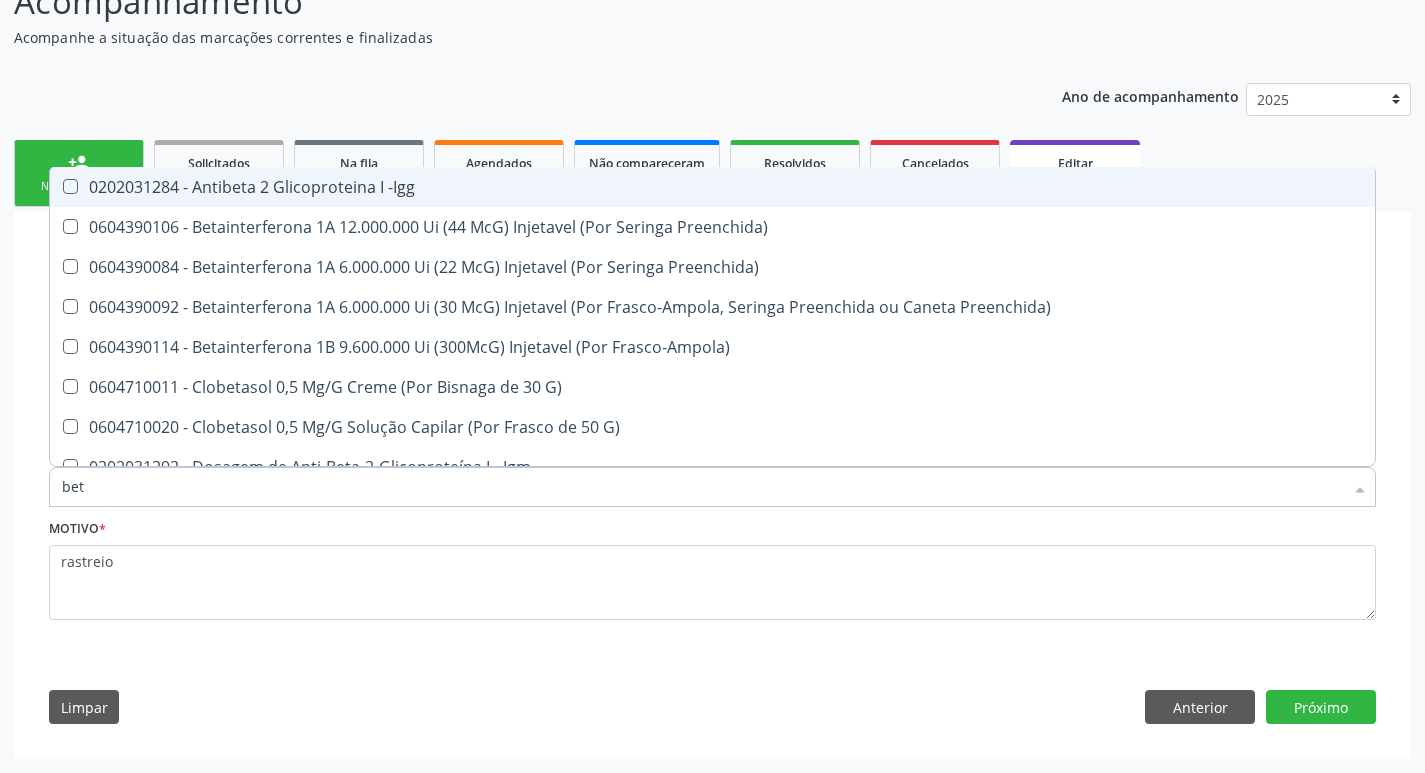 type on "be" 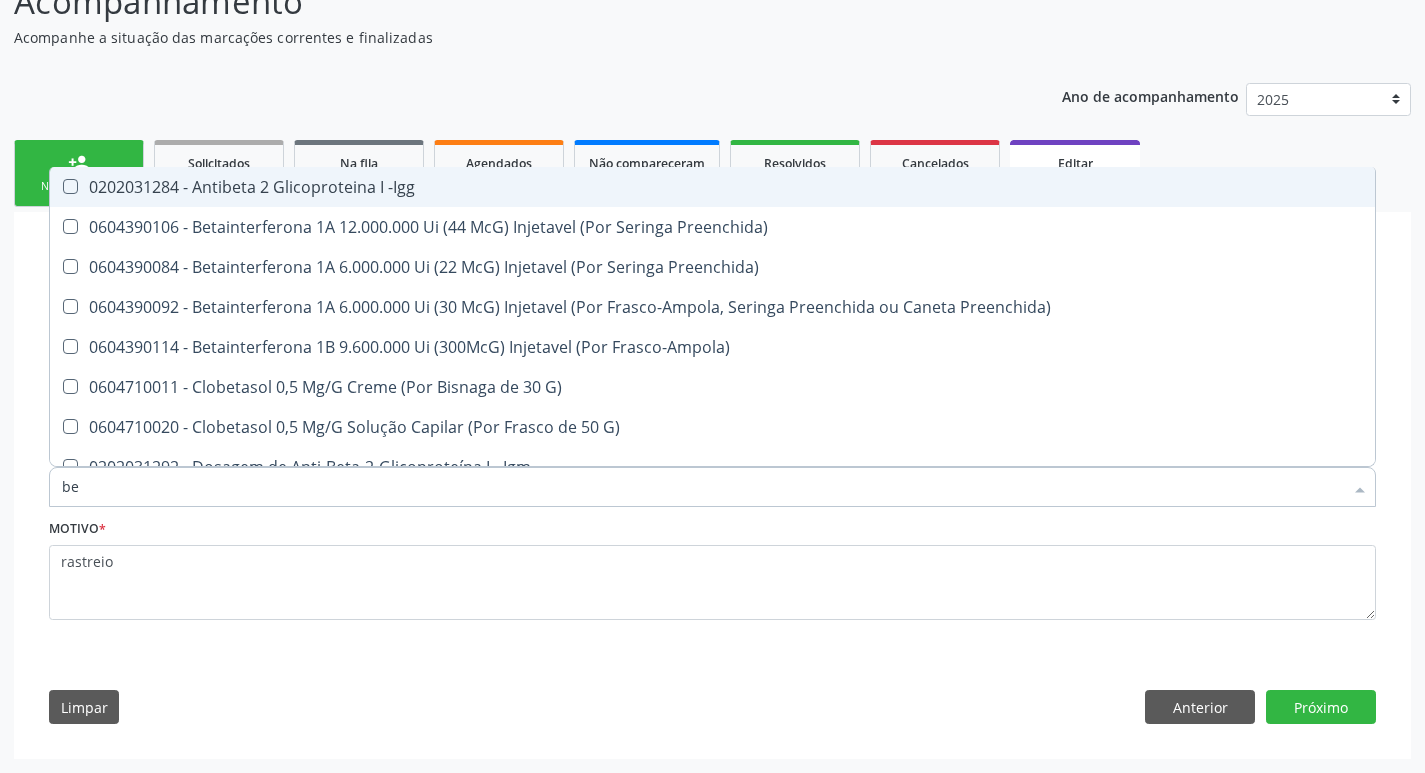 type on "b" 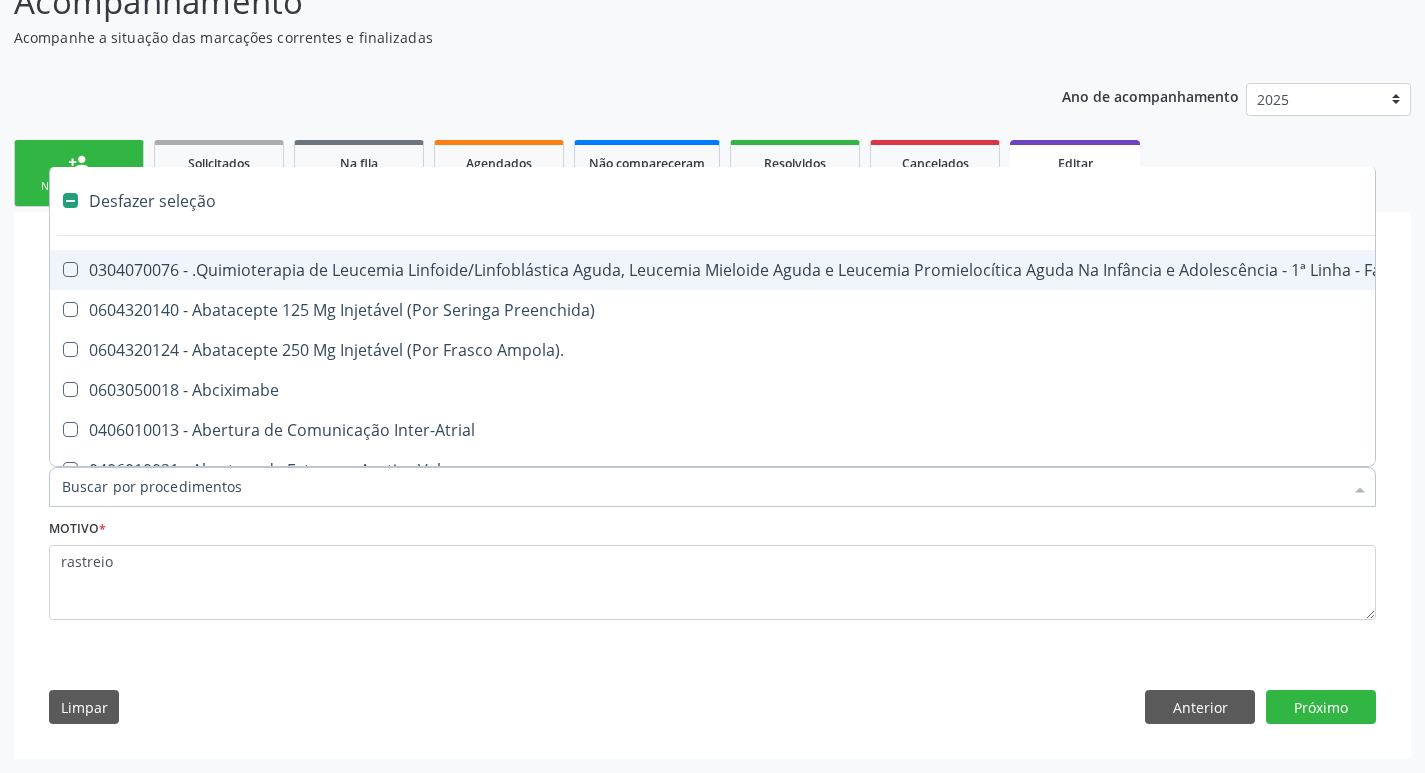 type on "h" 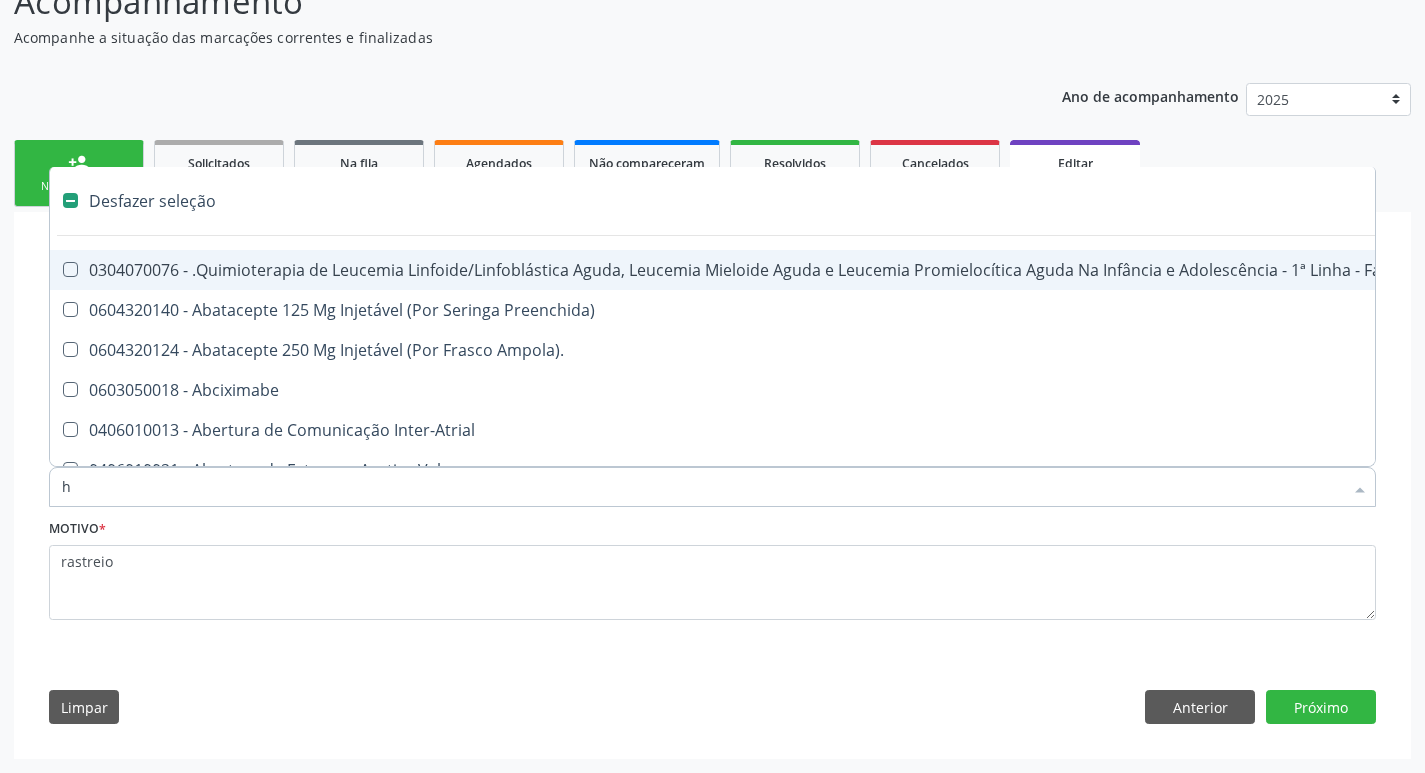 checkbox on "true" 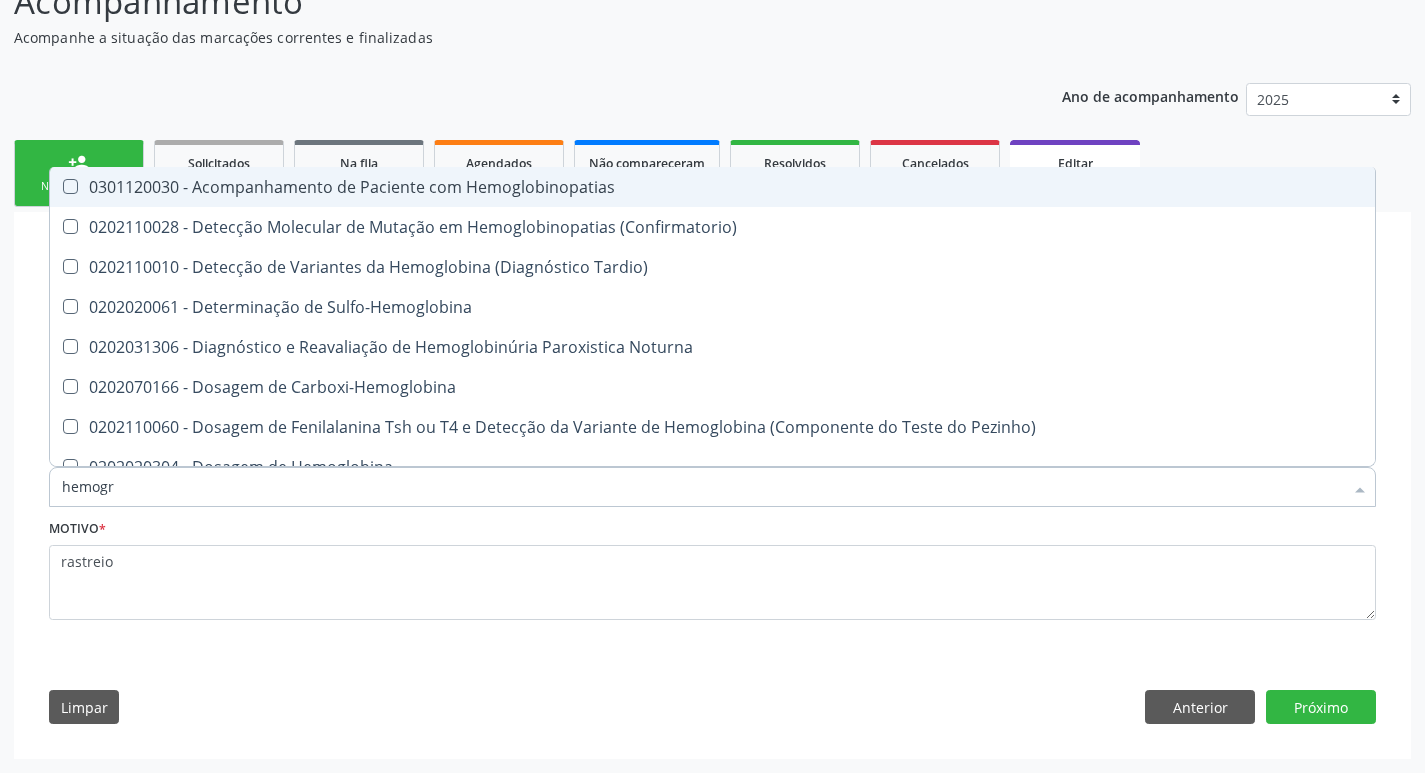 type on "hemogra" 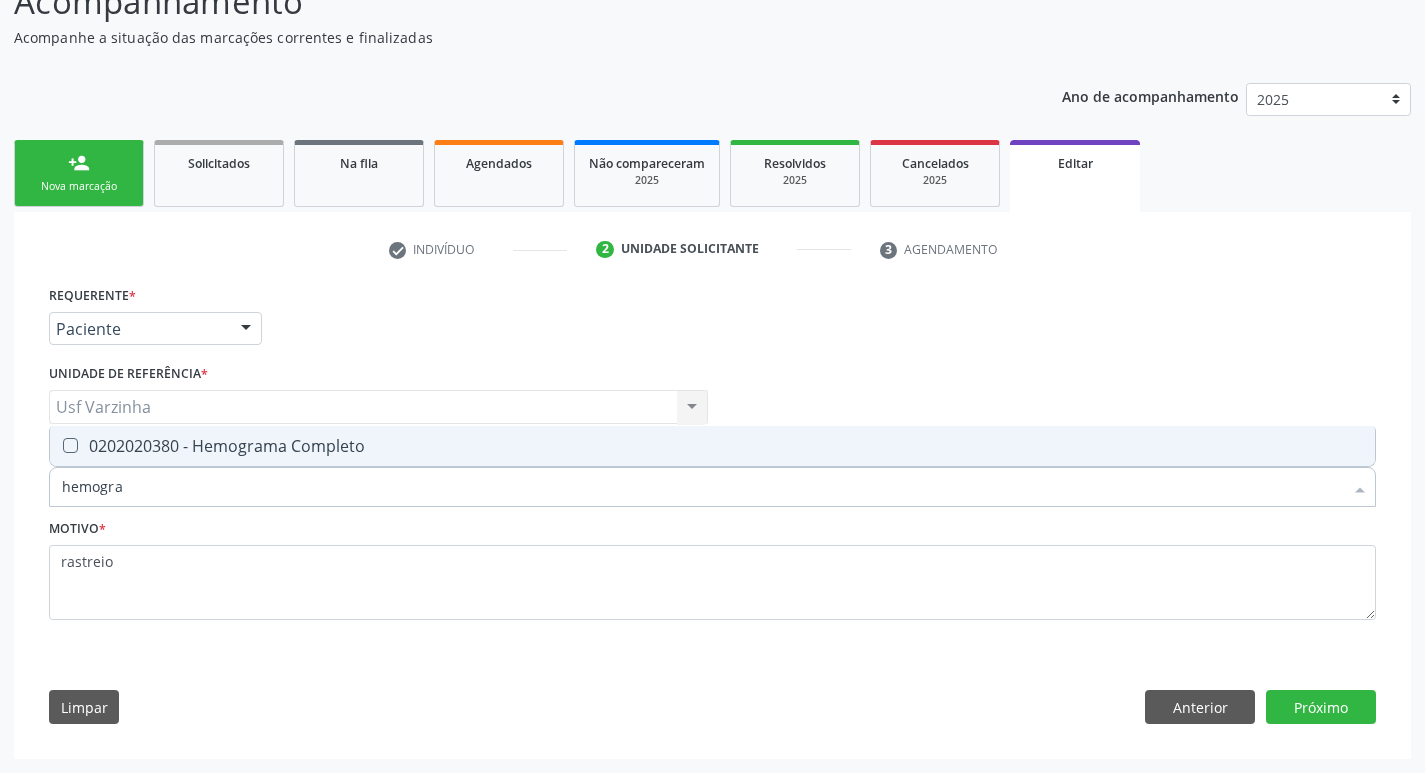 drag, startPoint x: 111, startPoint y: 446, endPoint x: 136, endPoint y: 468, distance: 33.30165 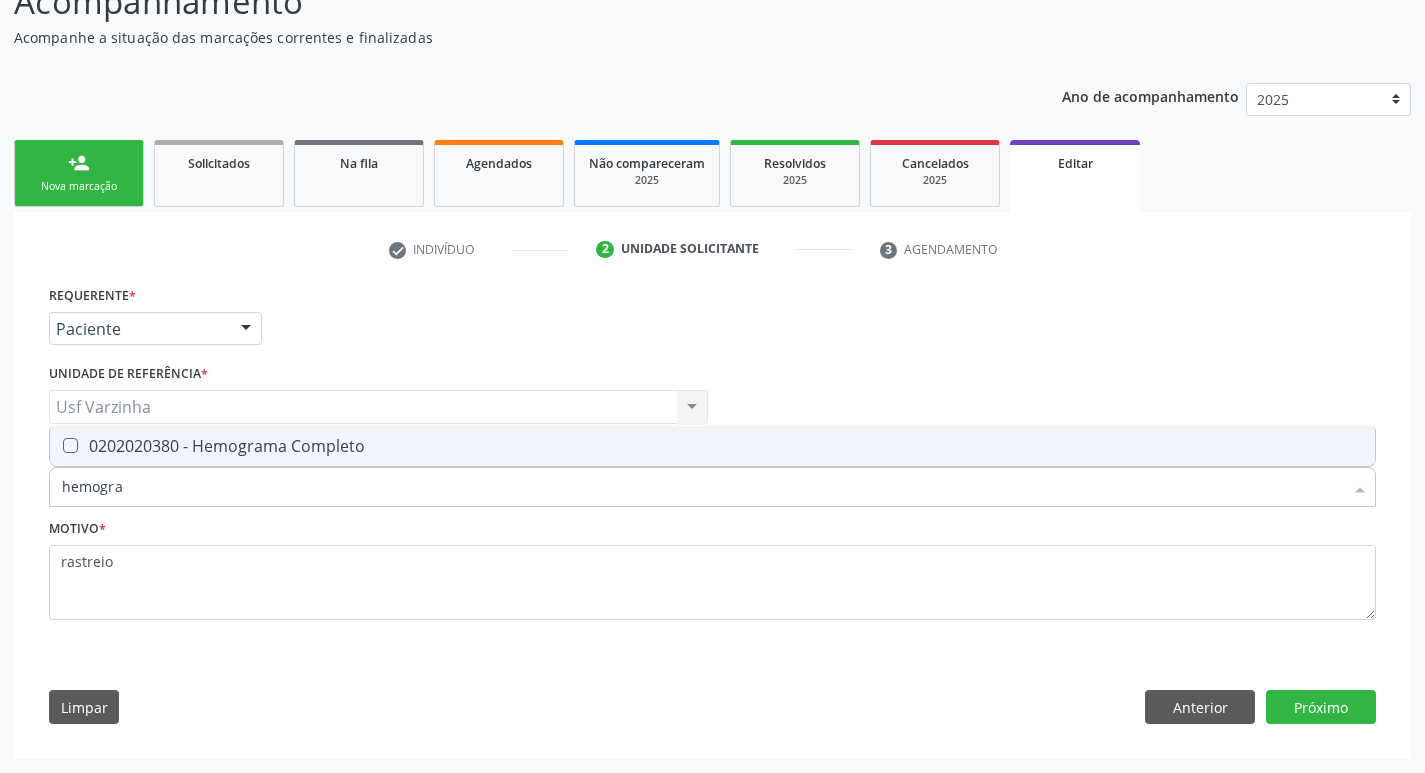 checkbox on "true" 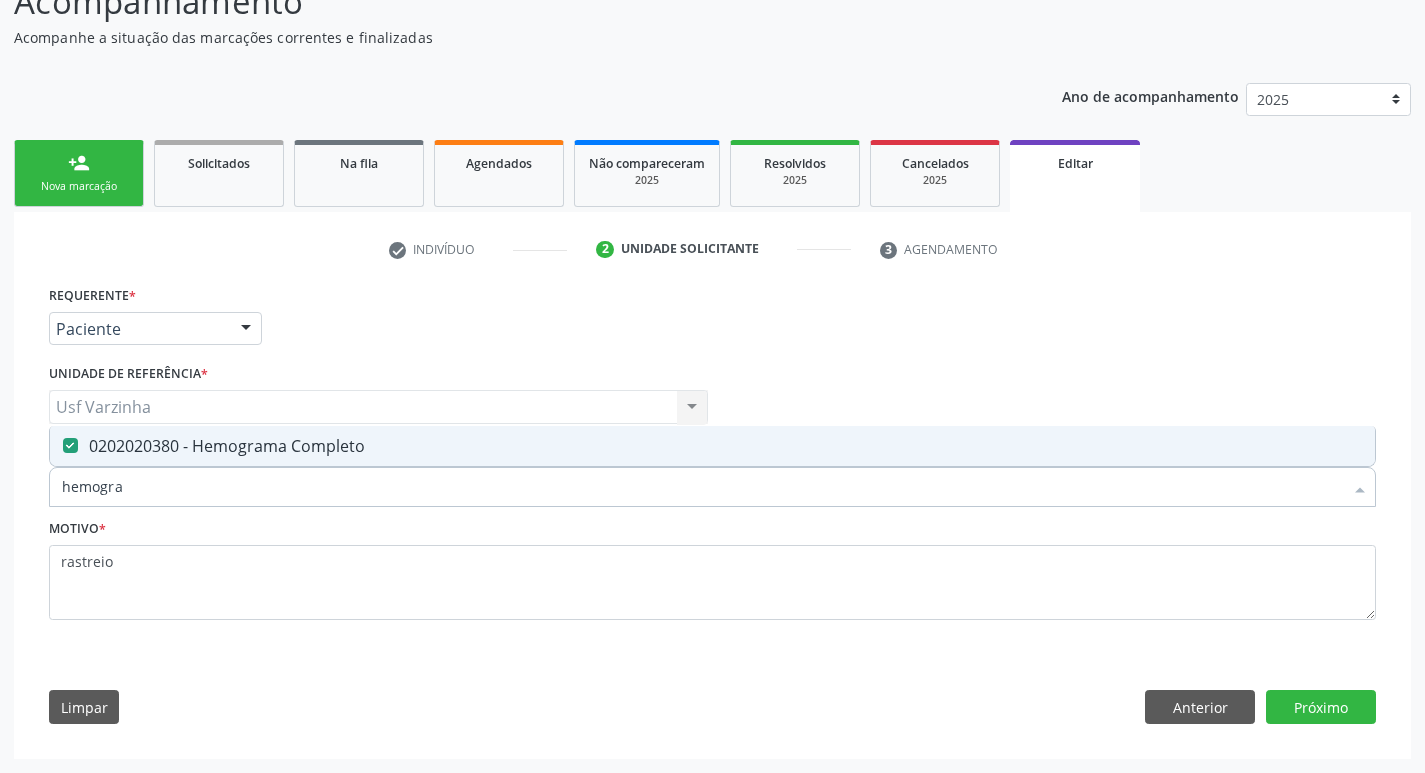 click on "hemogra" at bounding box center [702, 487] 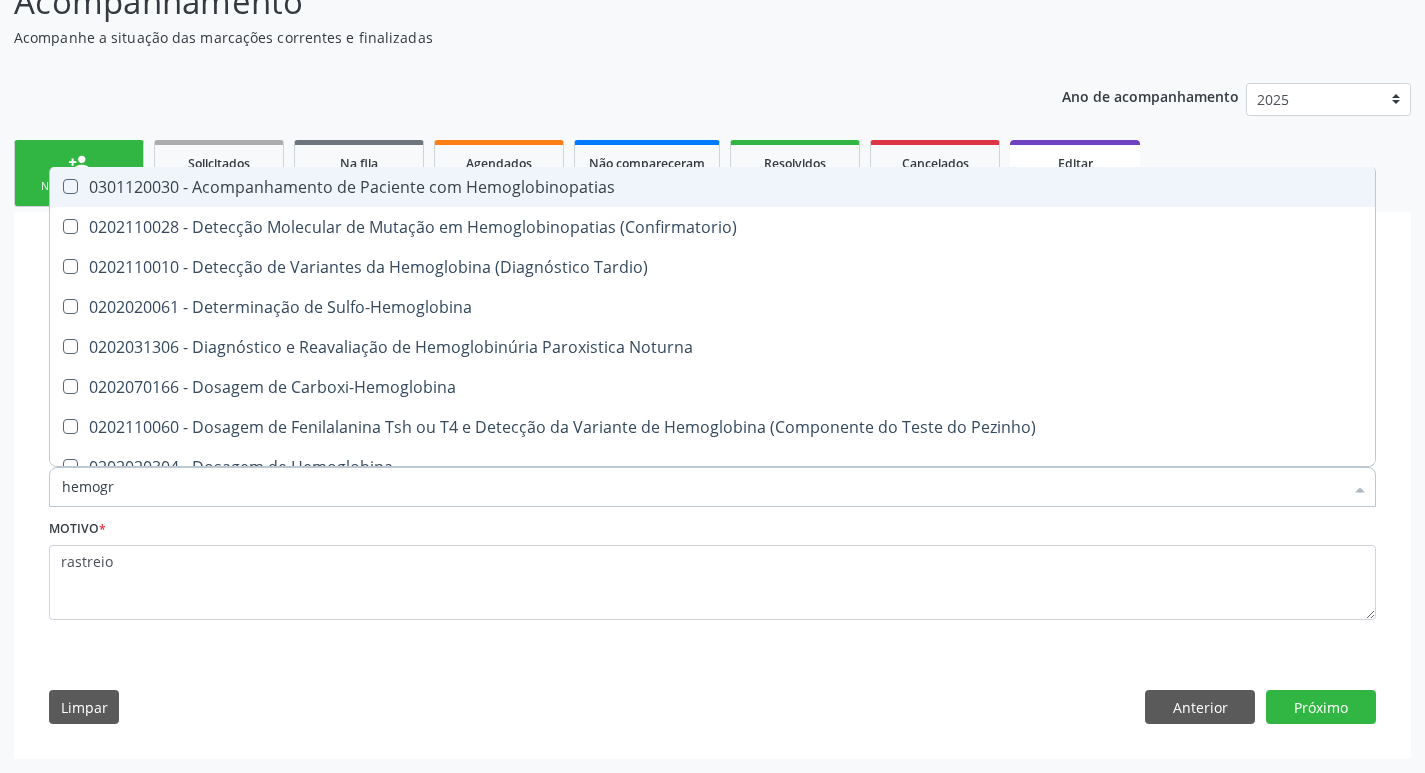 type on "hemog" 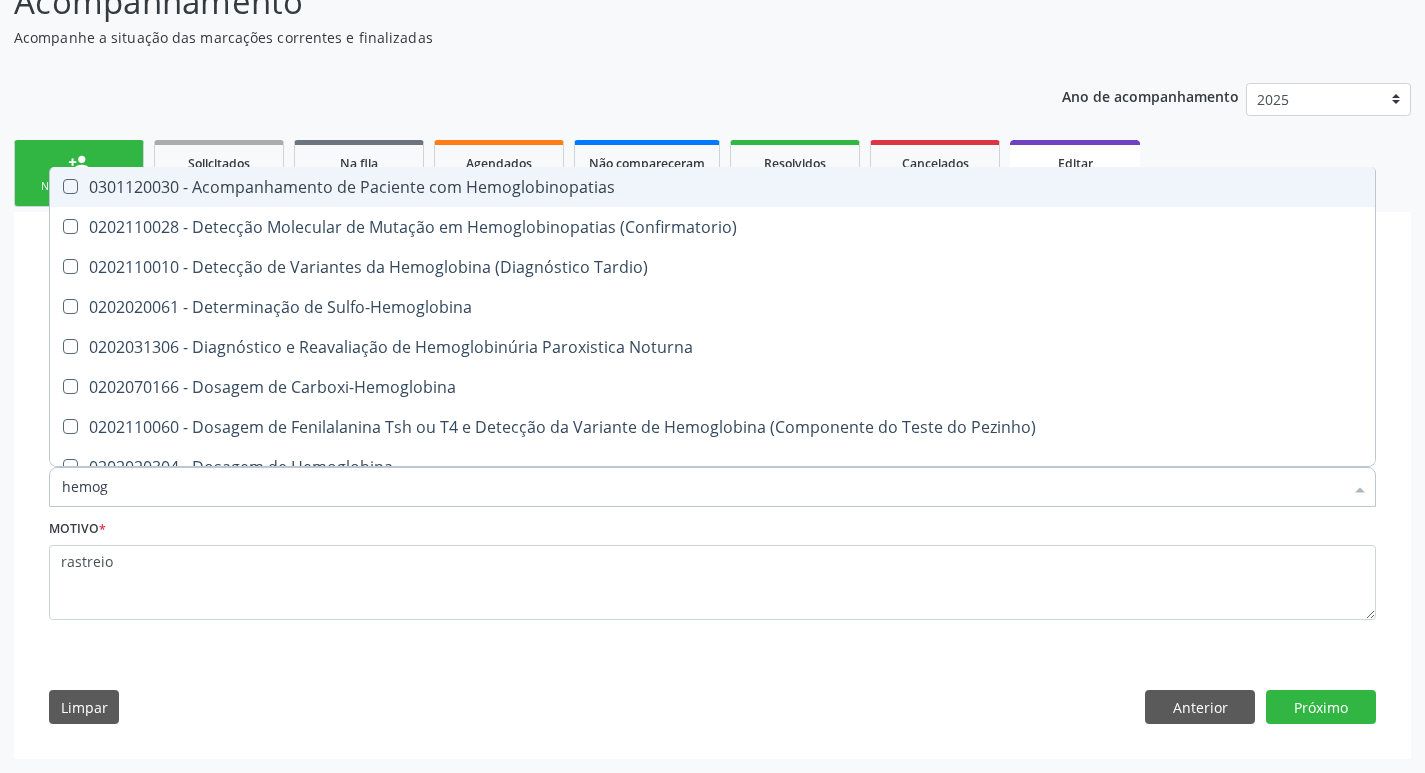 type on "hemo" 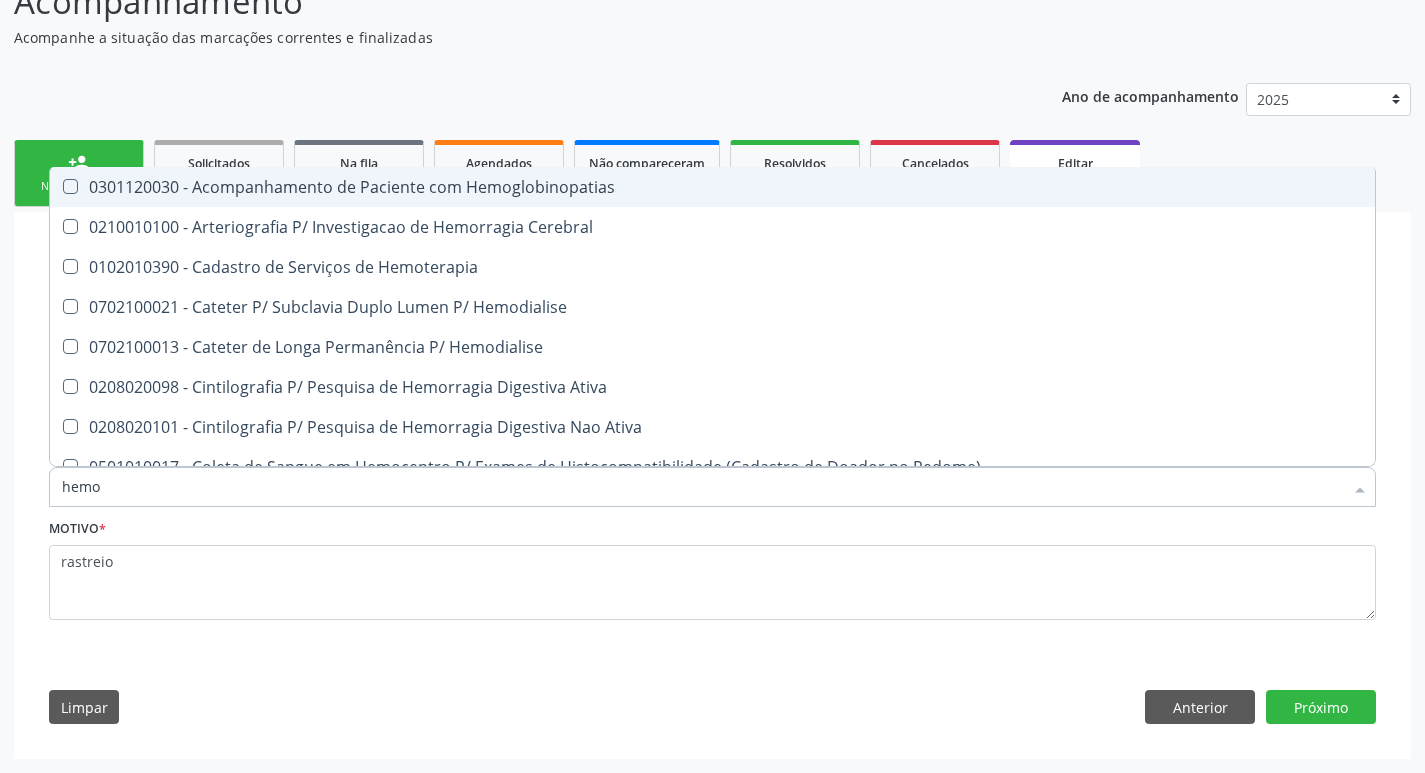 type on "hem" 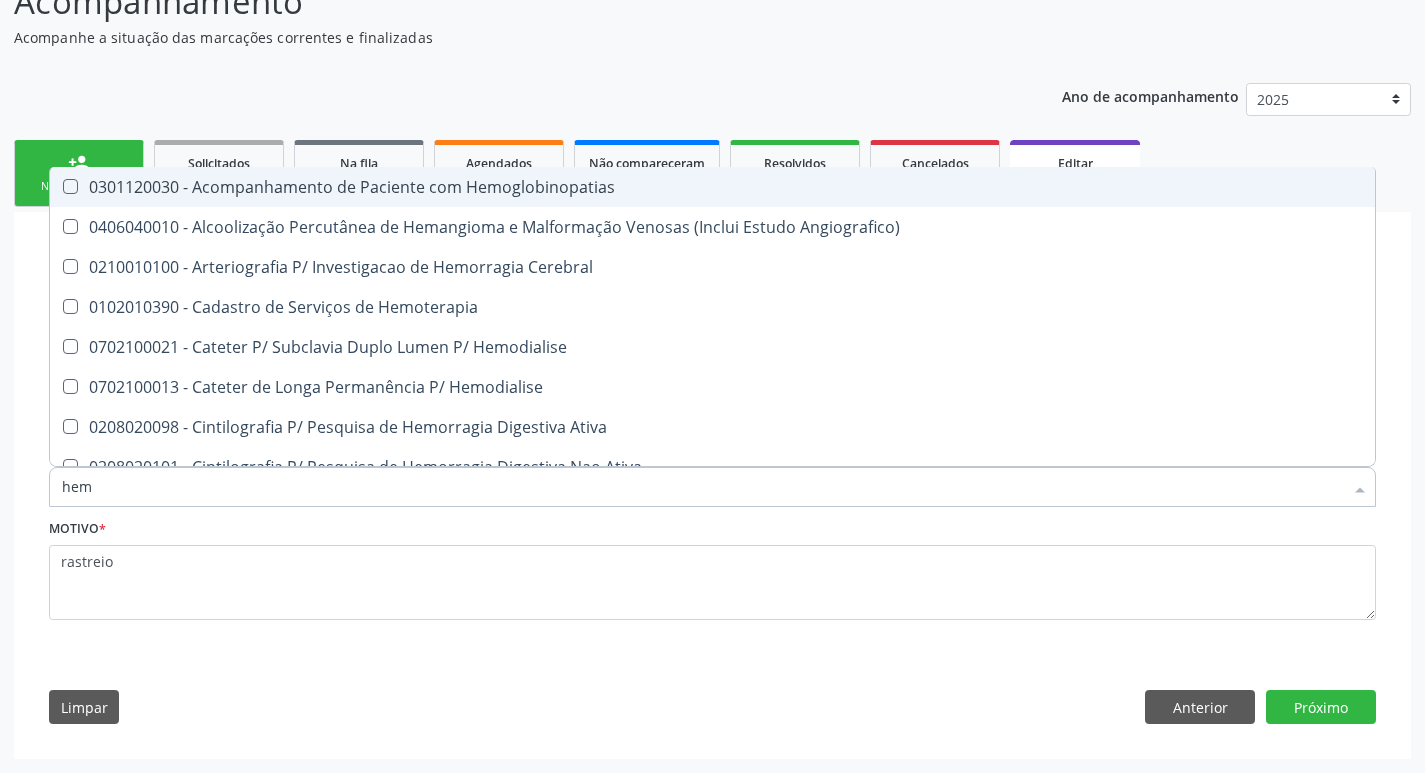type on "he" 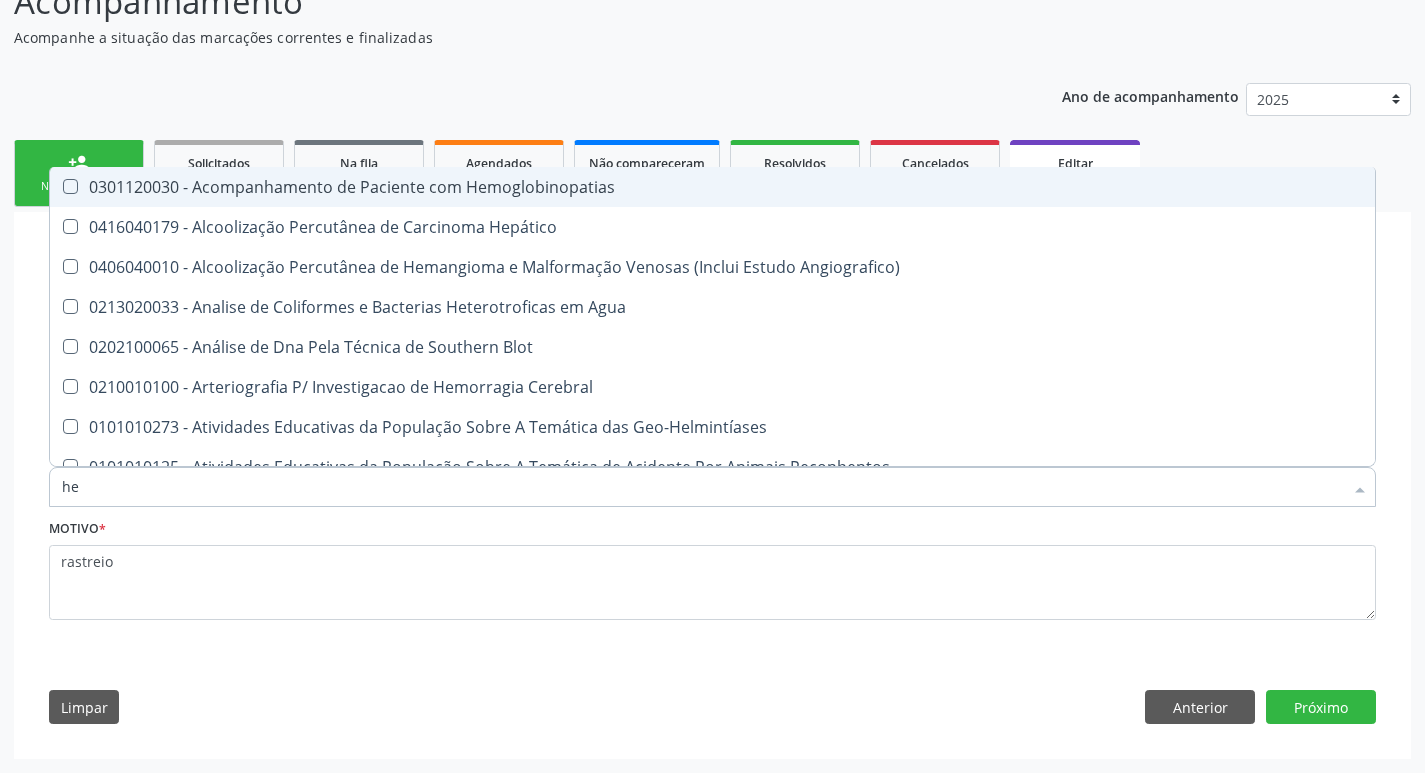 type on "h" 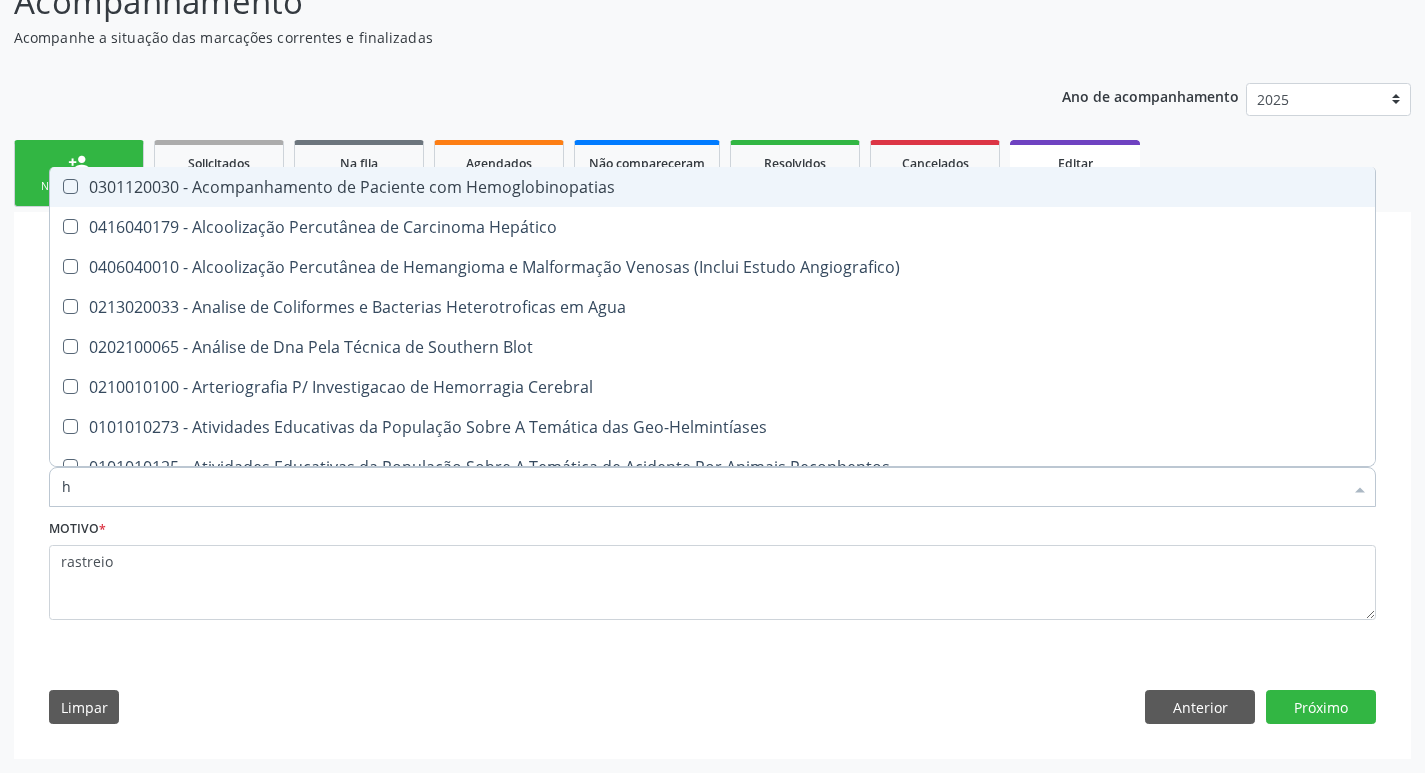 type 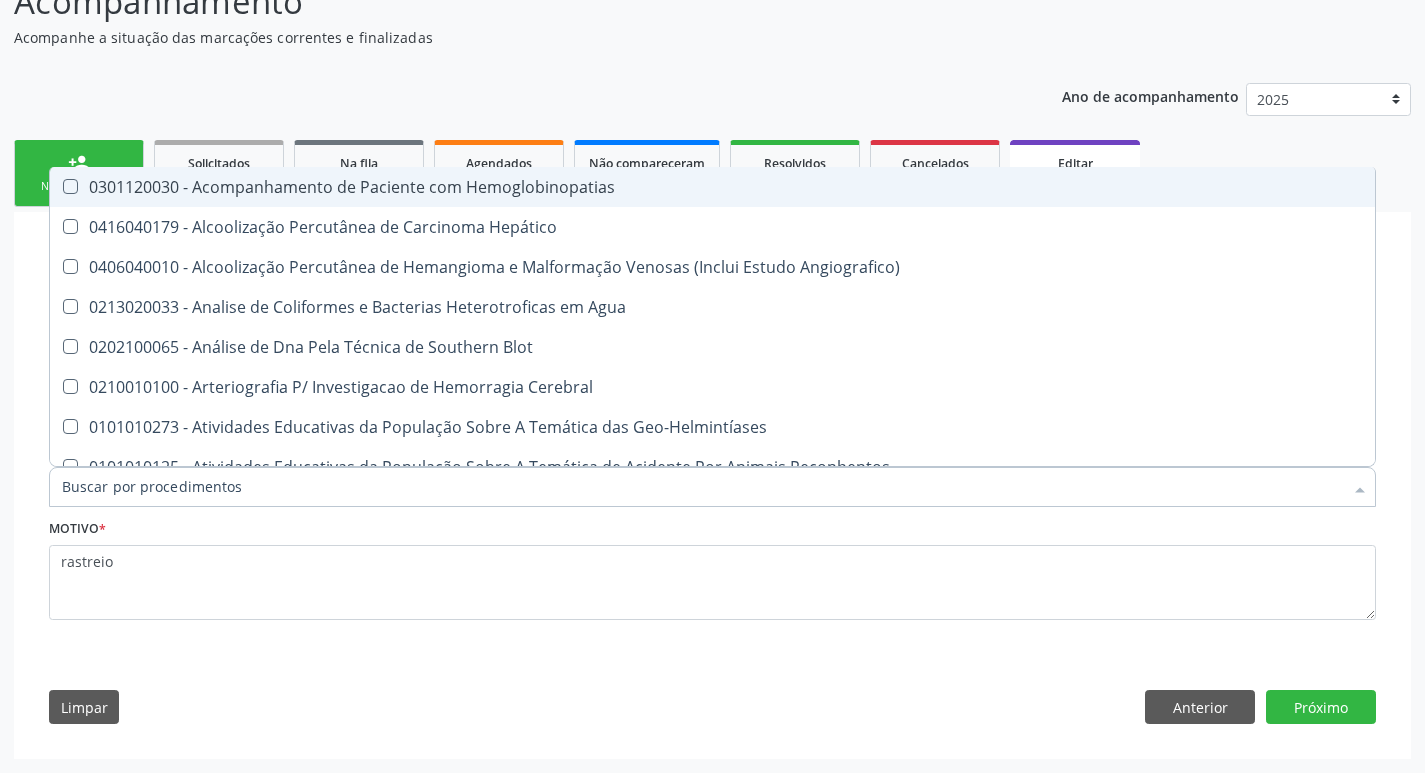 checkbox on "false" 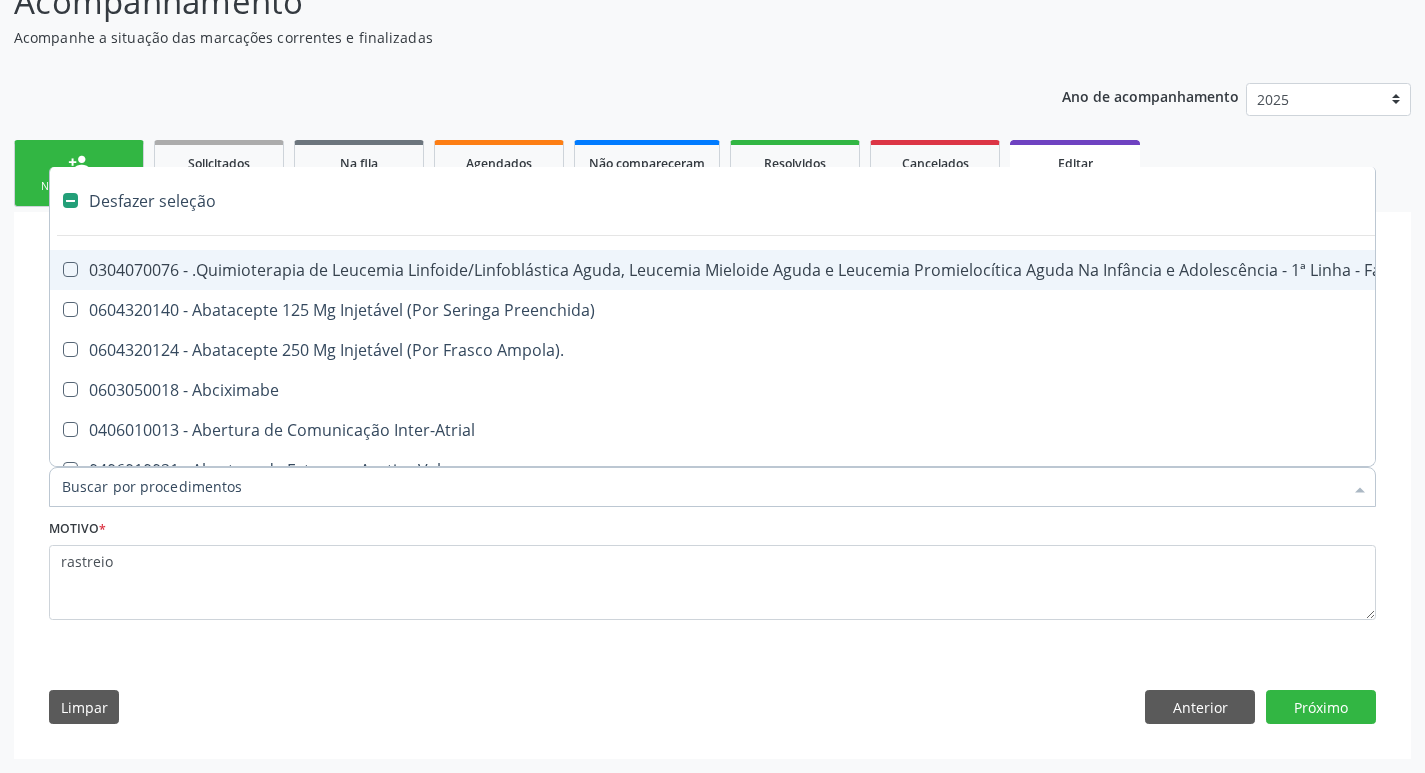 type on "u" 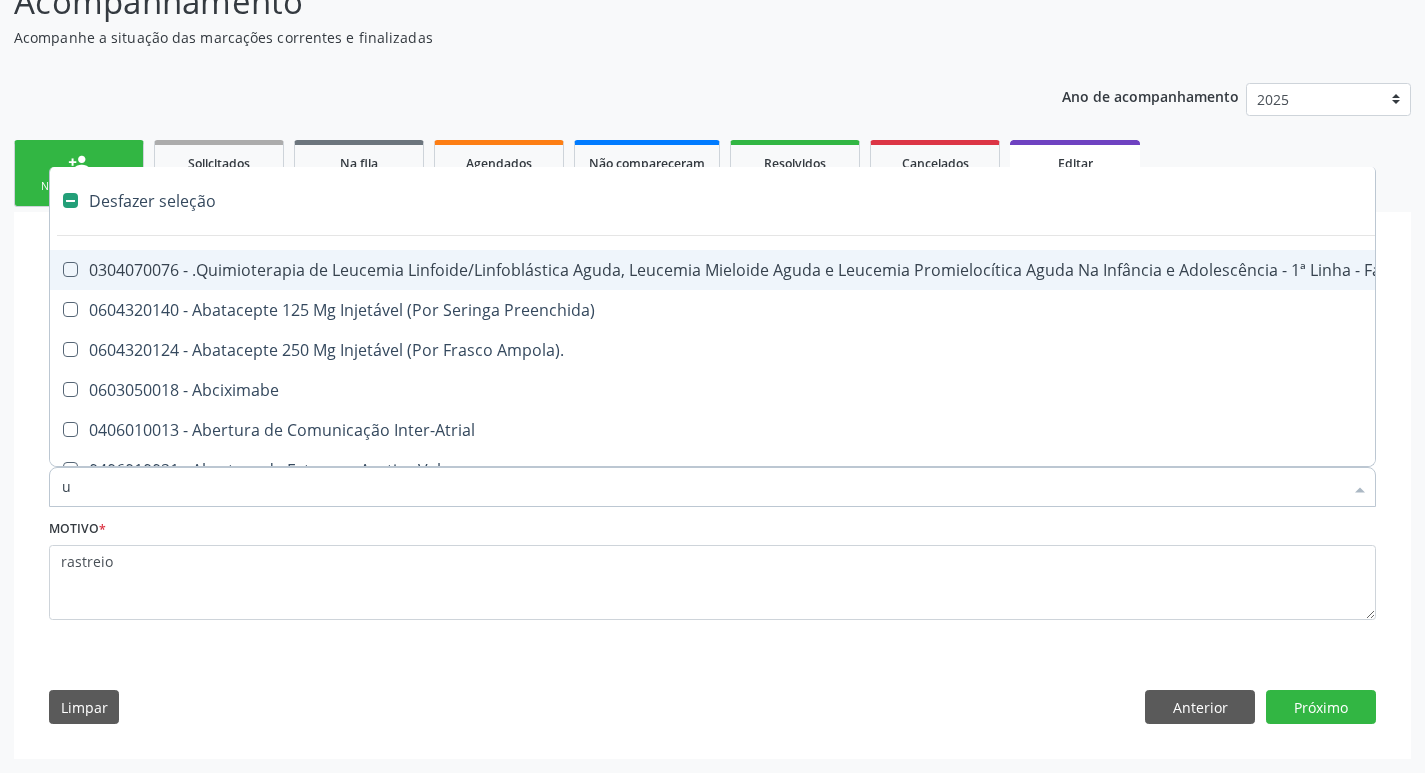 checkbox on "true" 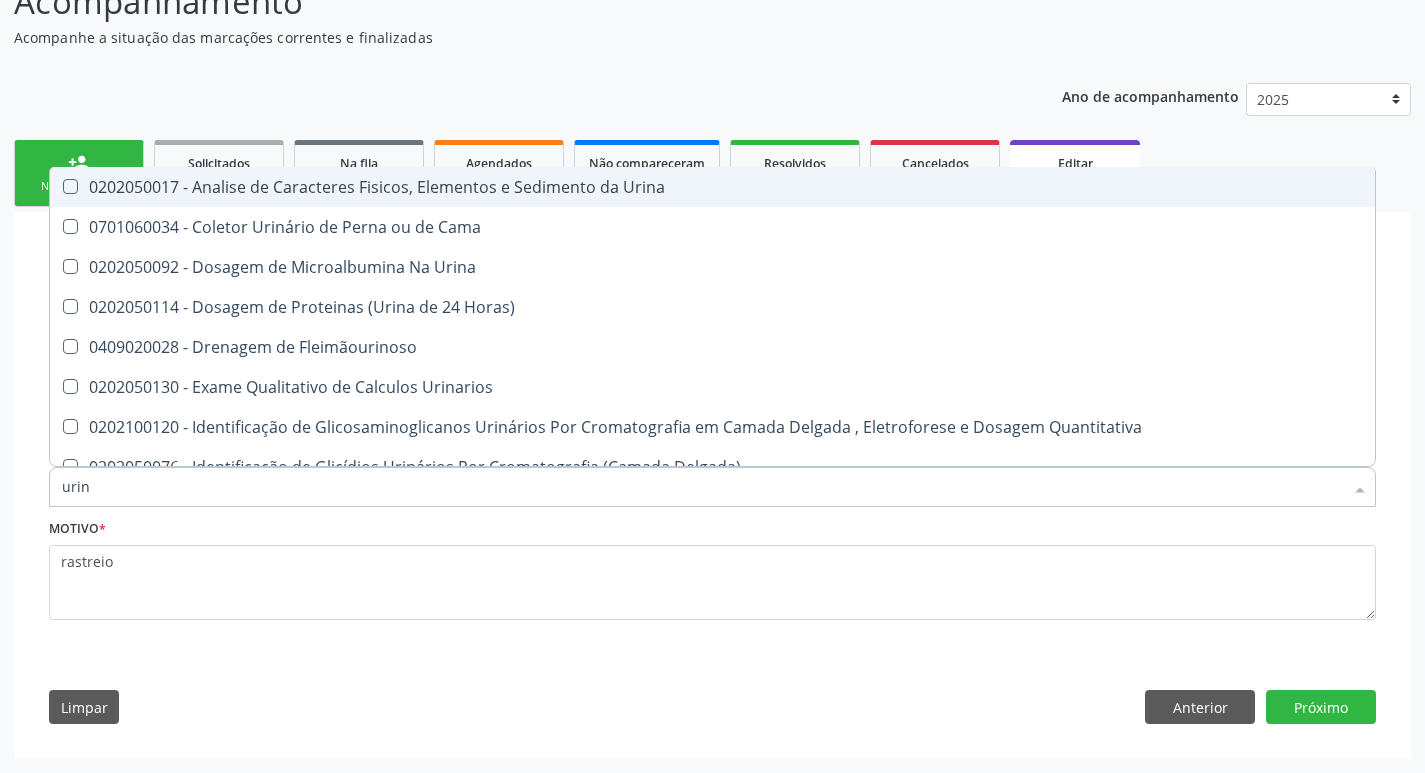 type on "urina" 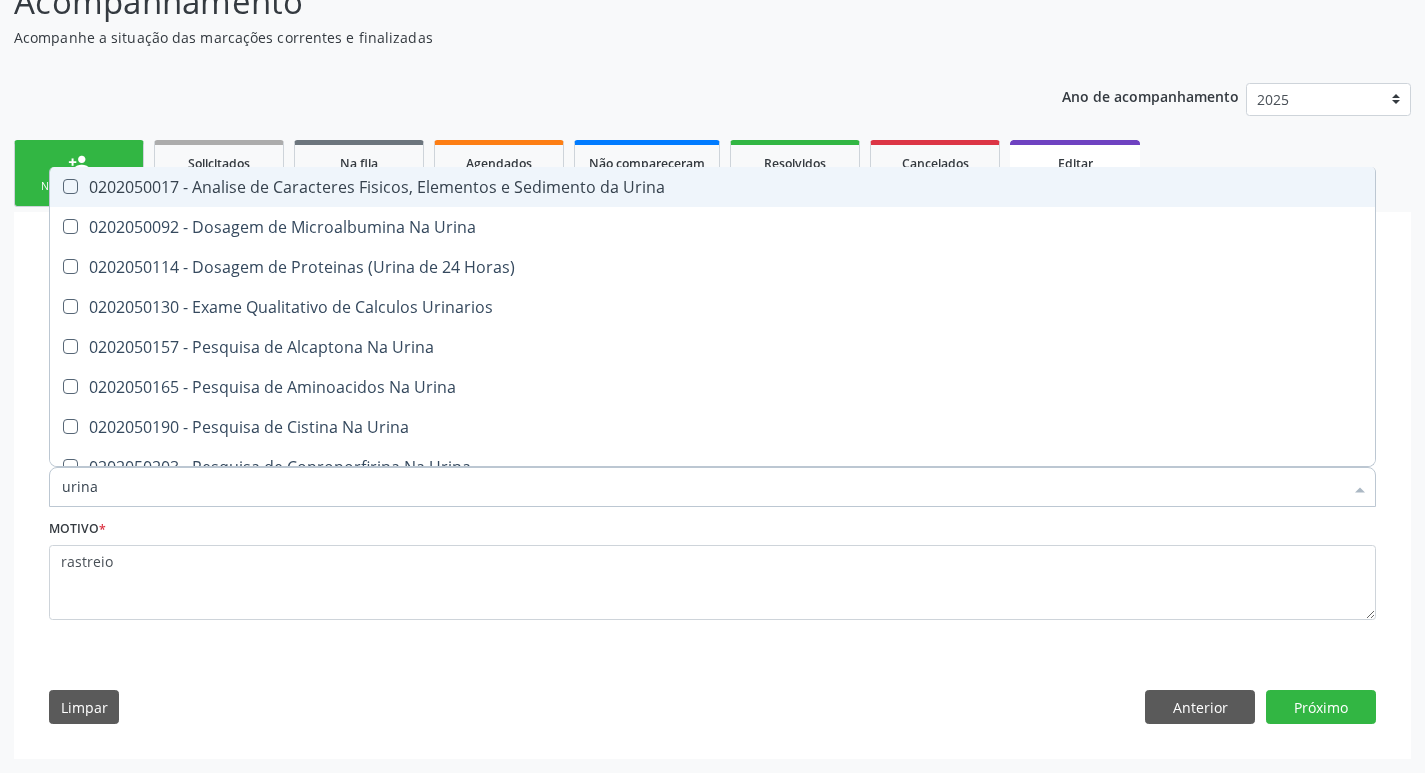 click on "0202050017 - Analise de Caracteres Fisicos, Elementos e Sedimento da Urina" at bounding box center (712, 187) 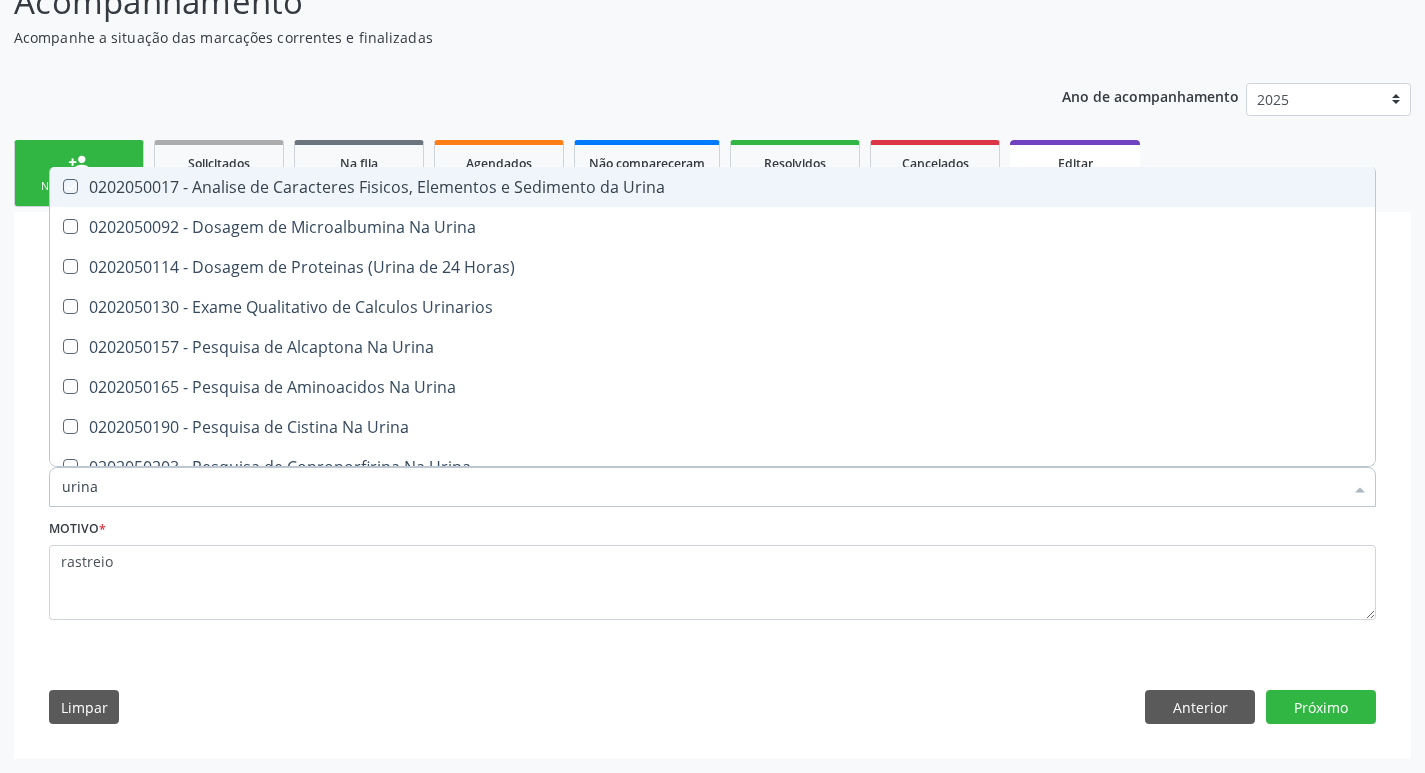 checkbox on "true" 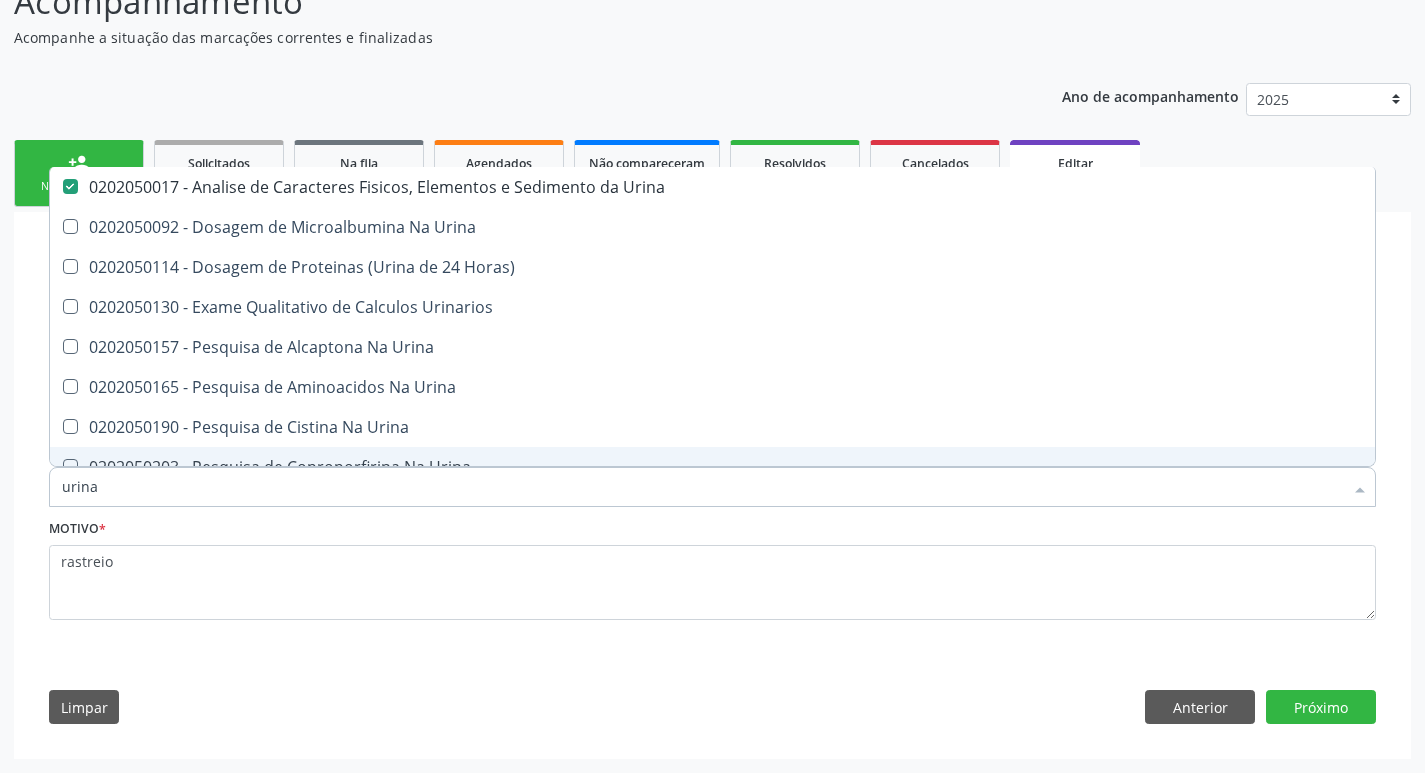 click on "urina" at bounding box center [702, 487] 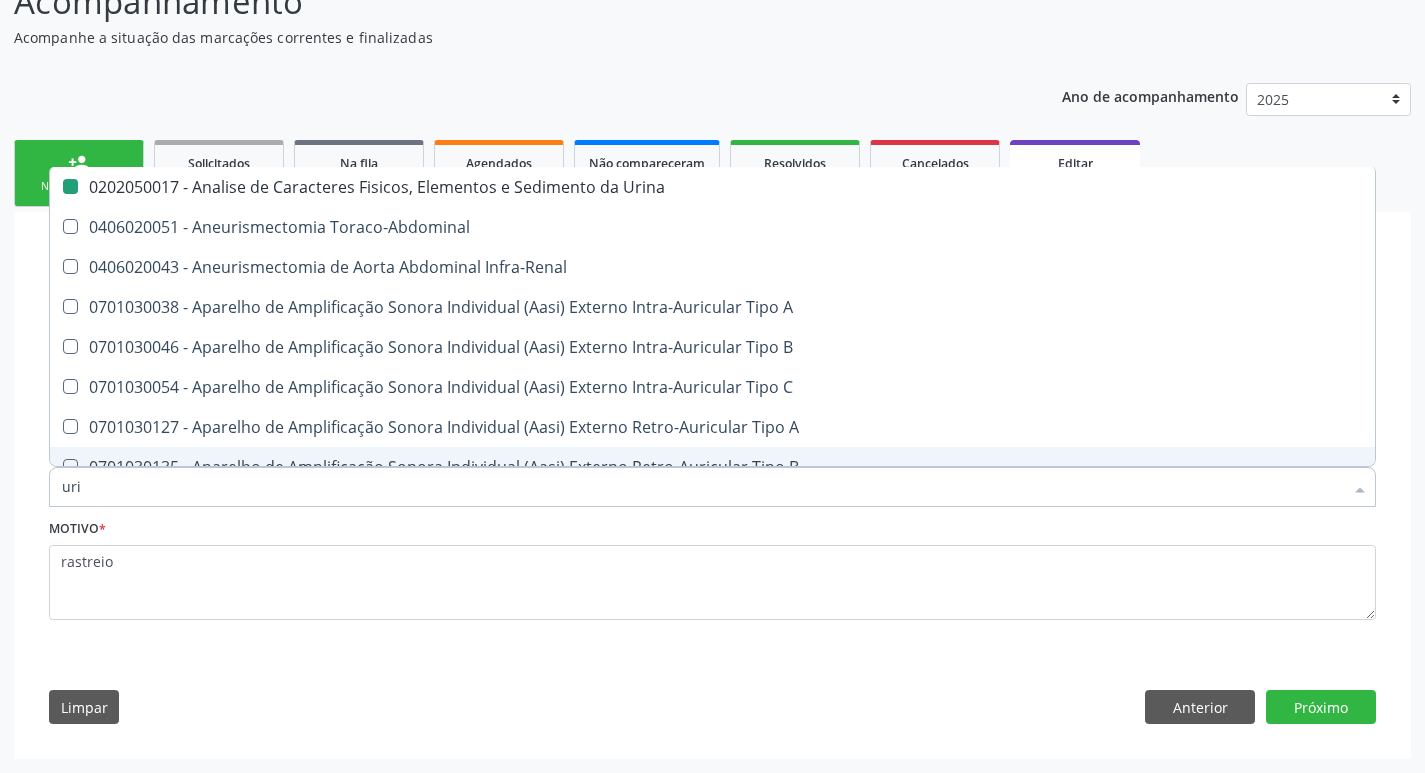 type on "ur" 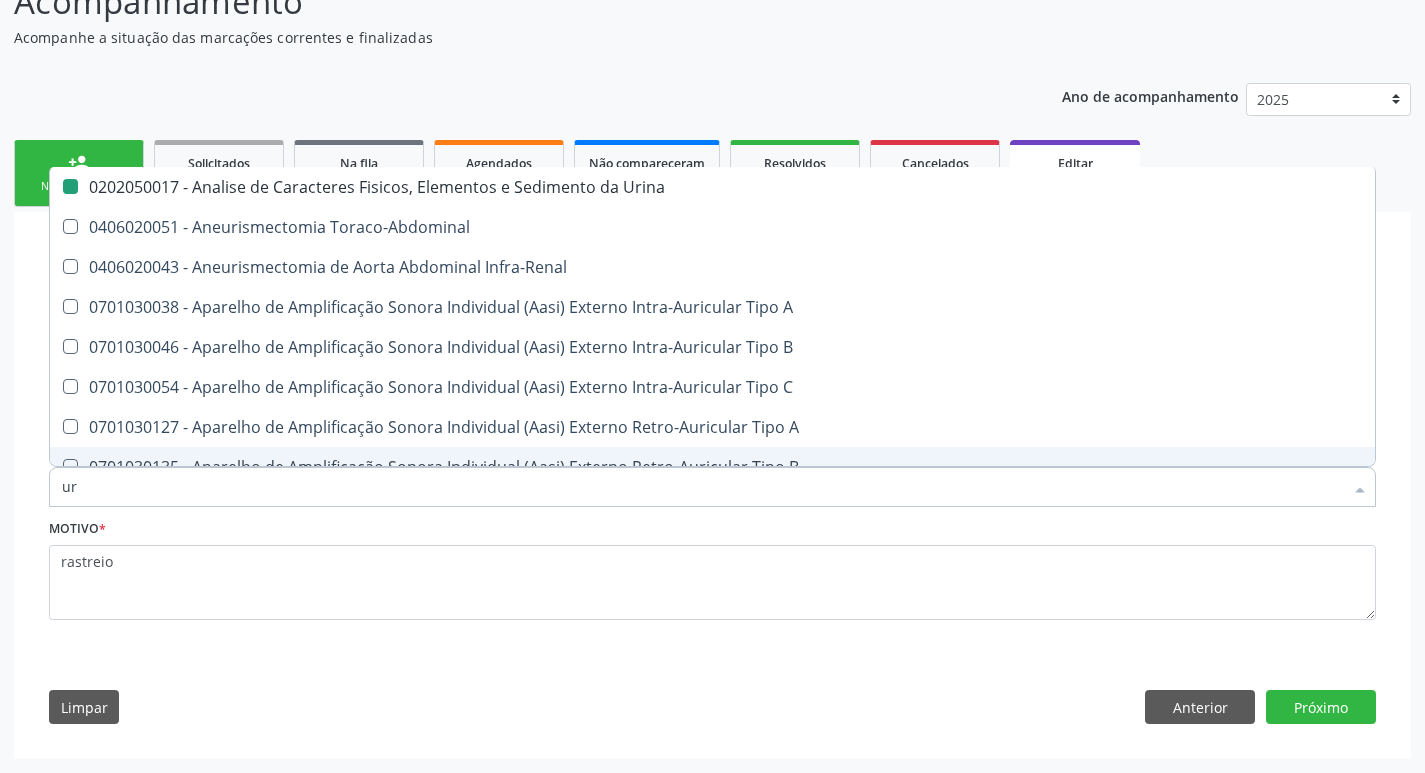 checkbox on "false" 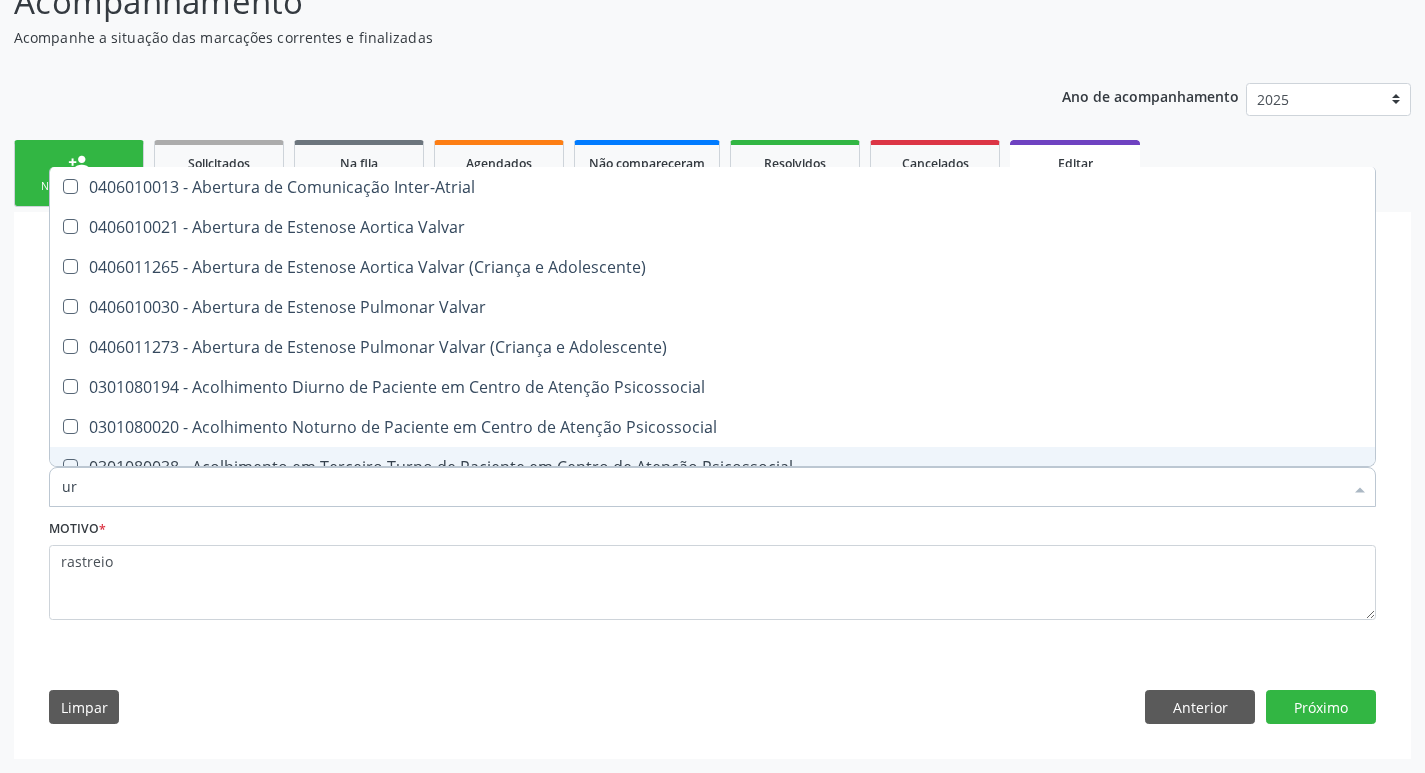 type on "u" 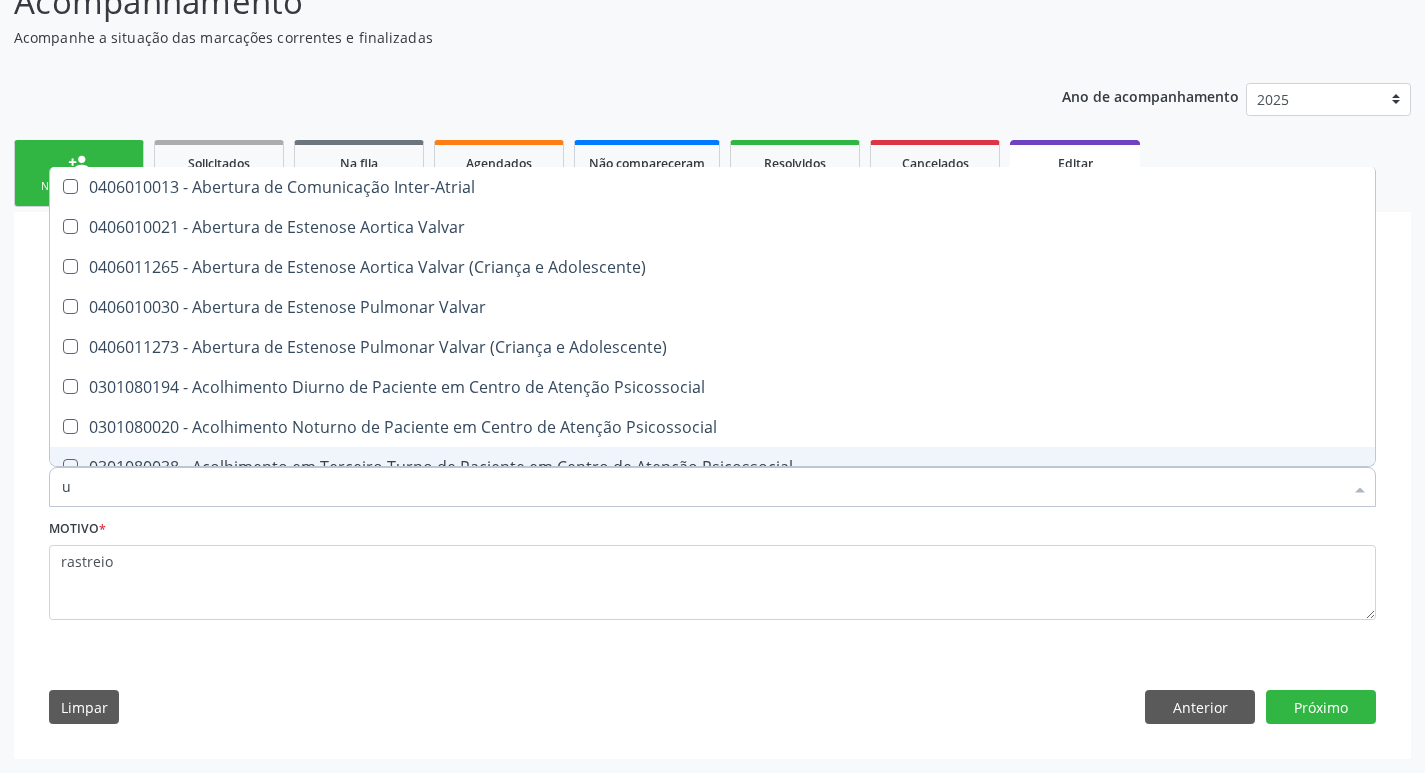 checkbox on "false" 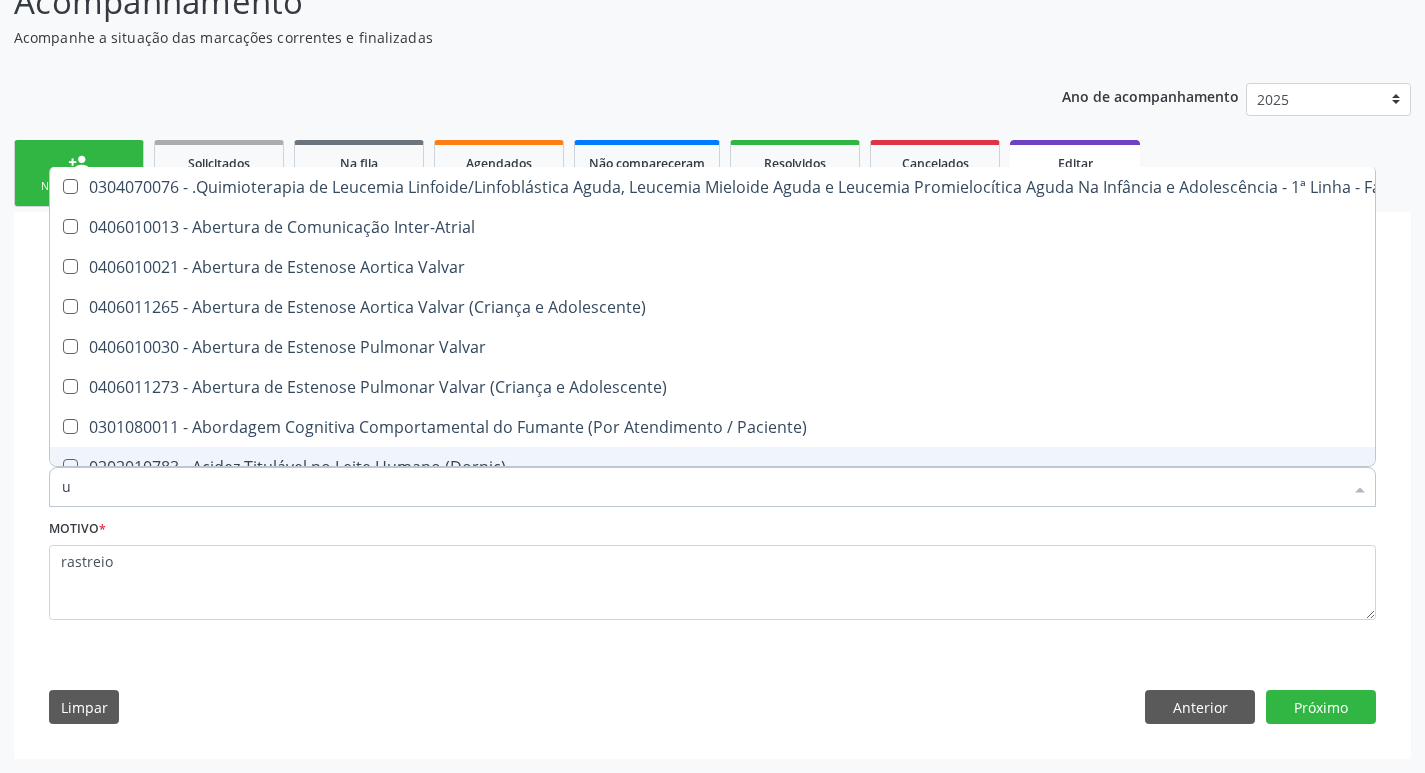 type 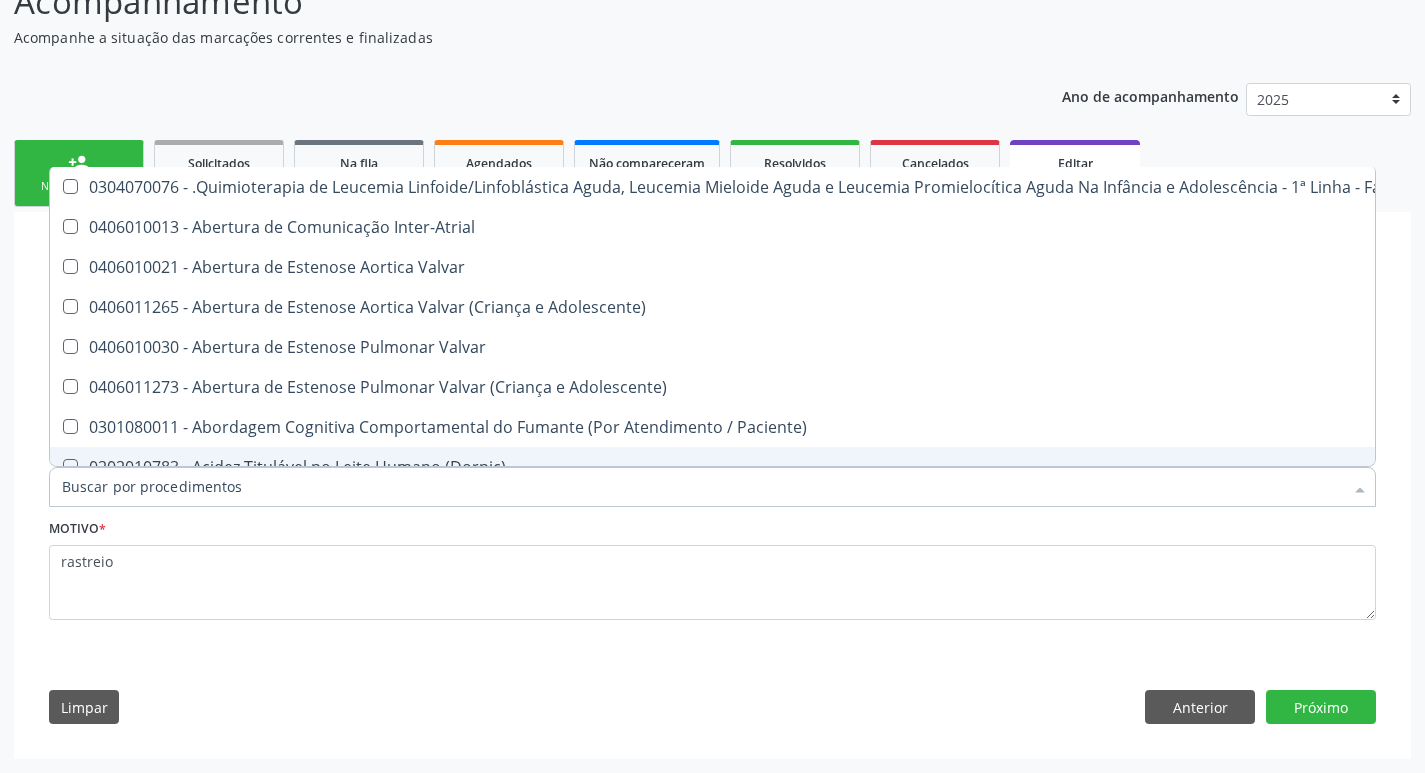 checkbox on "false" 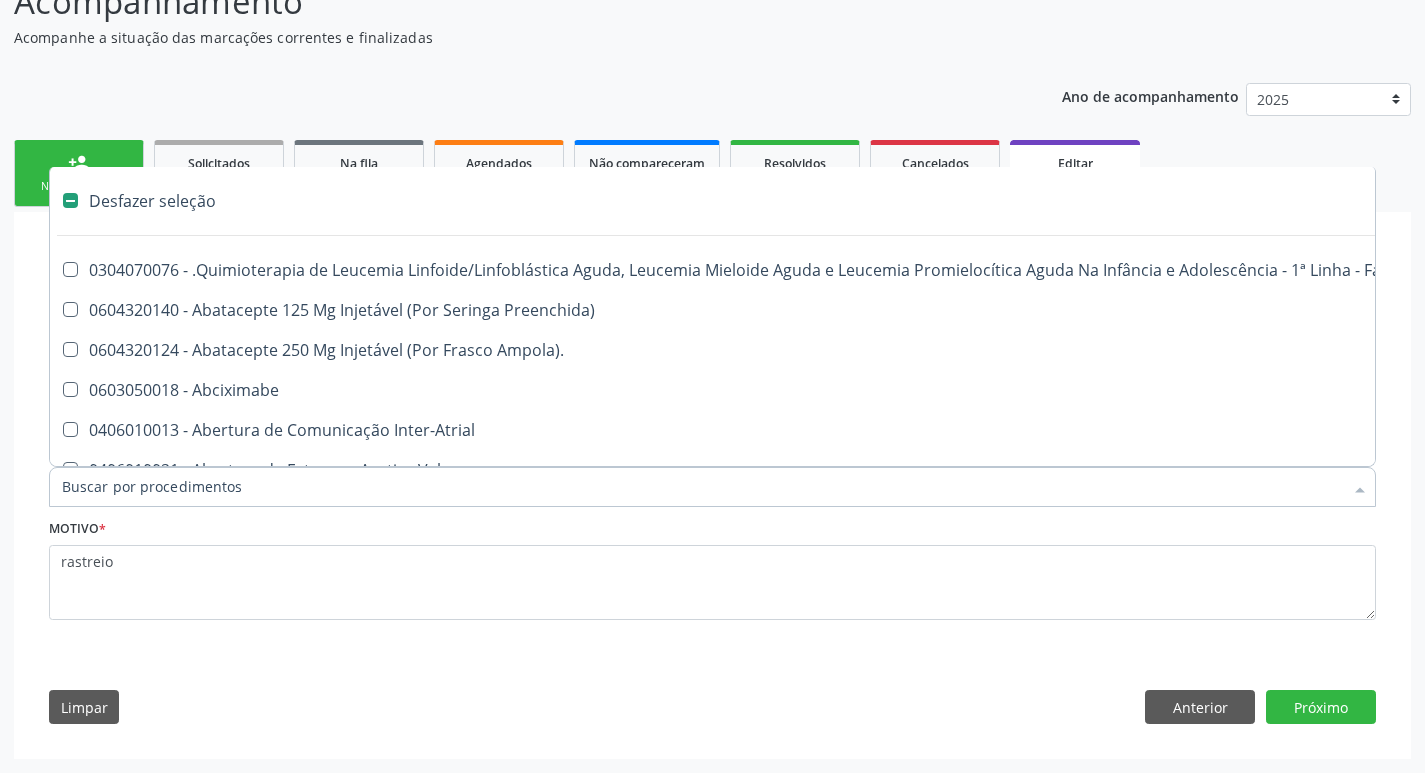 type on "c" 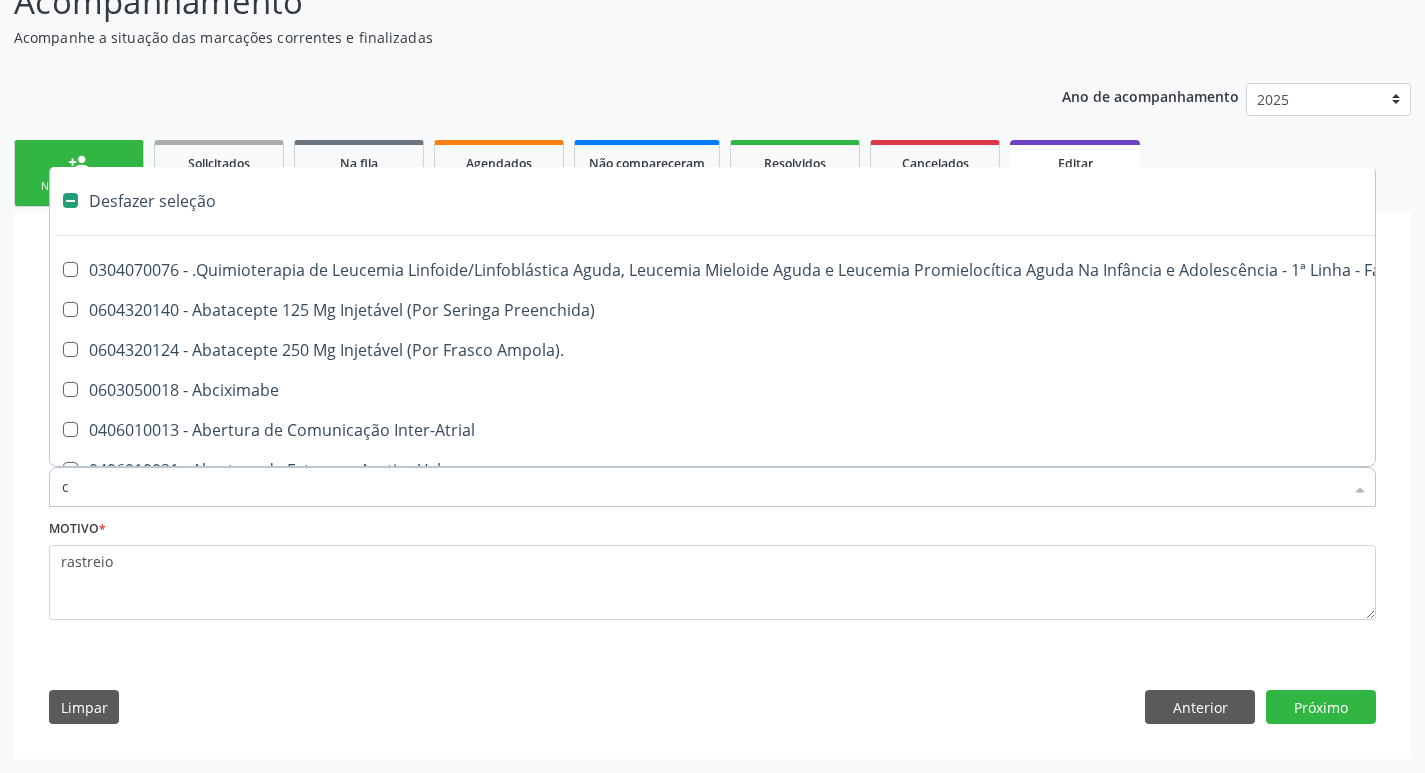 checkbox on "true" 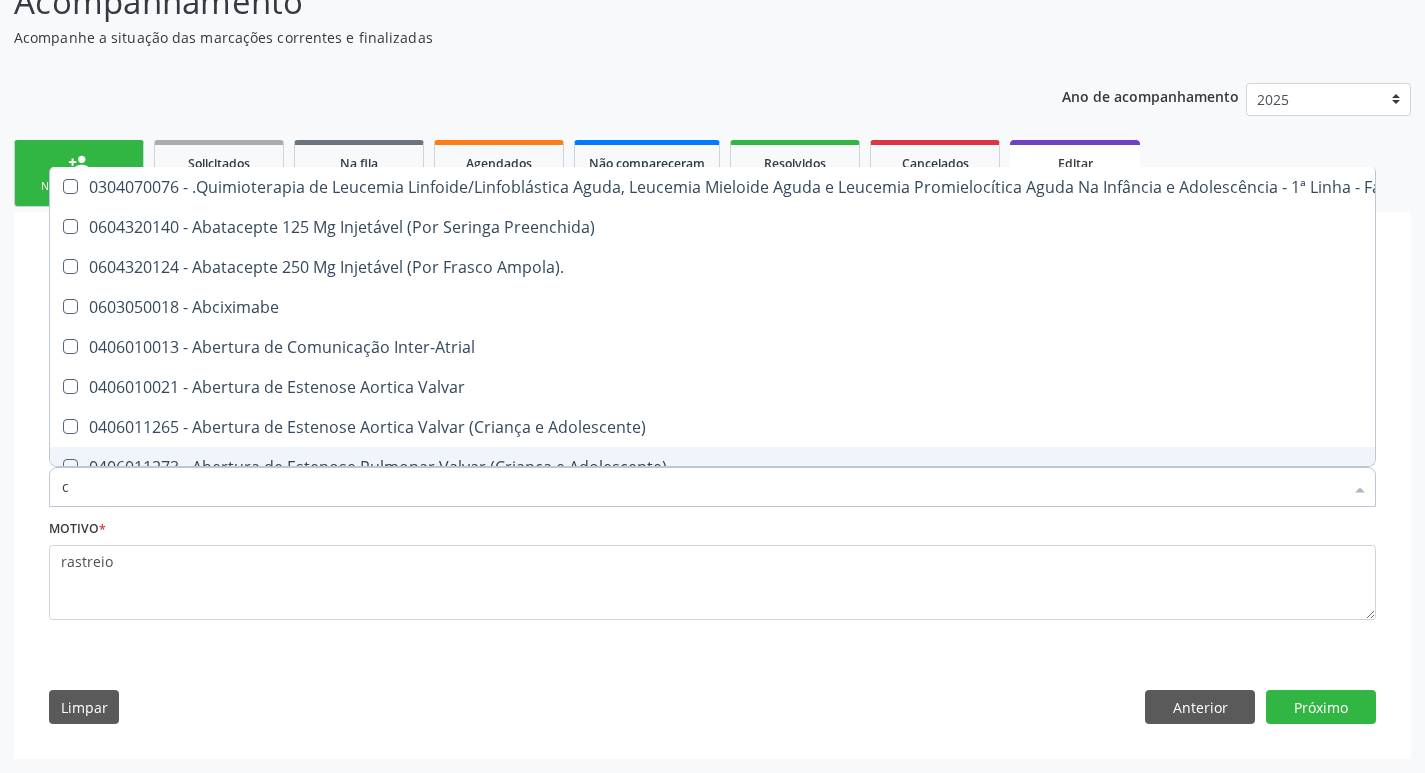 type on "cu" 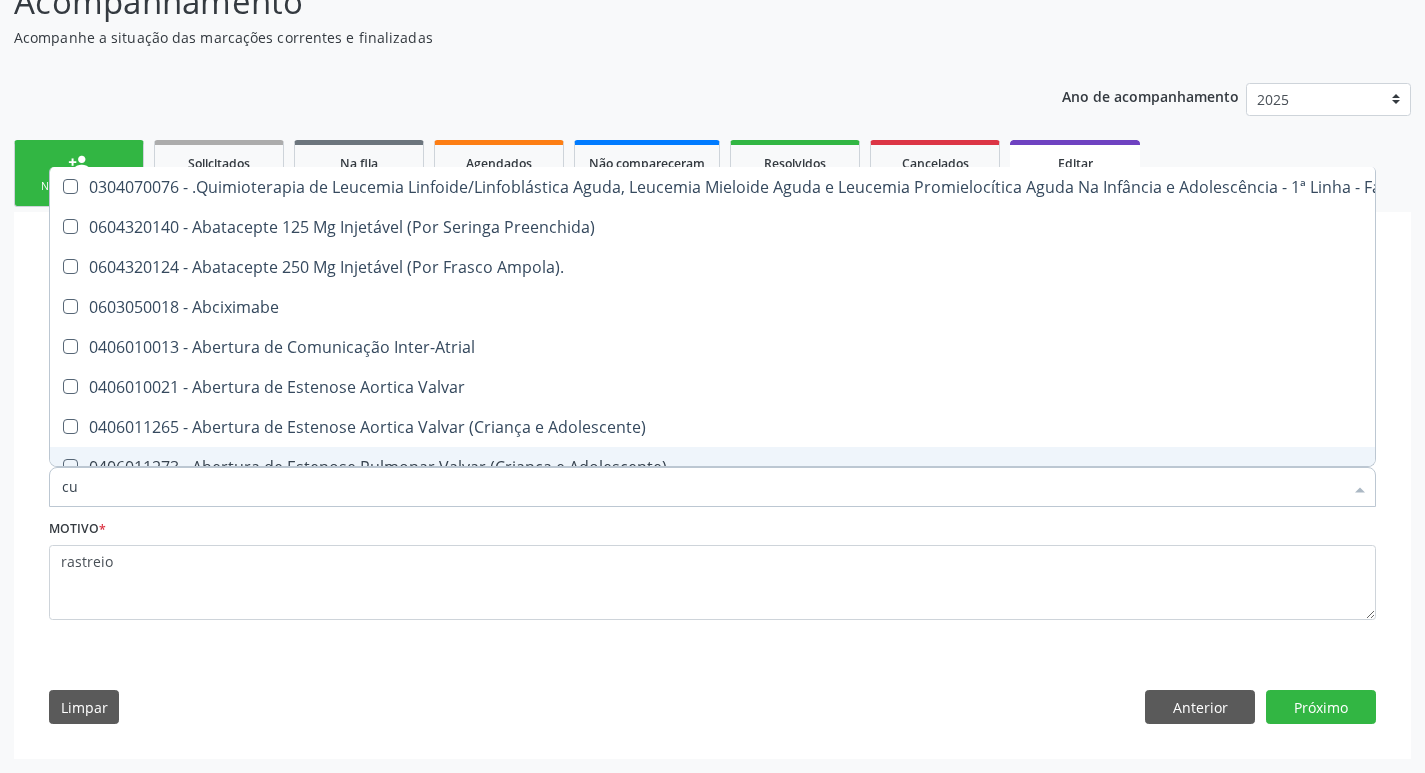 checkbox on "false" 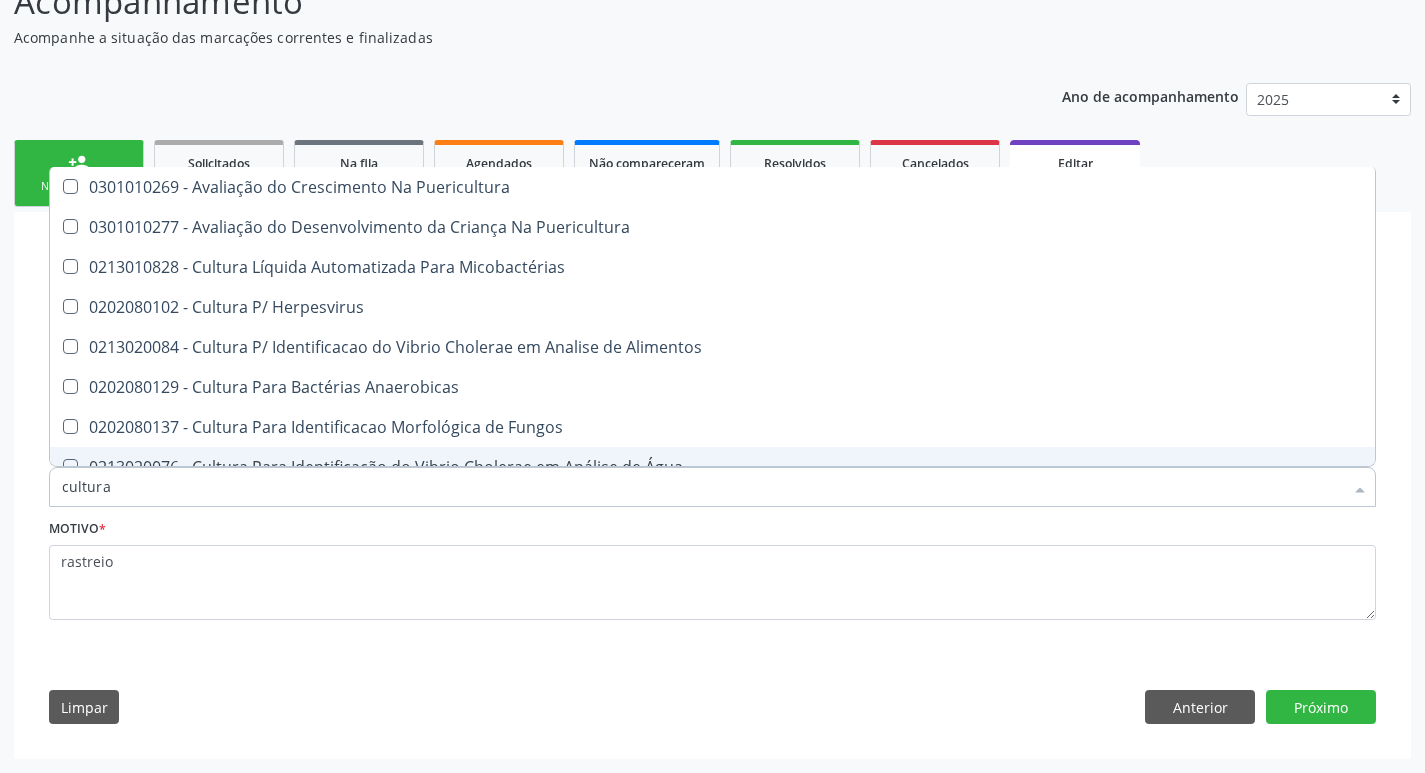 type on "cultura" 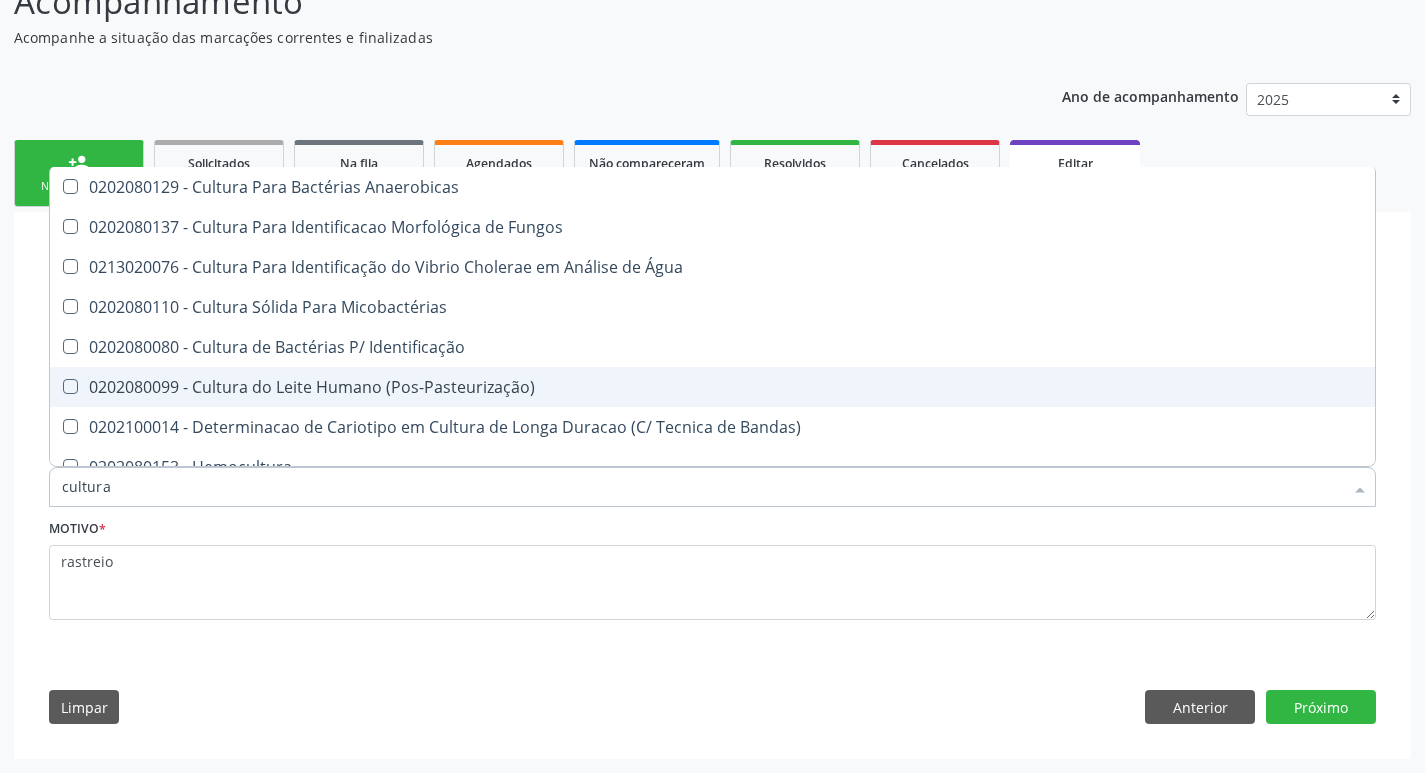 scroll, scrollTop: 221, scrollLeft: 0, axis: vertical 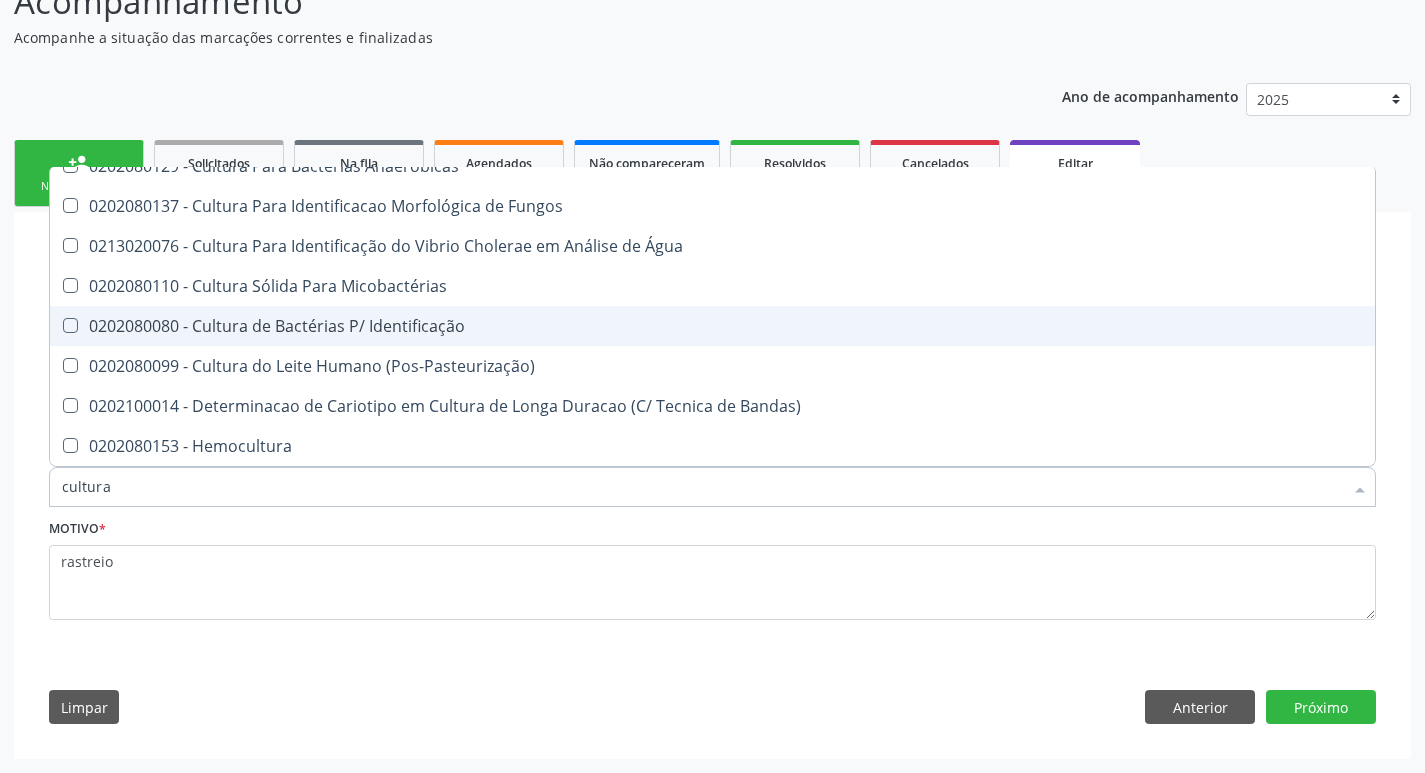 click on "0202080080 - Cultura de Bactérias P/ Identificação" at bounding box center [712, 326] 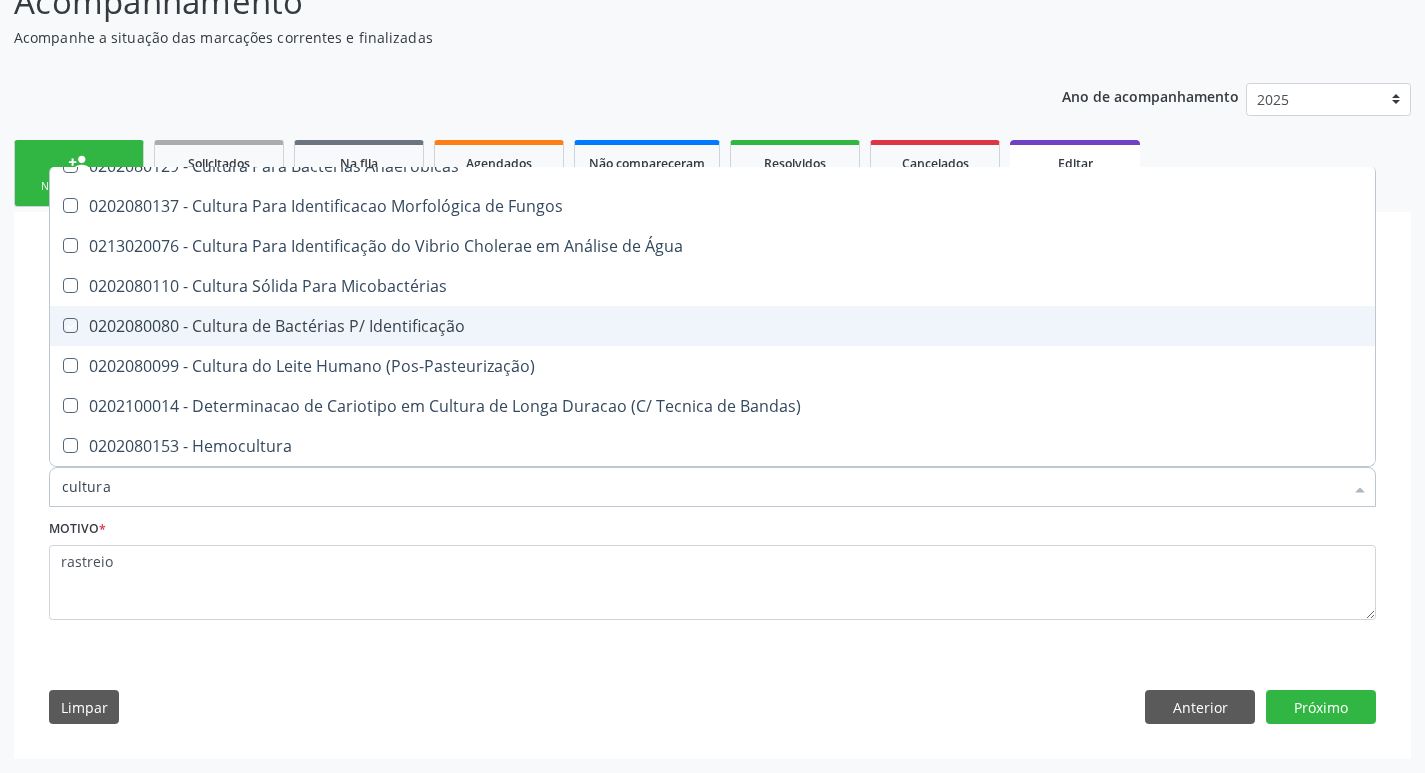 checkbox on "true" 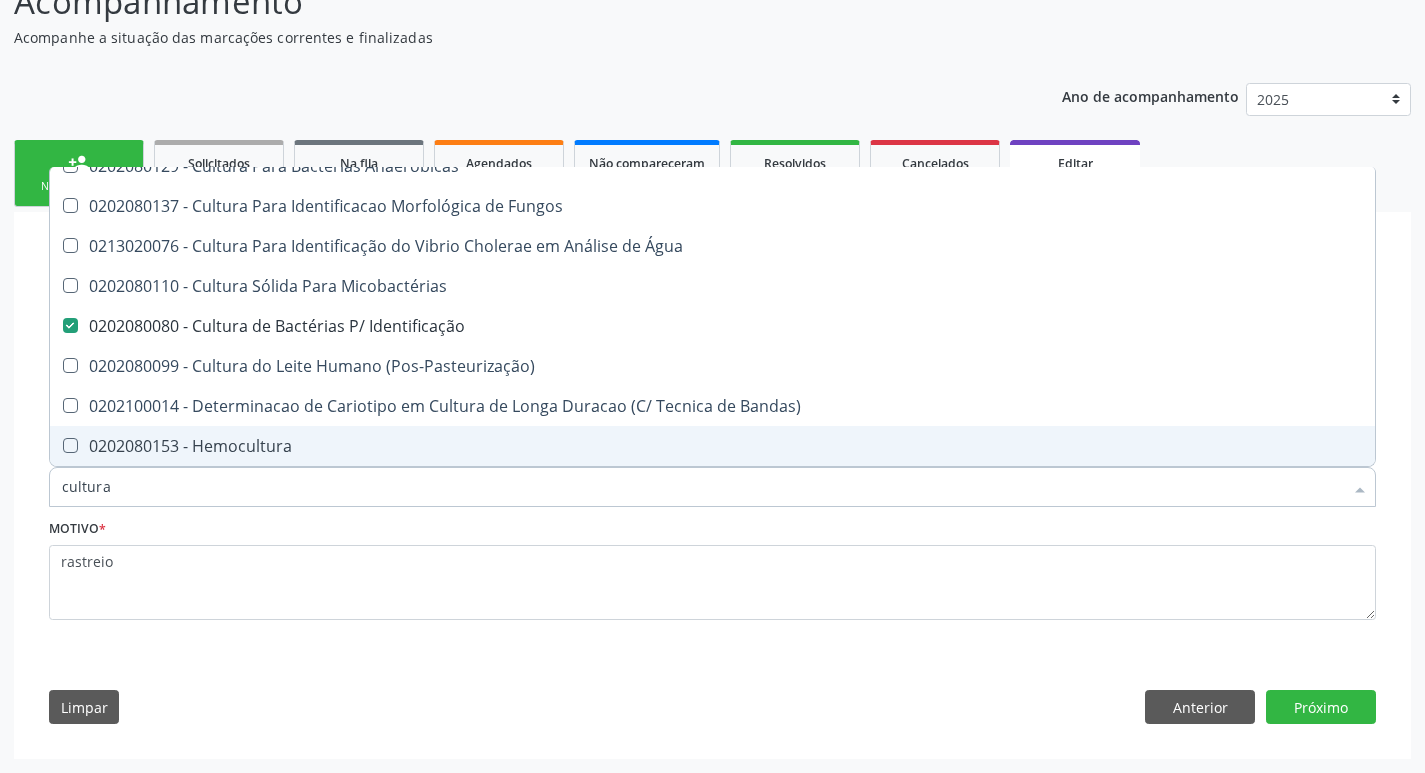 click on "cultura" at bounding box center (702, 487) 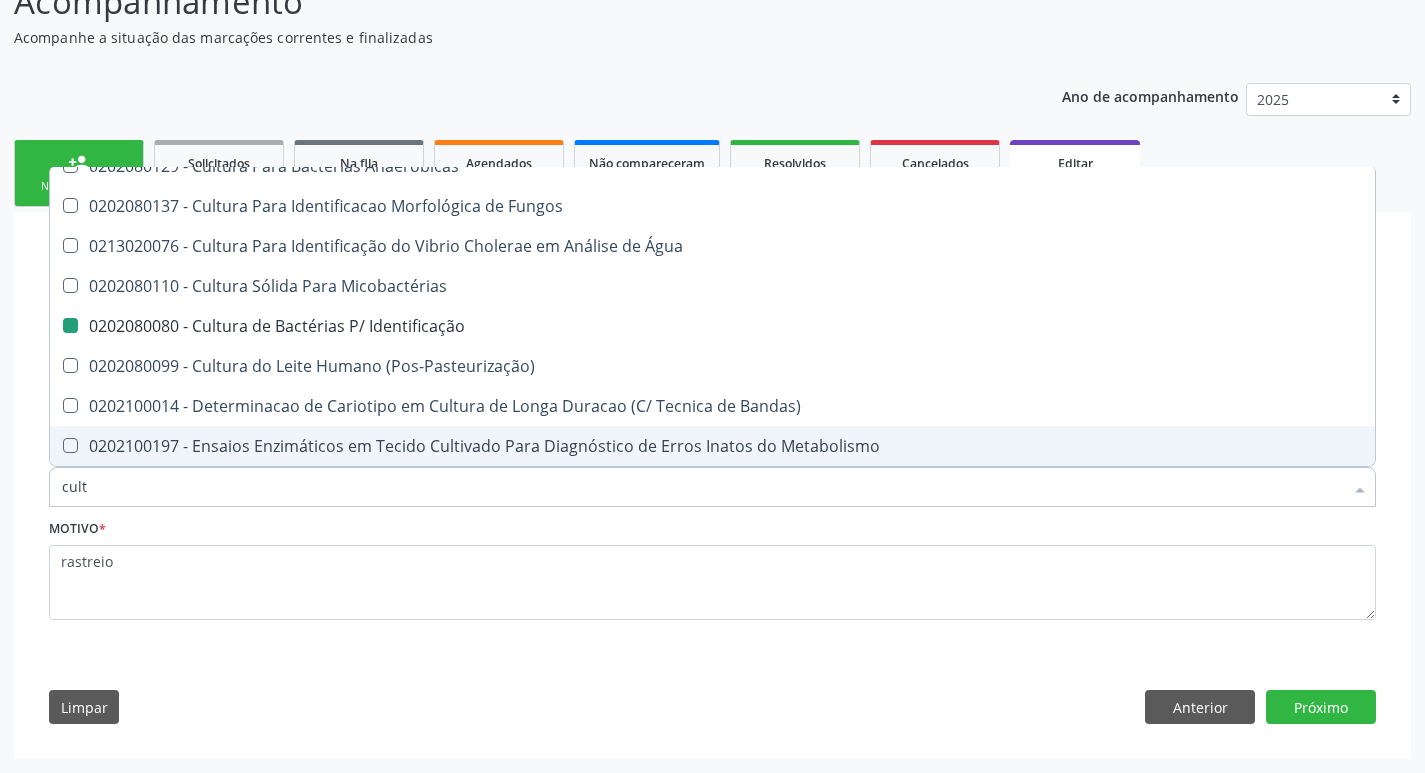 type on "cul" 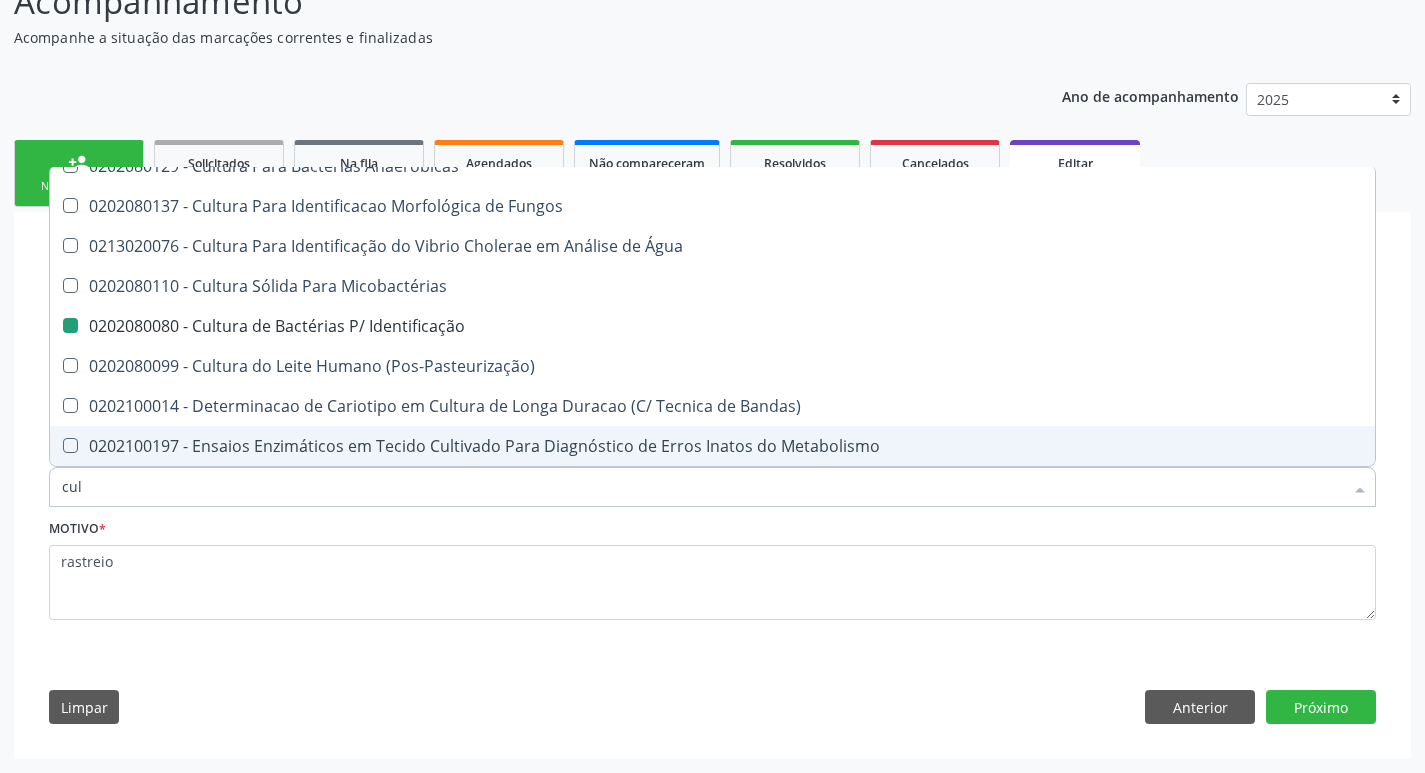 checkbox on "false" 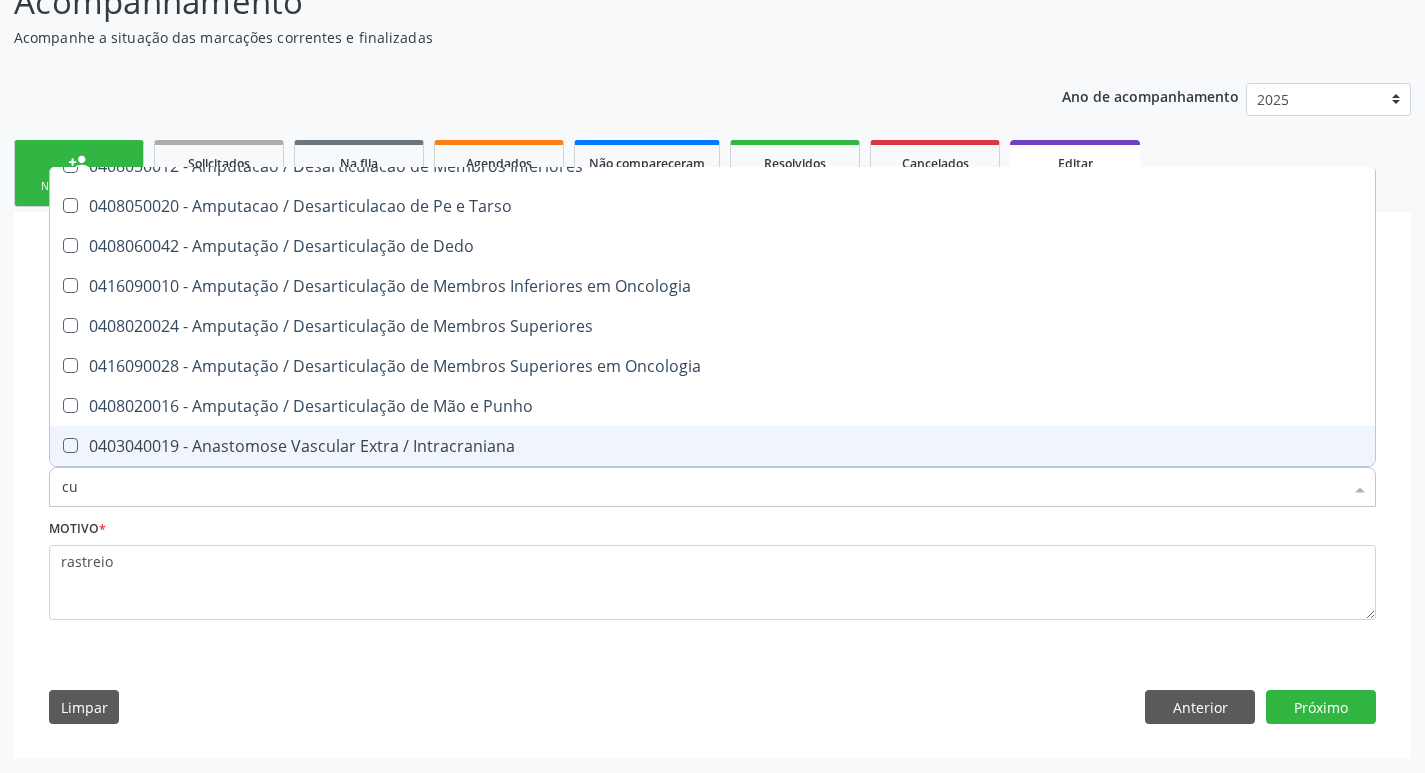 type on "c" 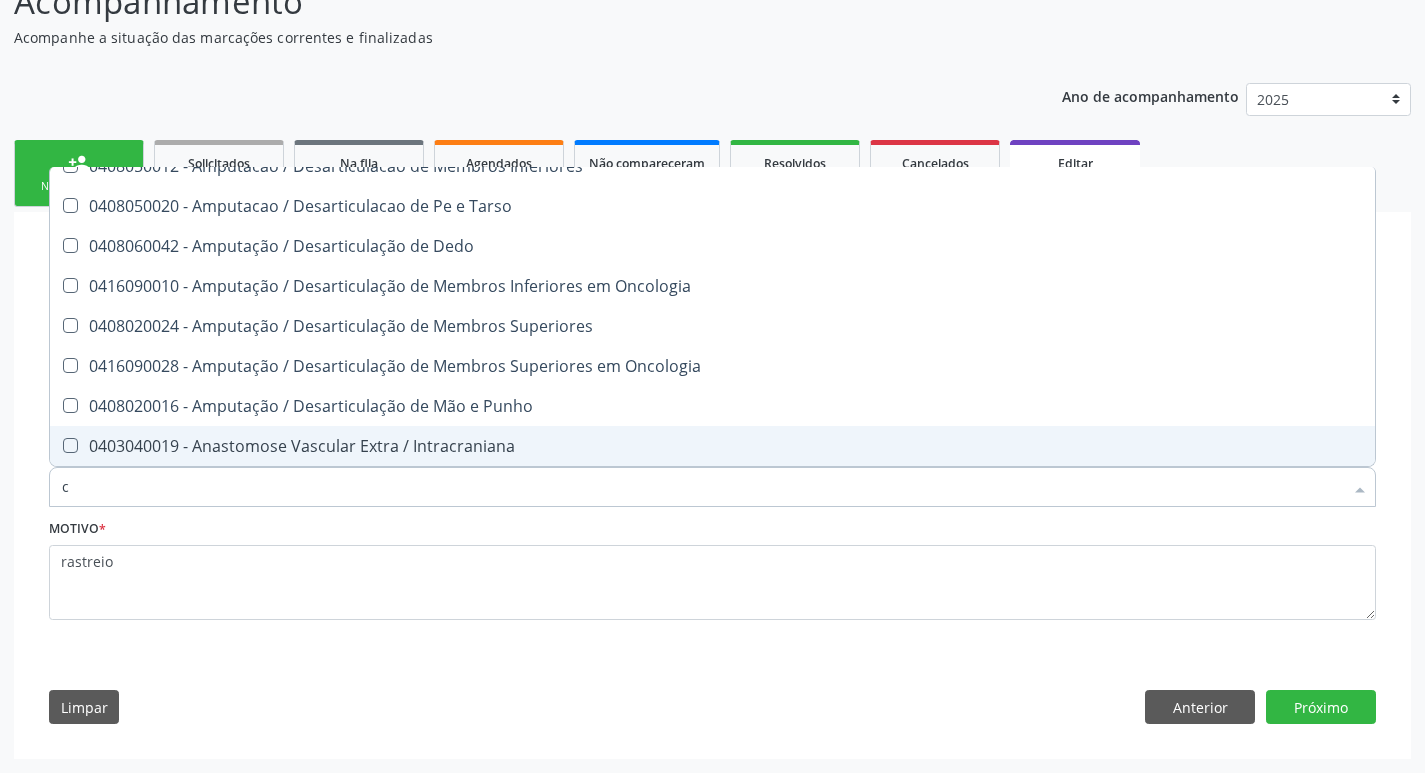 type 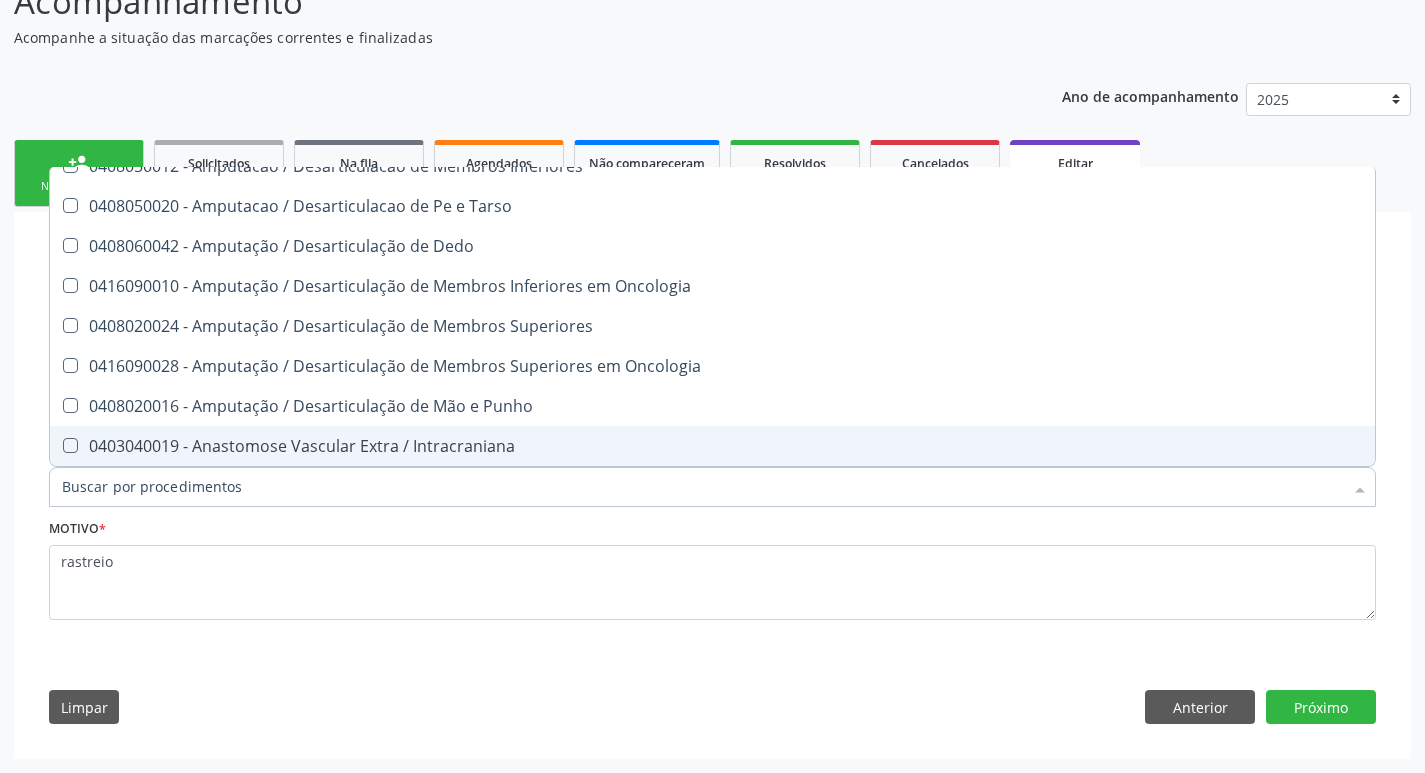 checkbox on "false" 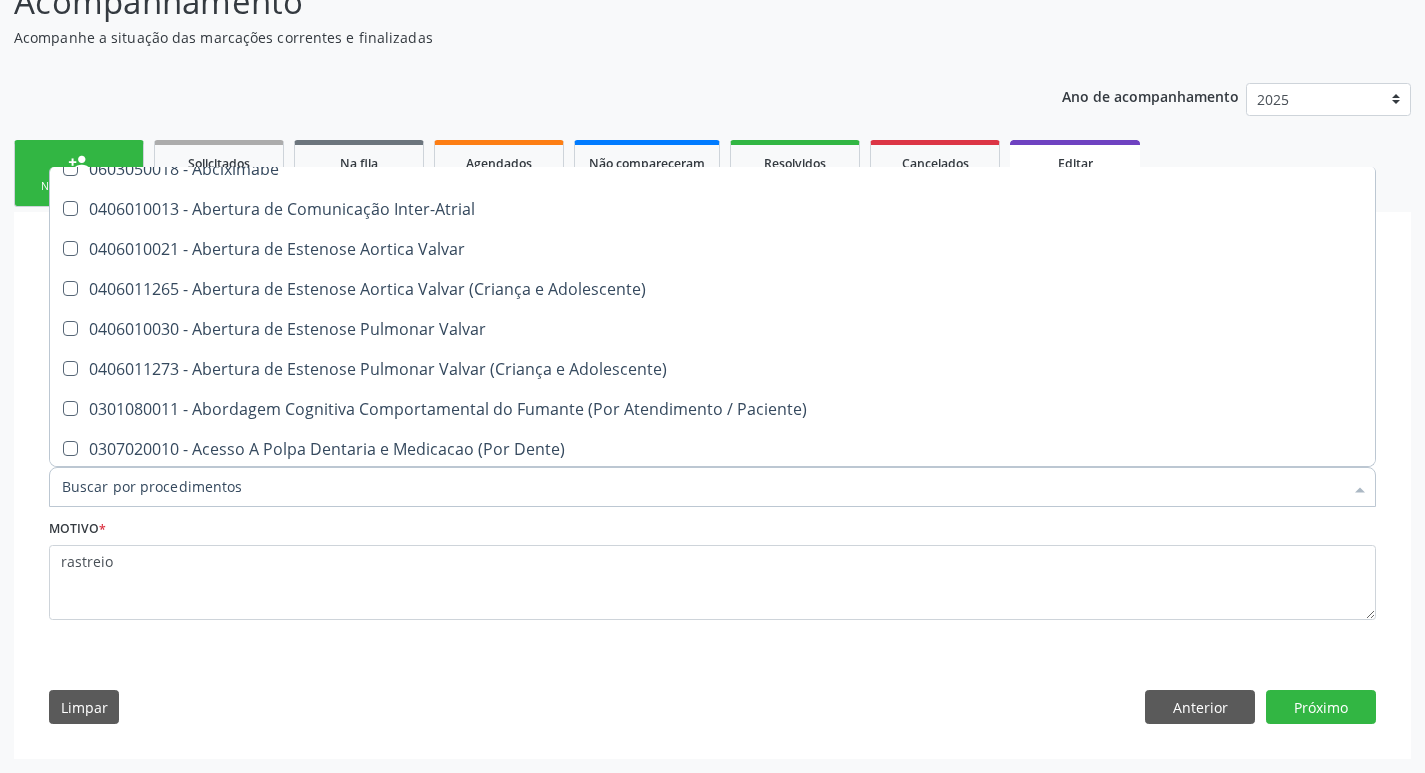 scroll, scrollTop: 304, scrollLeft: 0, axis: vertical 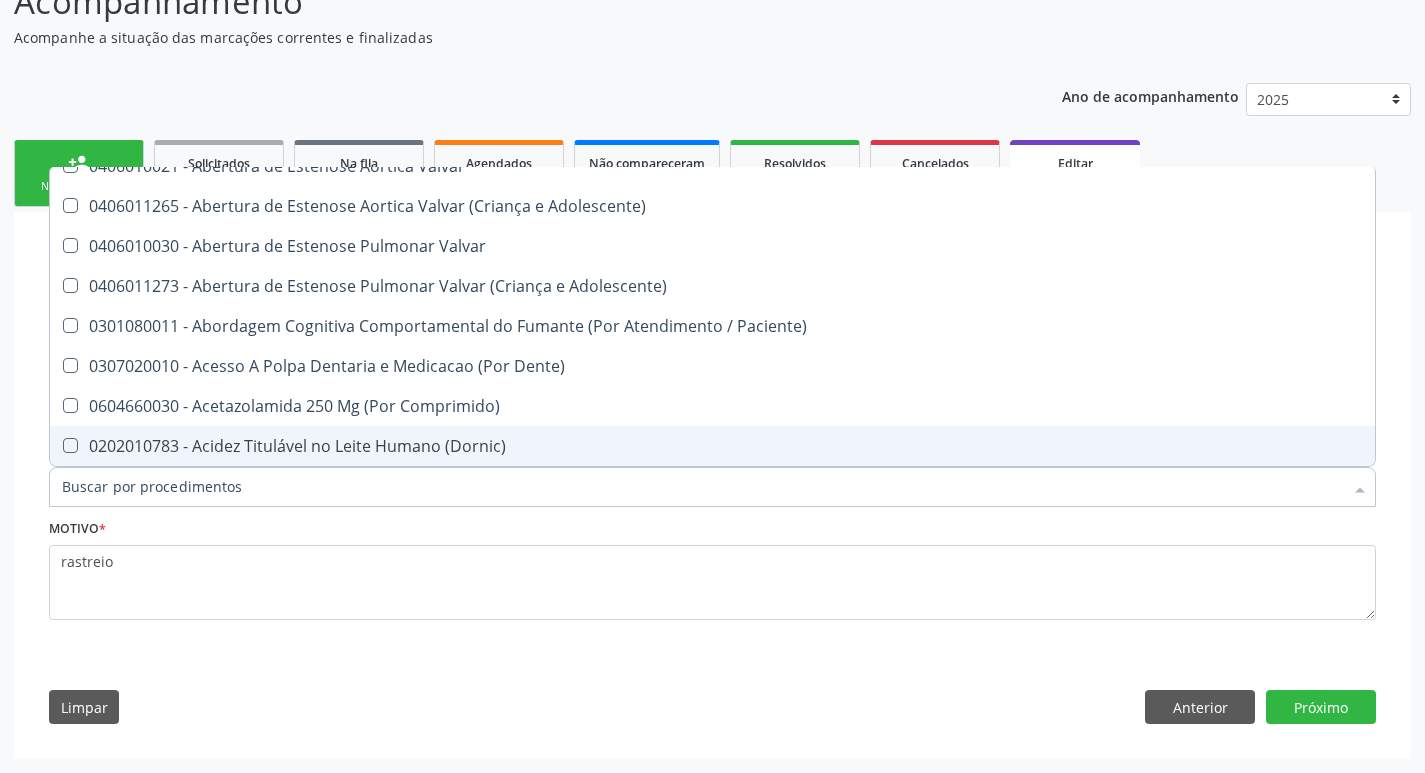 type on "e" 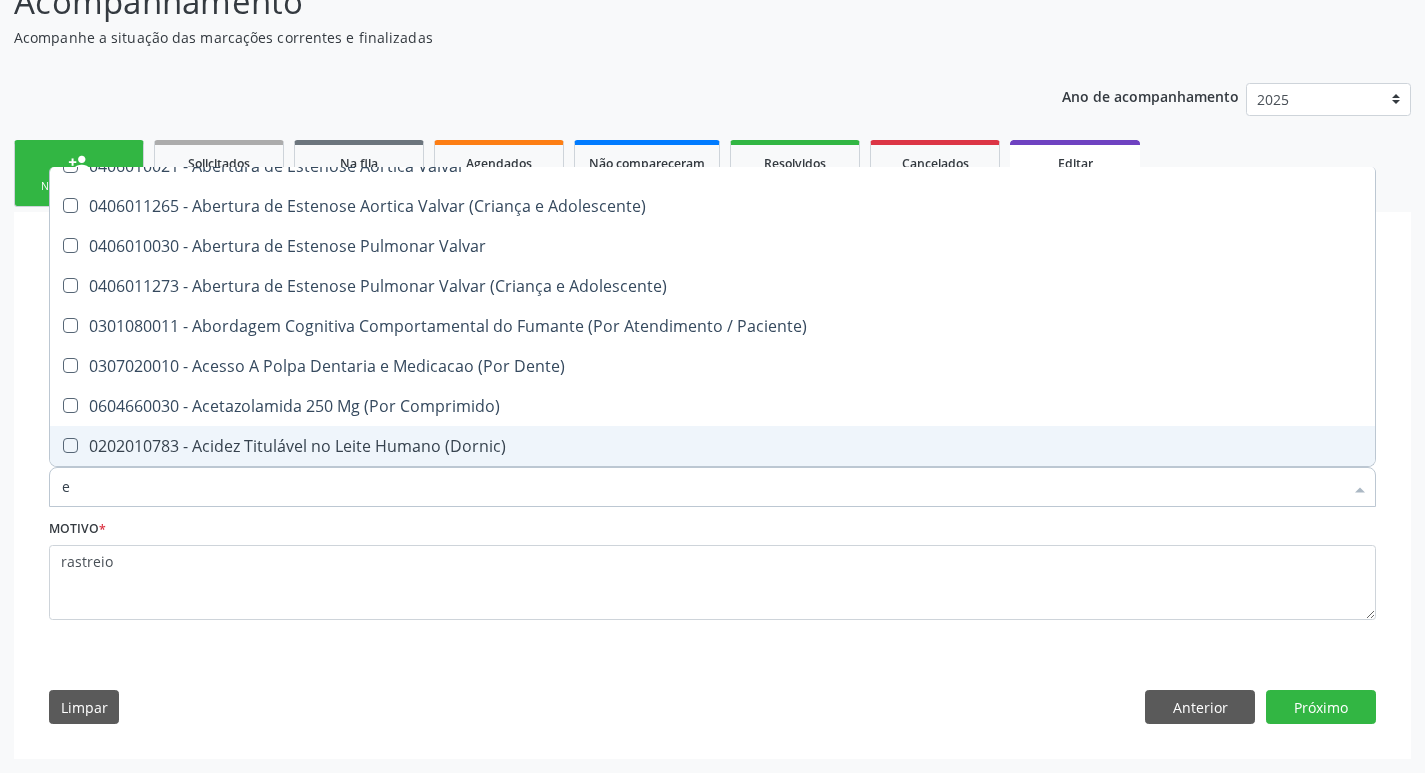 checkbox on "true" 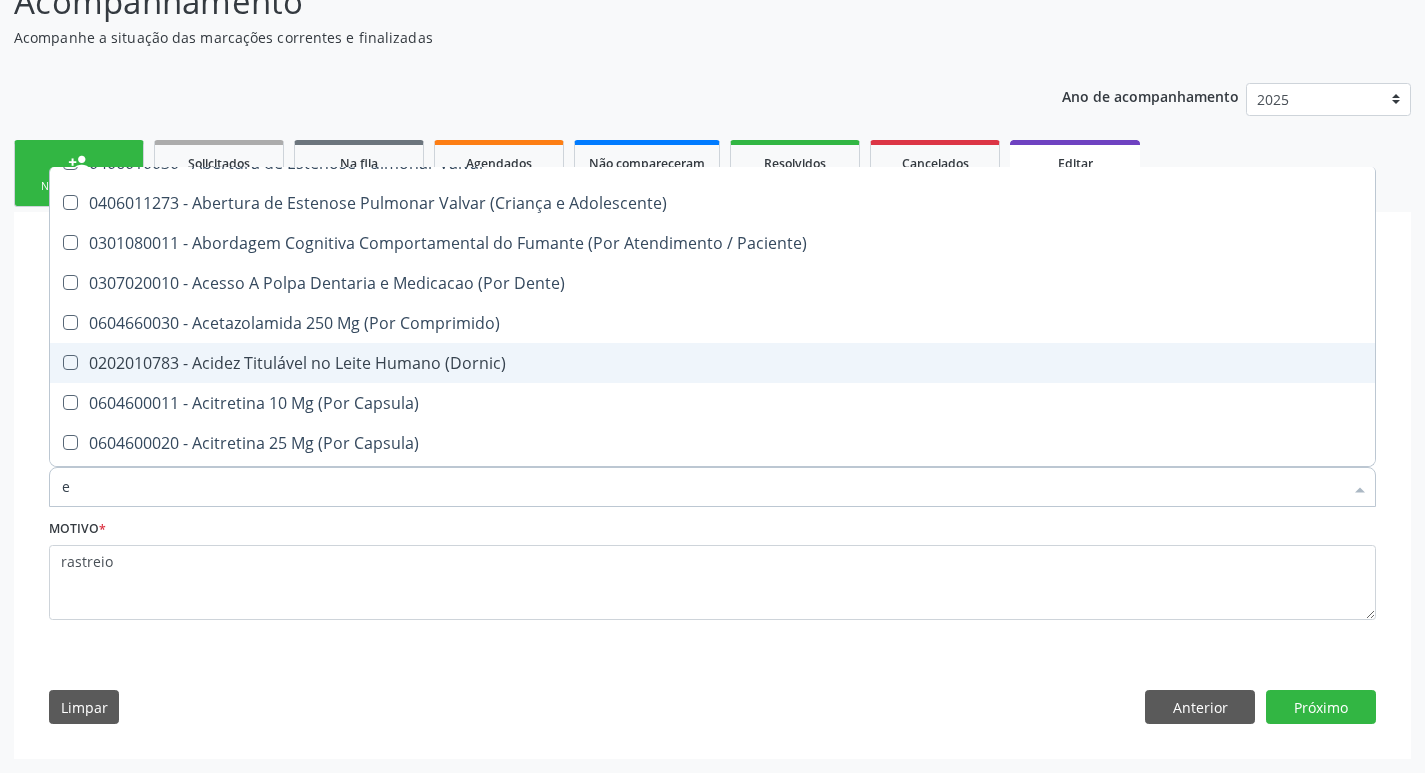 scroll, scrollTop: 221, scrollLeft: 0, axis: vertical 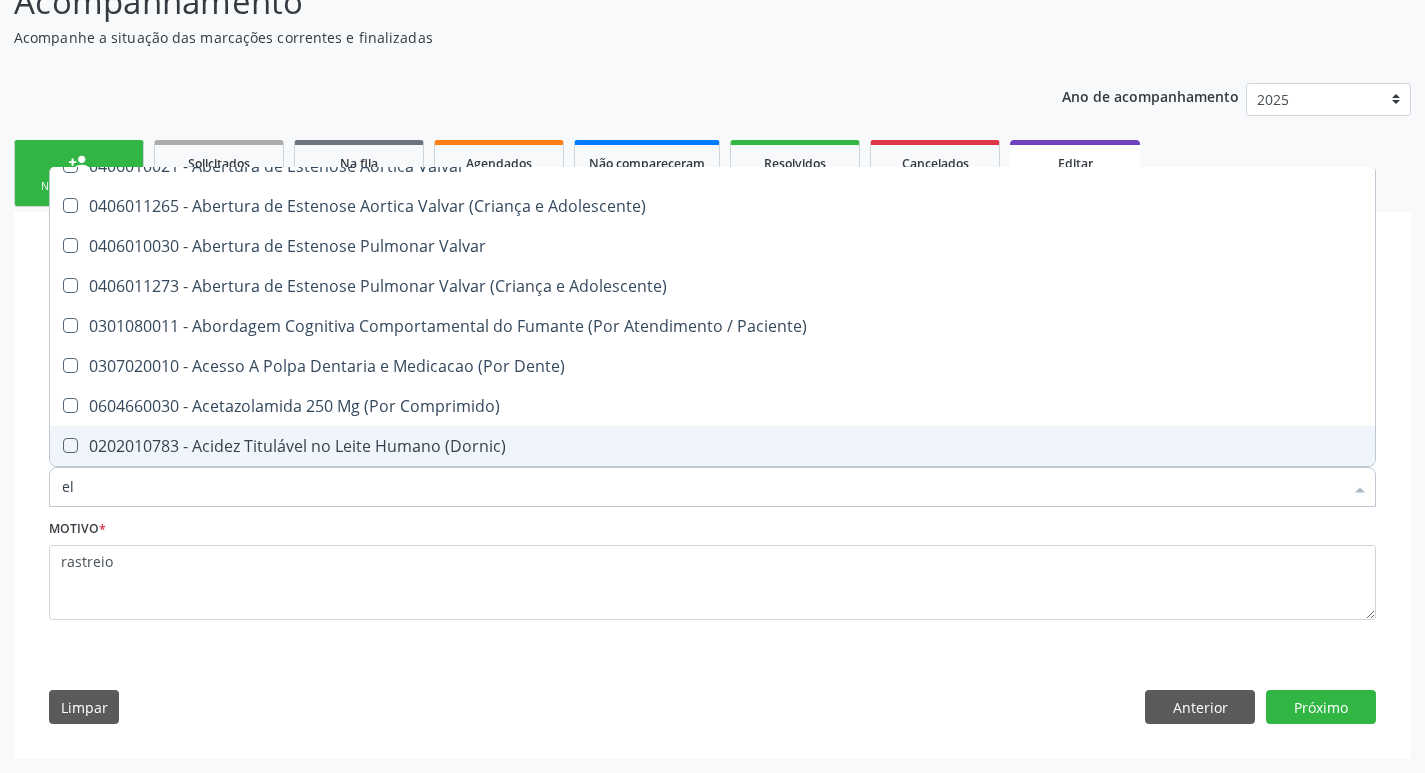 type on "ele" 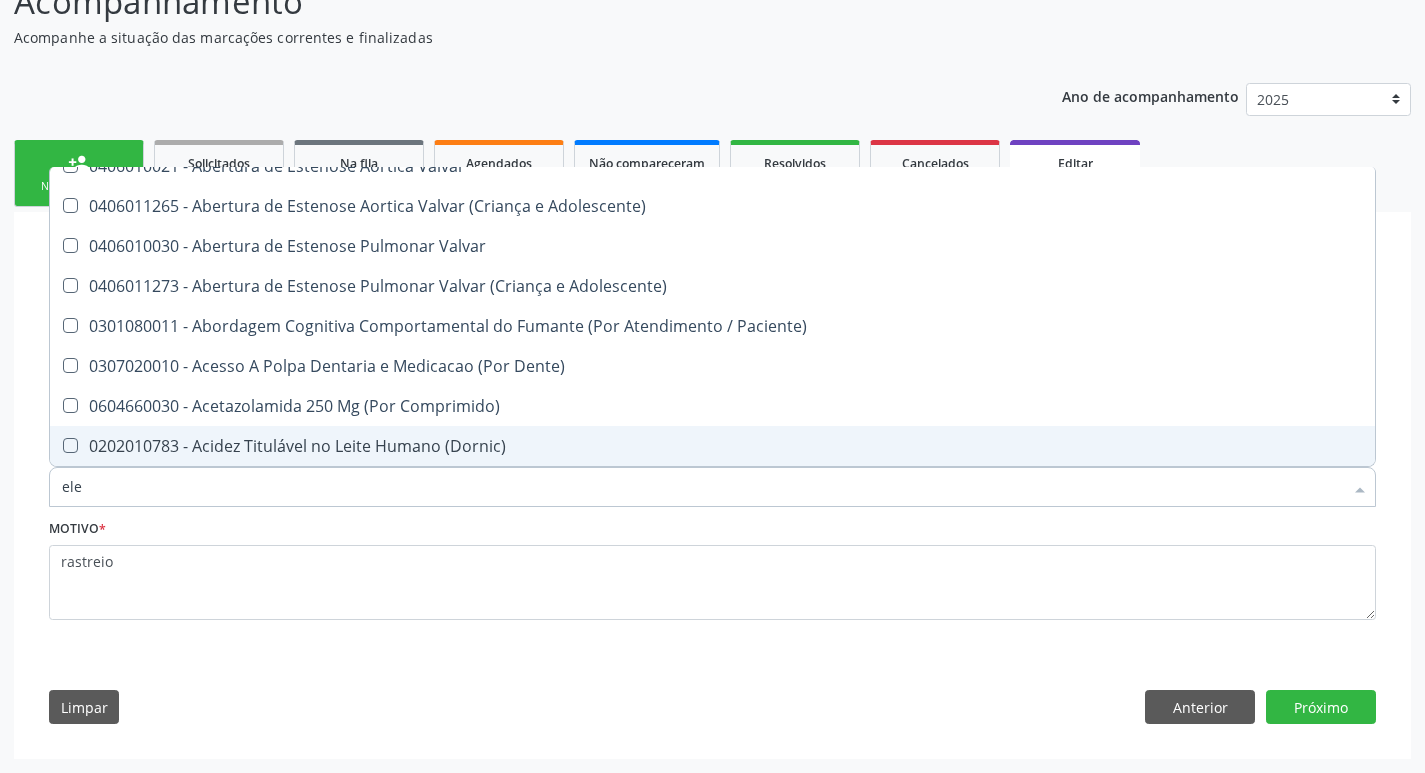 checkbox on "true" 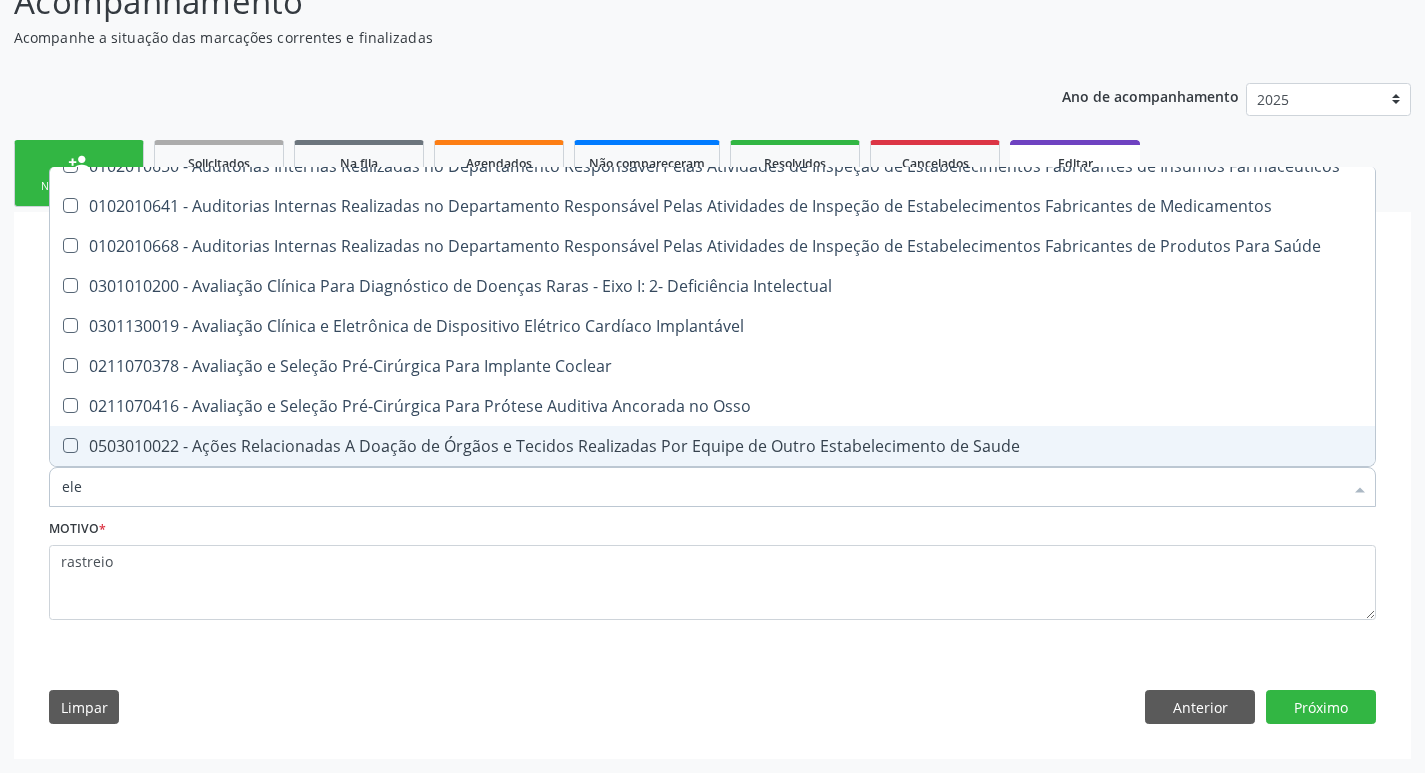 type on "elet" 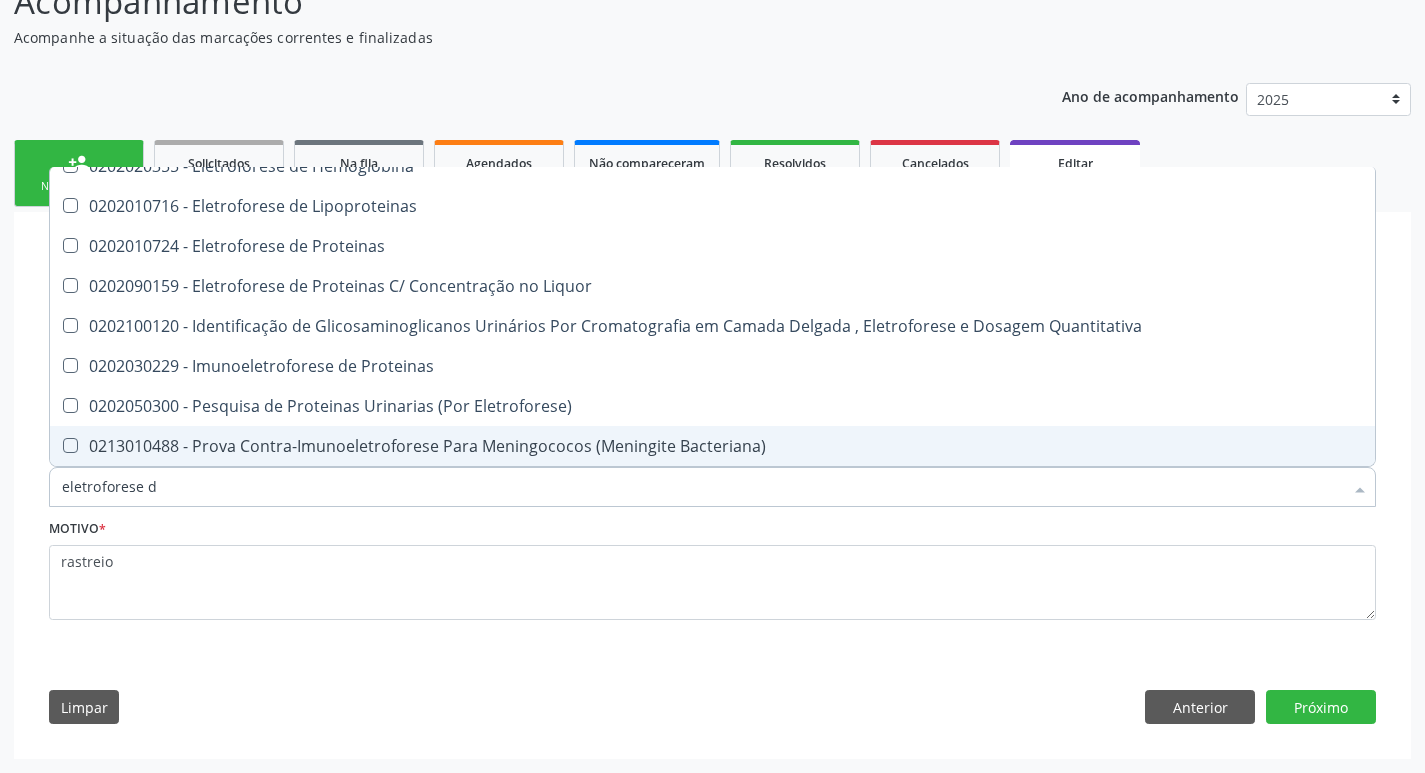 scroll, scrollTop: 0, scrollLeft: 0, axis: both 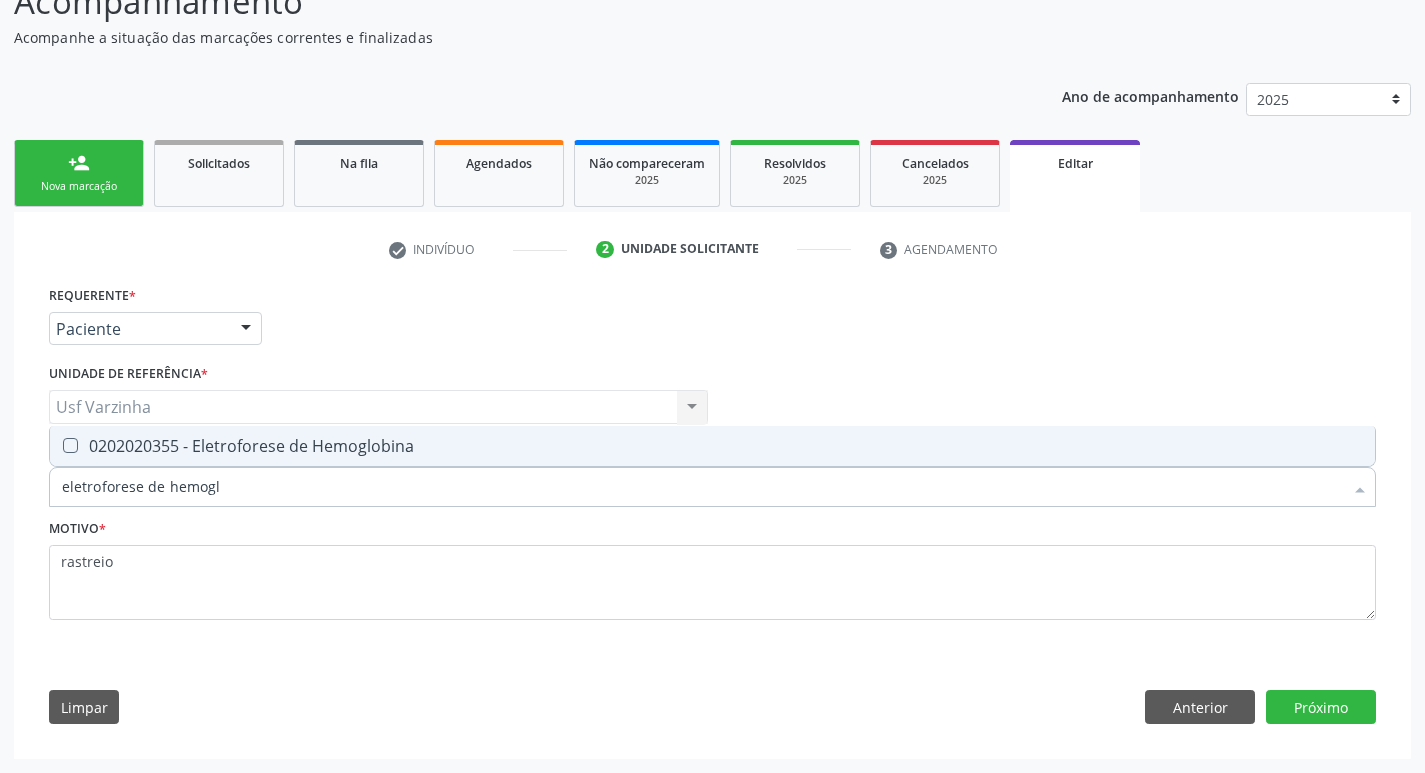type on "eletroforese de hemoglo" 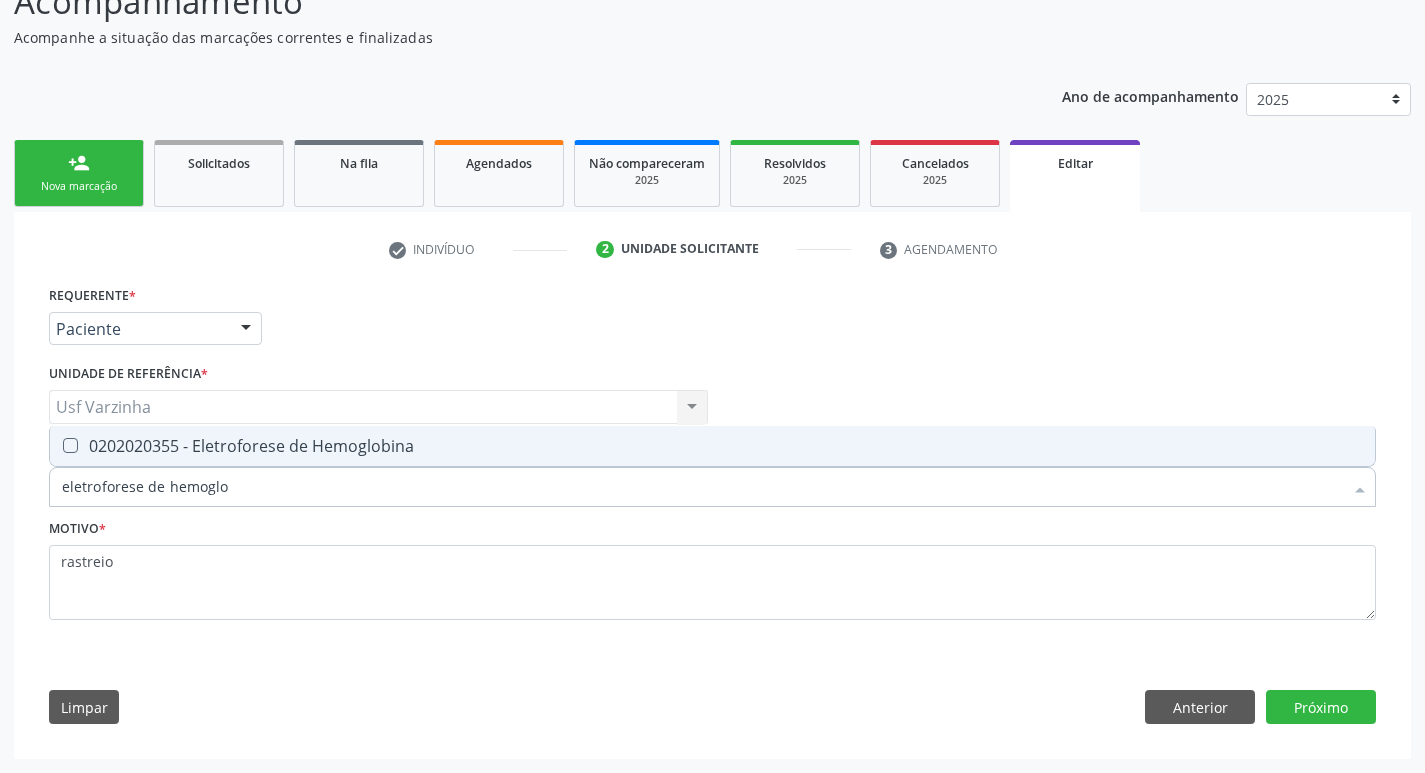 drag, startPoint x: 148, startPoint y: 444, endPoint x: 191, endPoint y: 478, distance: 54.81788 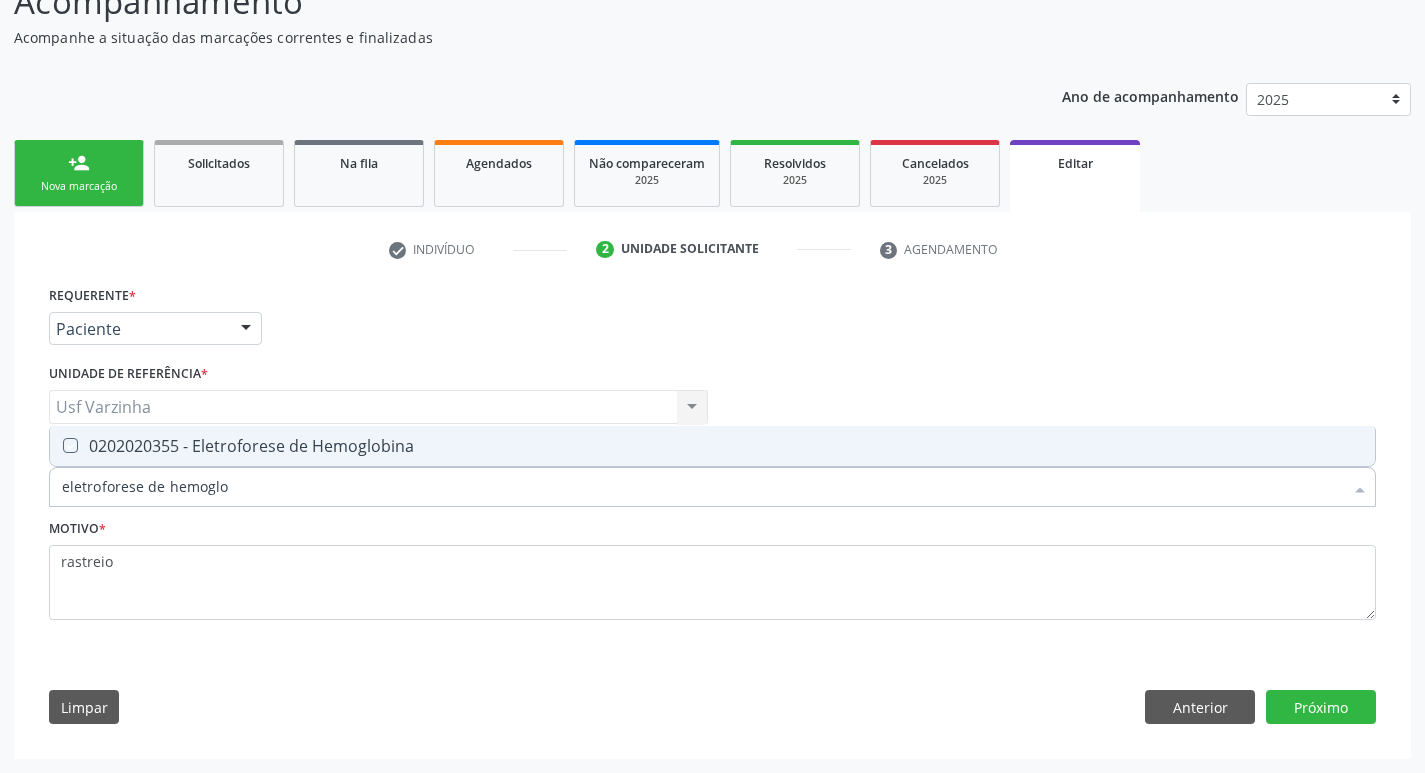 checkbox on "true" 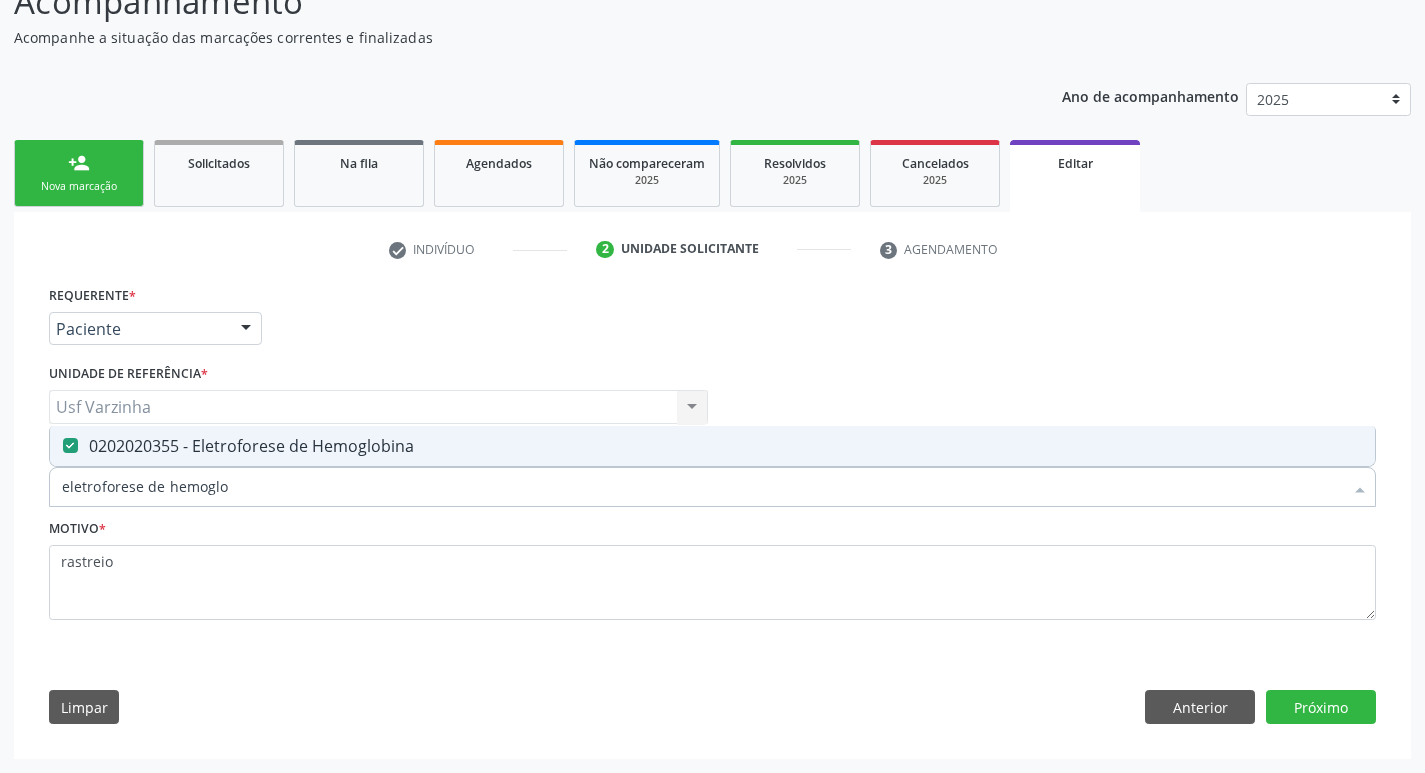 click on "eletroforese de hemoglo" at bounding box center (702, 487) 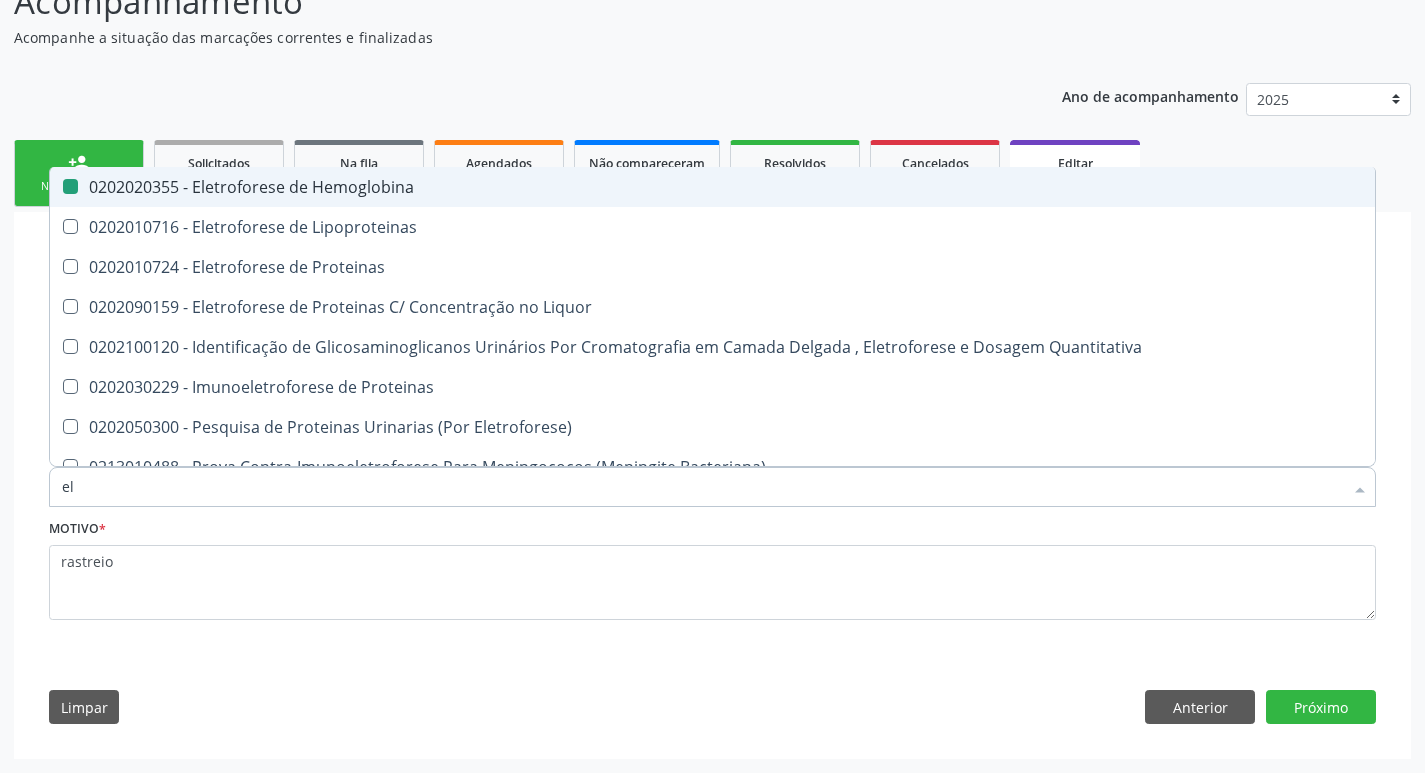 type on "e" 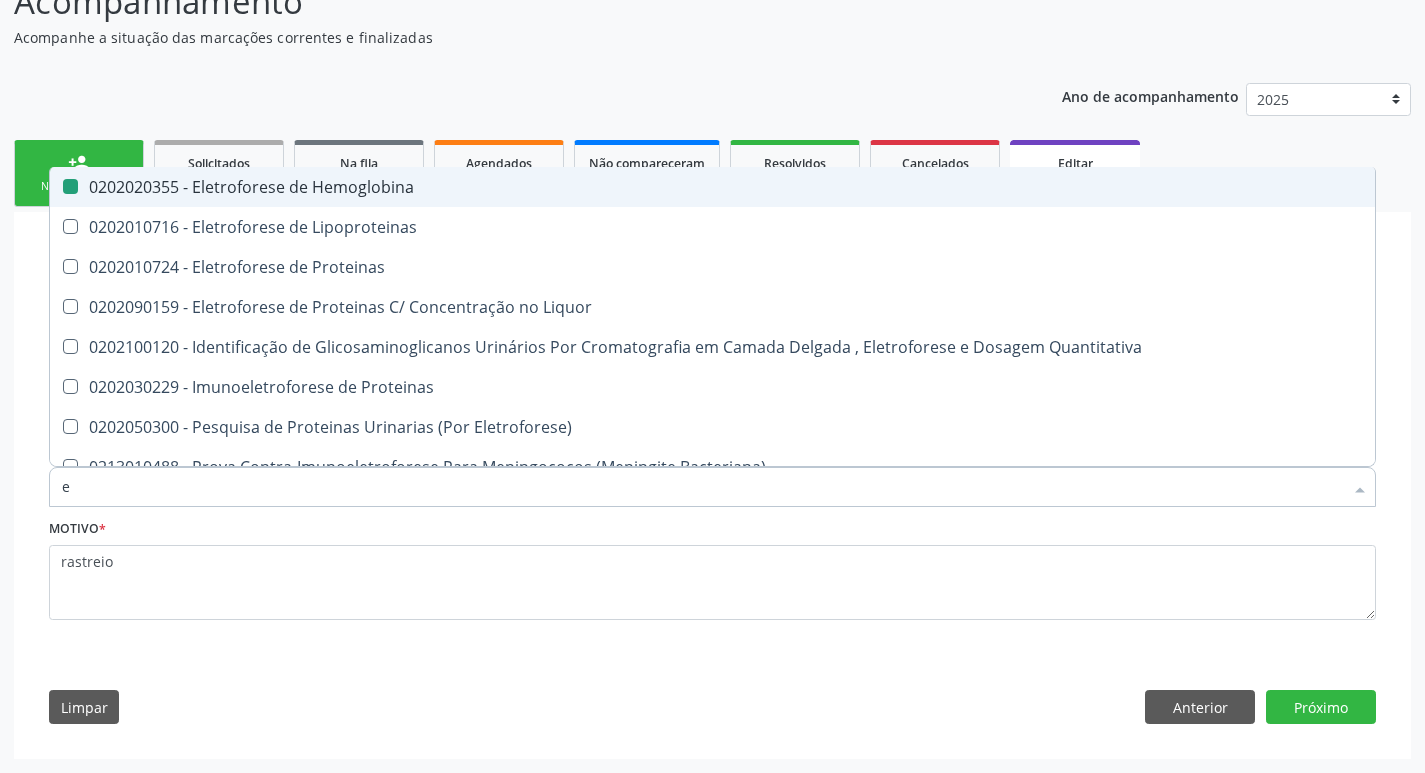 type 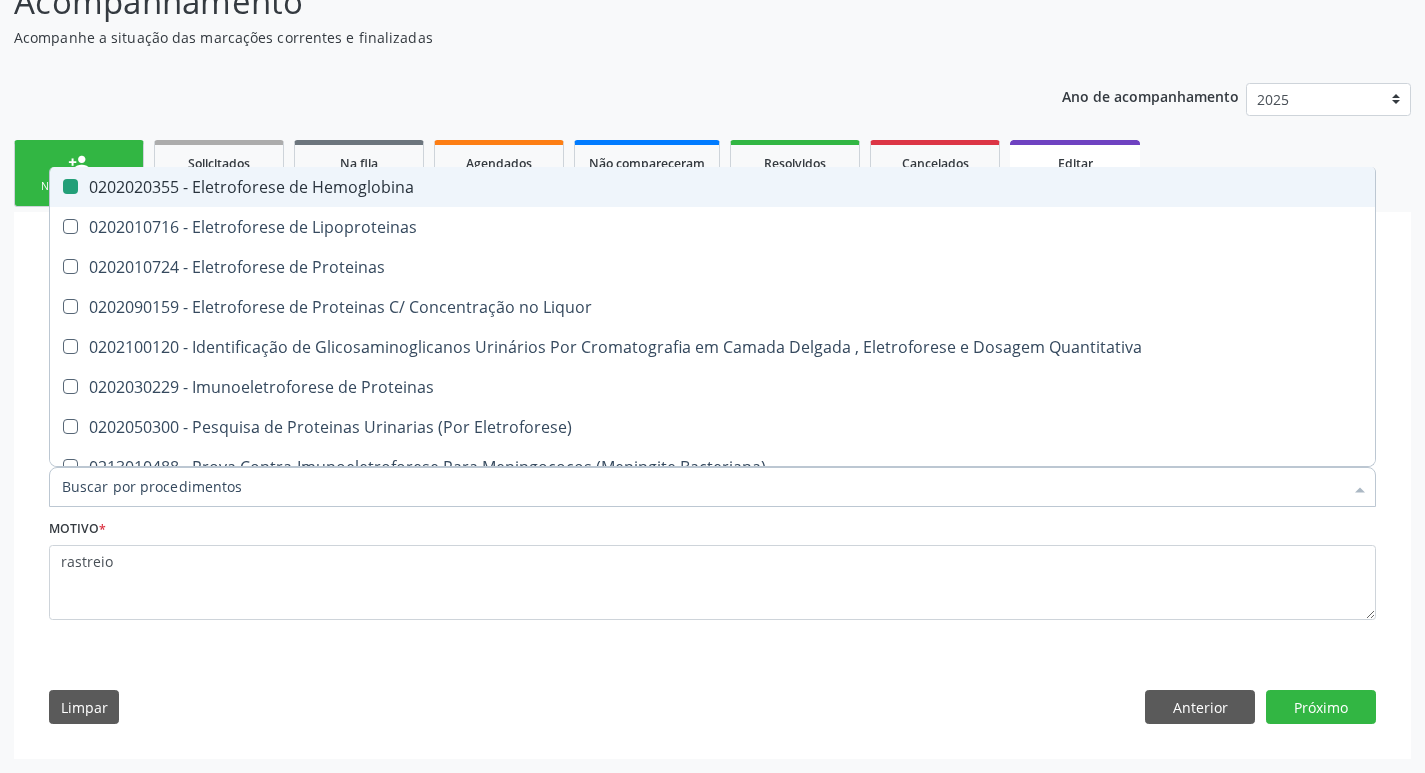 checkbox on "false" 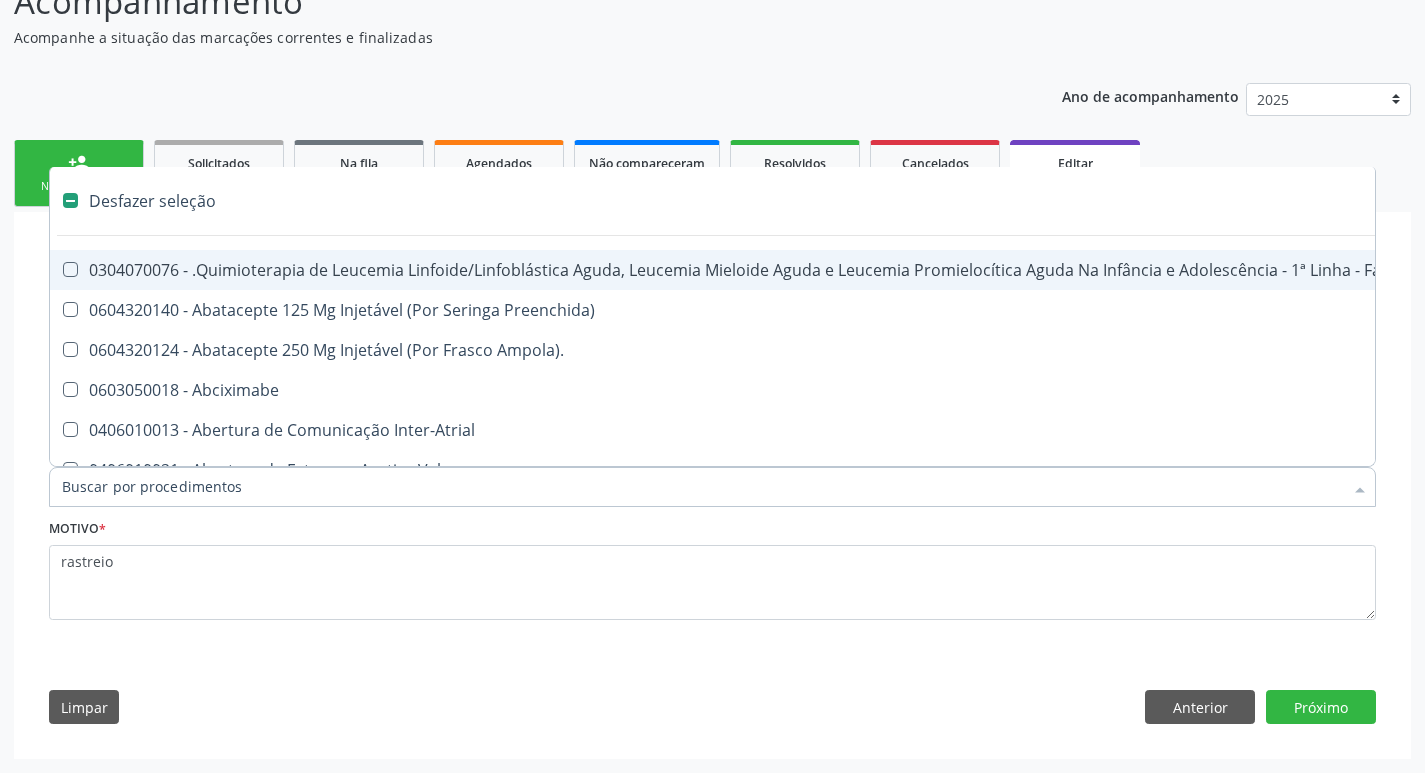 type on "t" 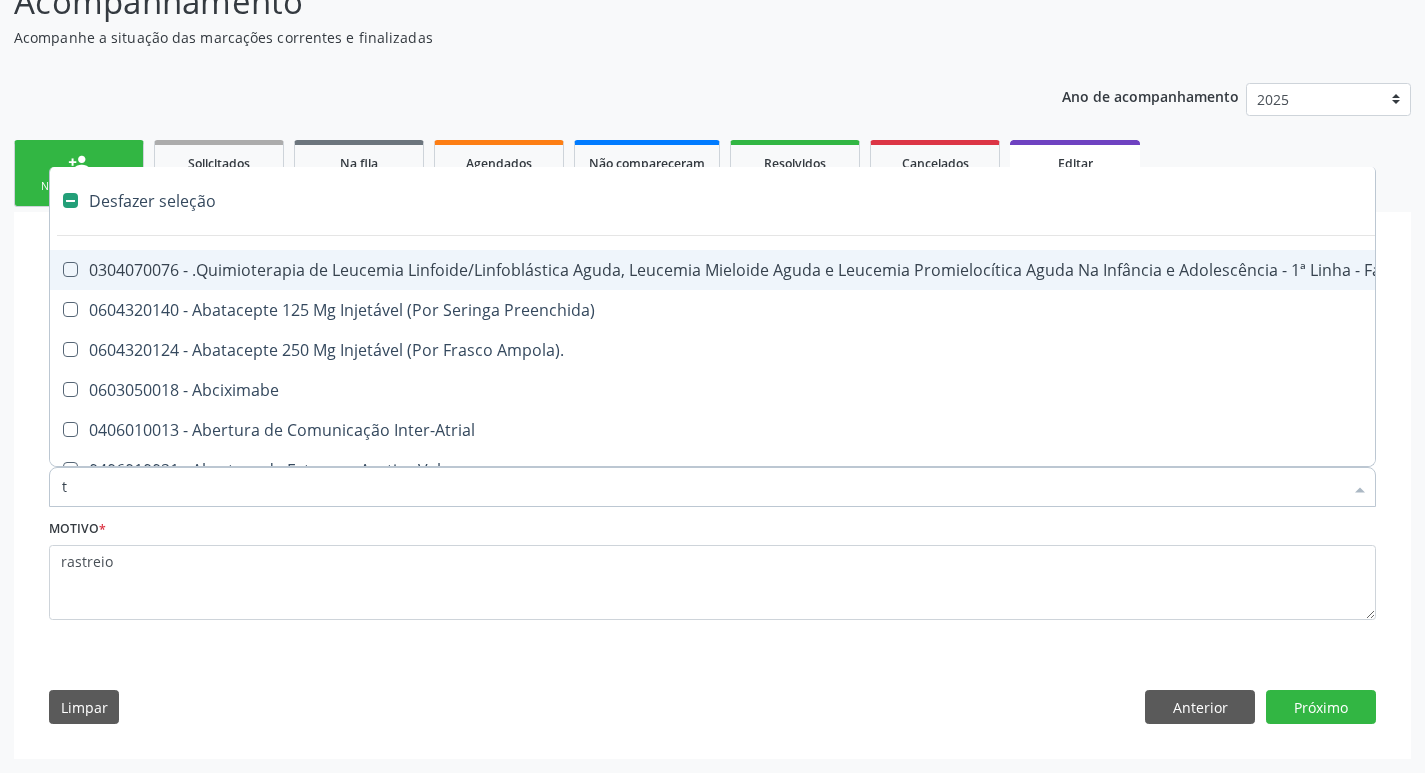checkbox on "true" 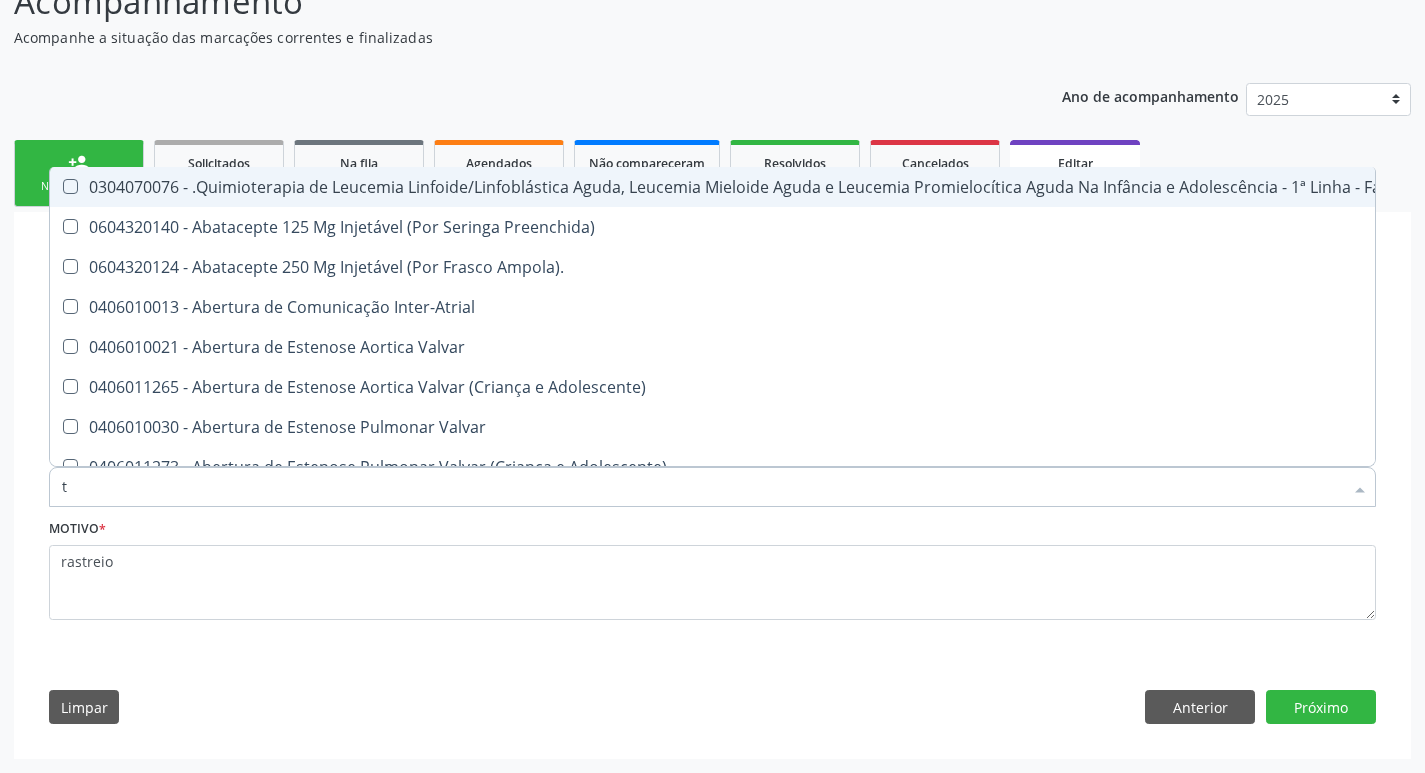 type on "to" 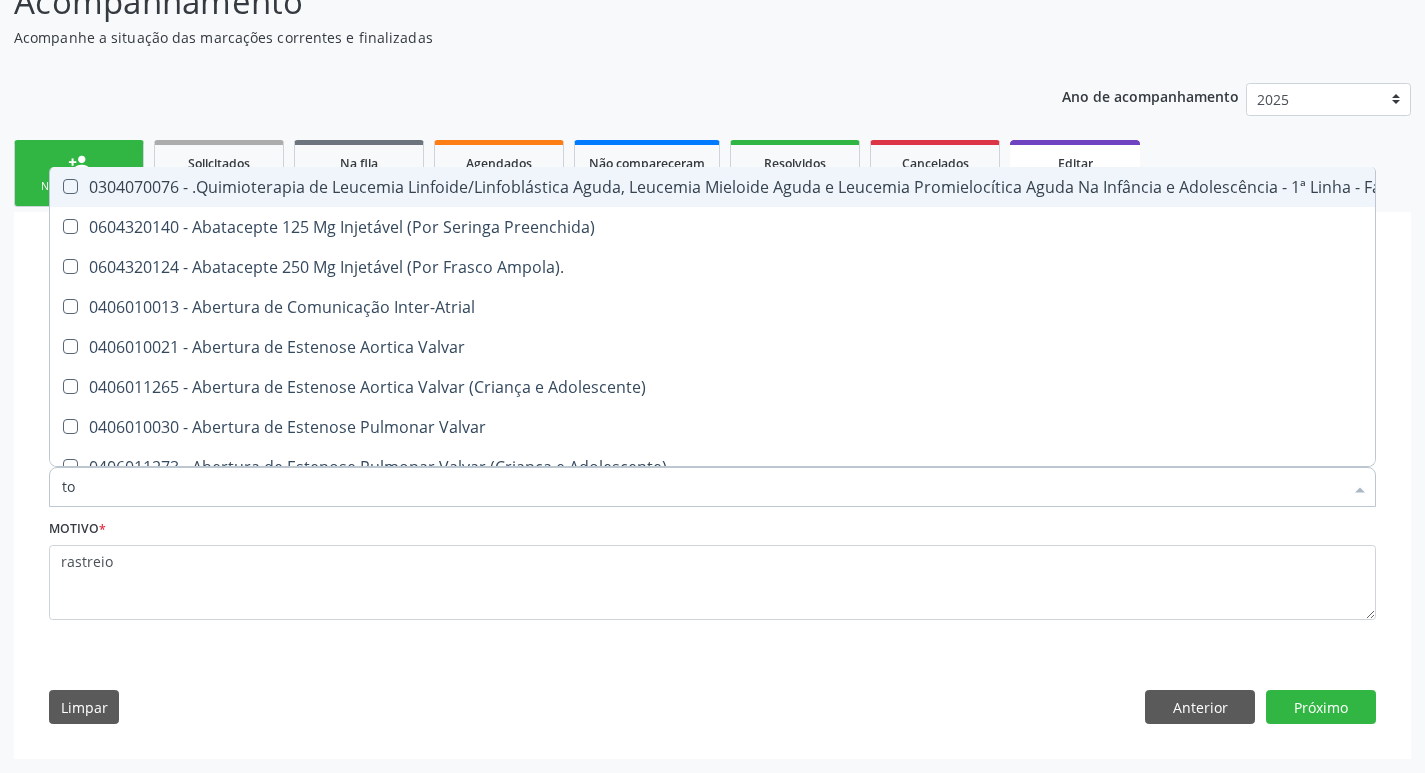 checkbox on "true" 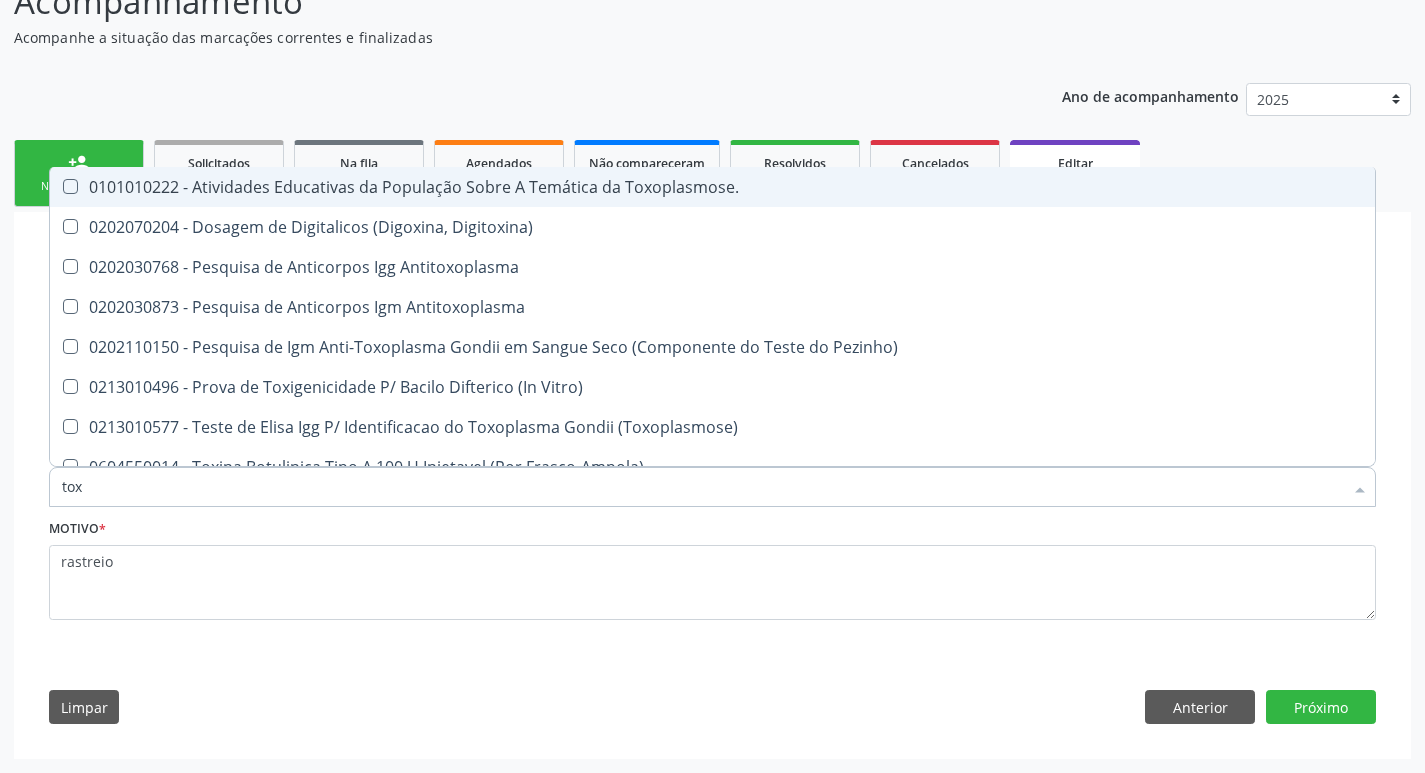 type on "toxo" 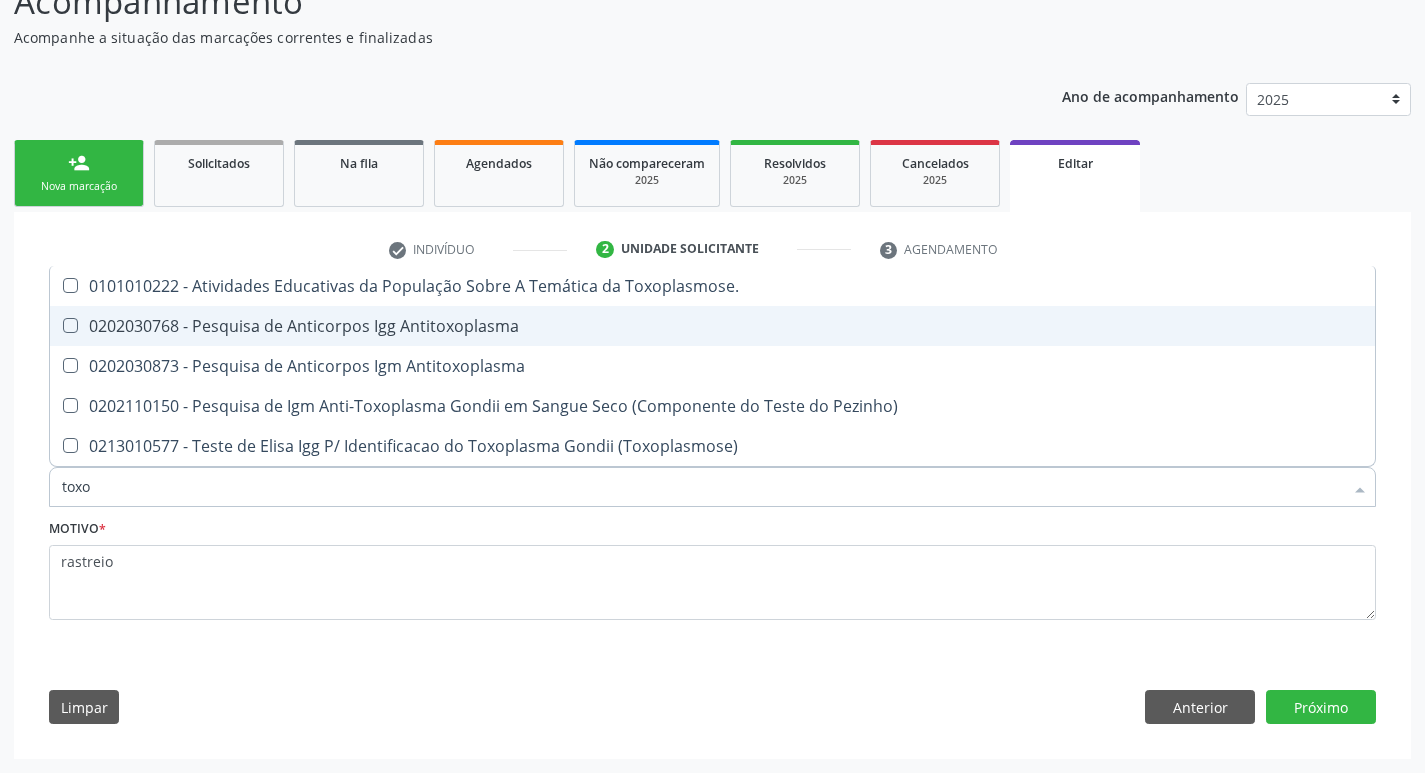 click on "0202030768 - Pesquisa de Anticorpos Igg Antitoxoplasma" at bounding box center (712, 326) 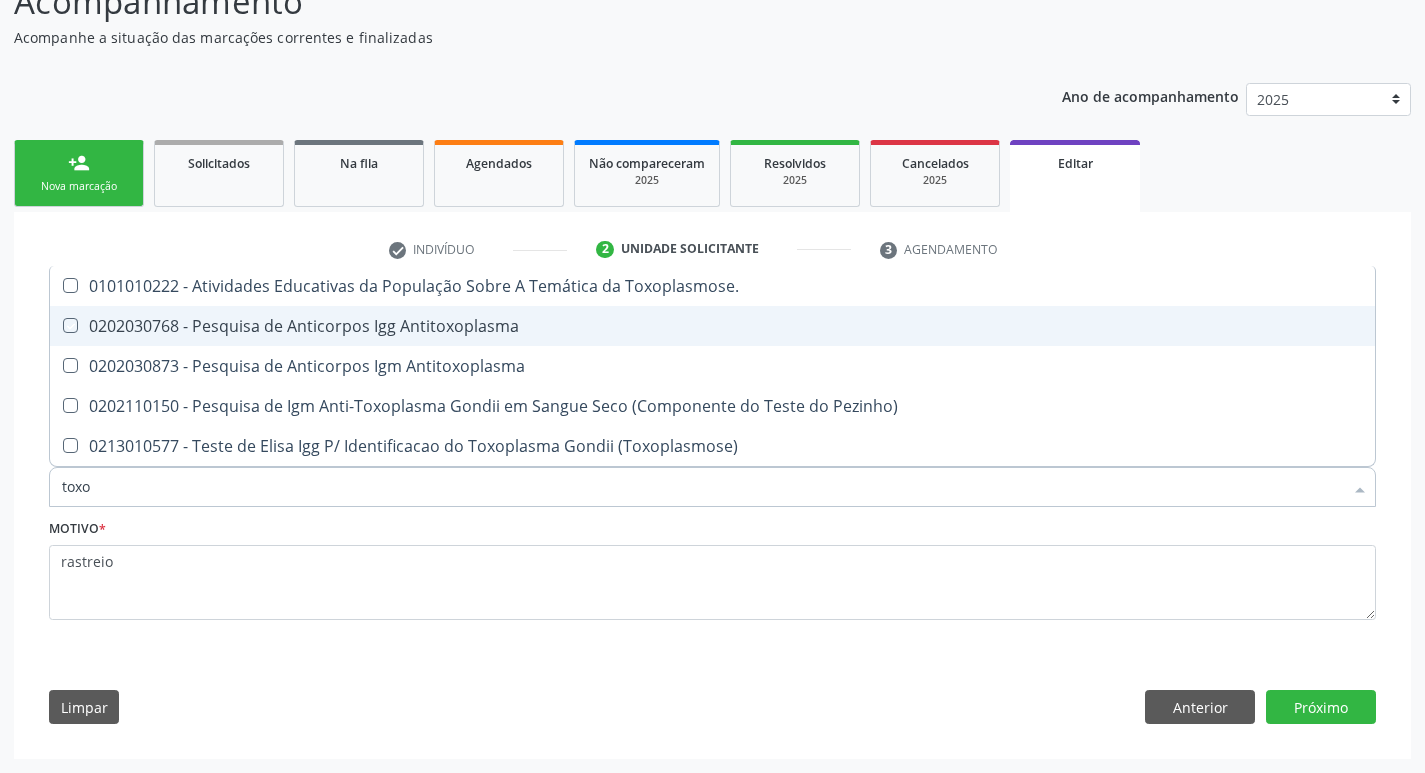 checkbox on "true" 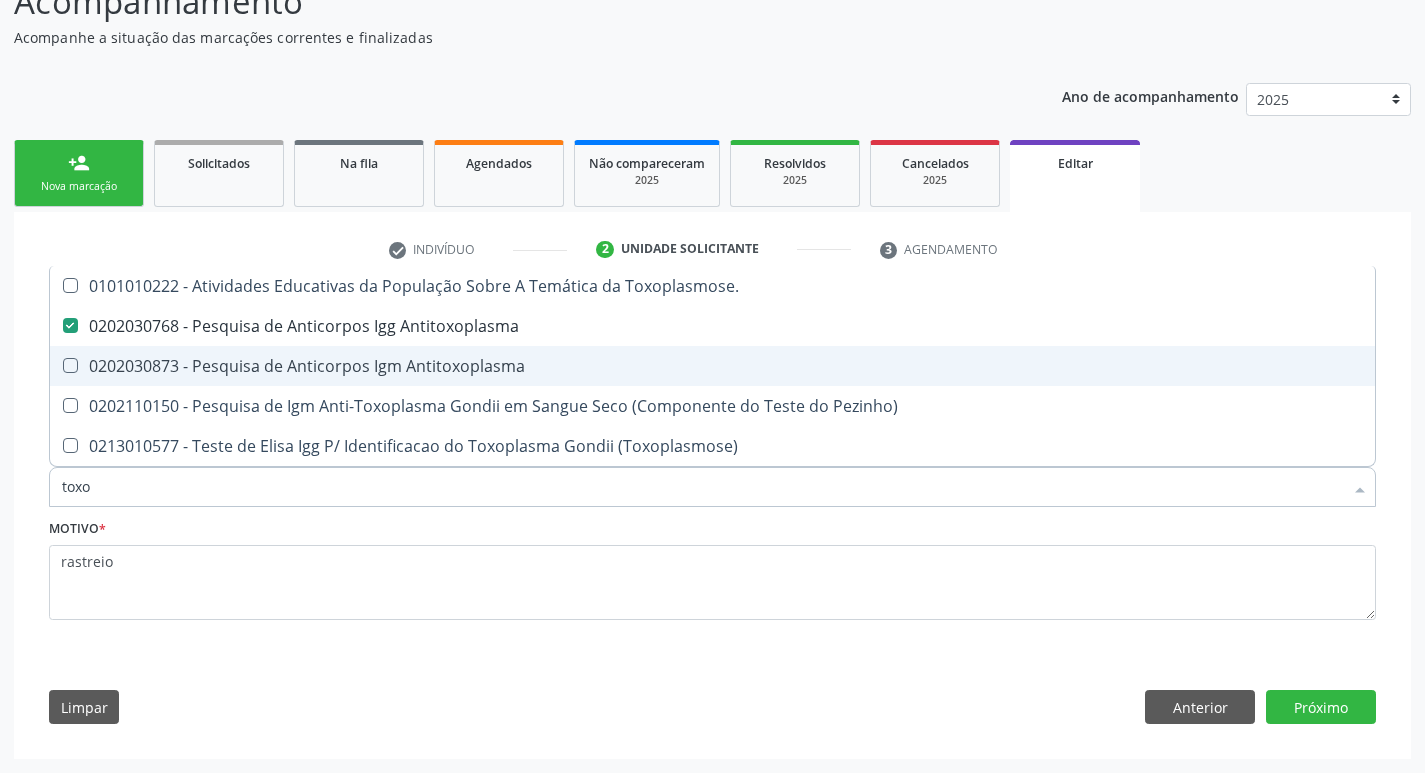 click on "0202030873 - Pesquisa de Anticorpos Igm Antitoxoplasma" at bounding box center (712, 366) 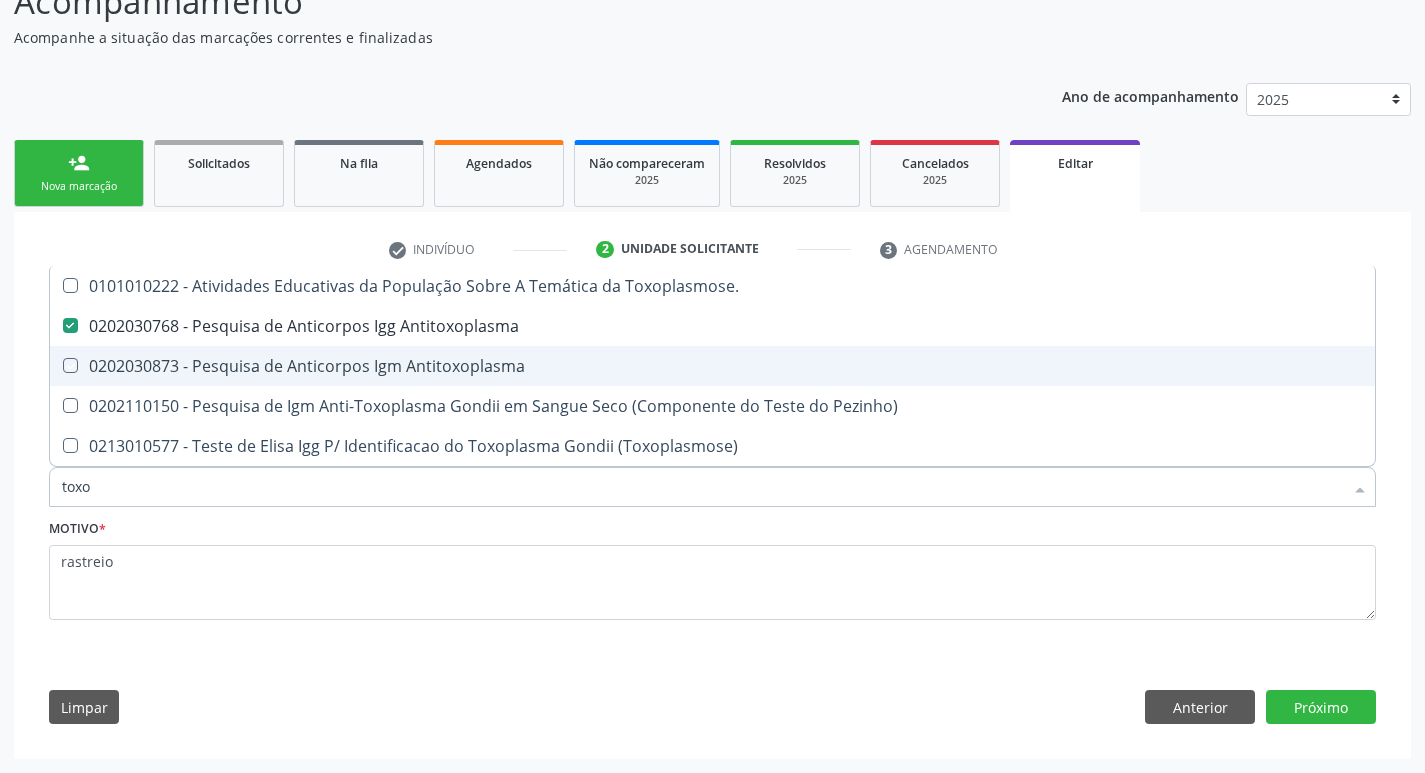 checkbox on "true" 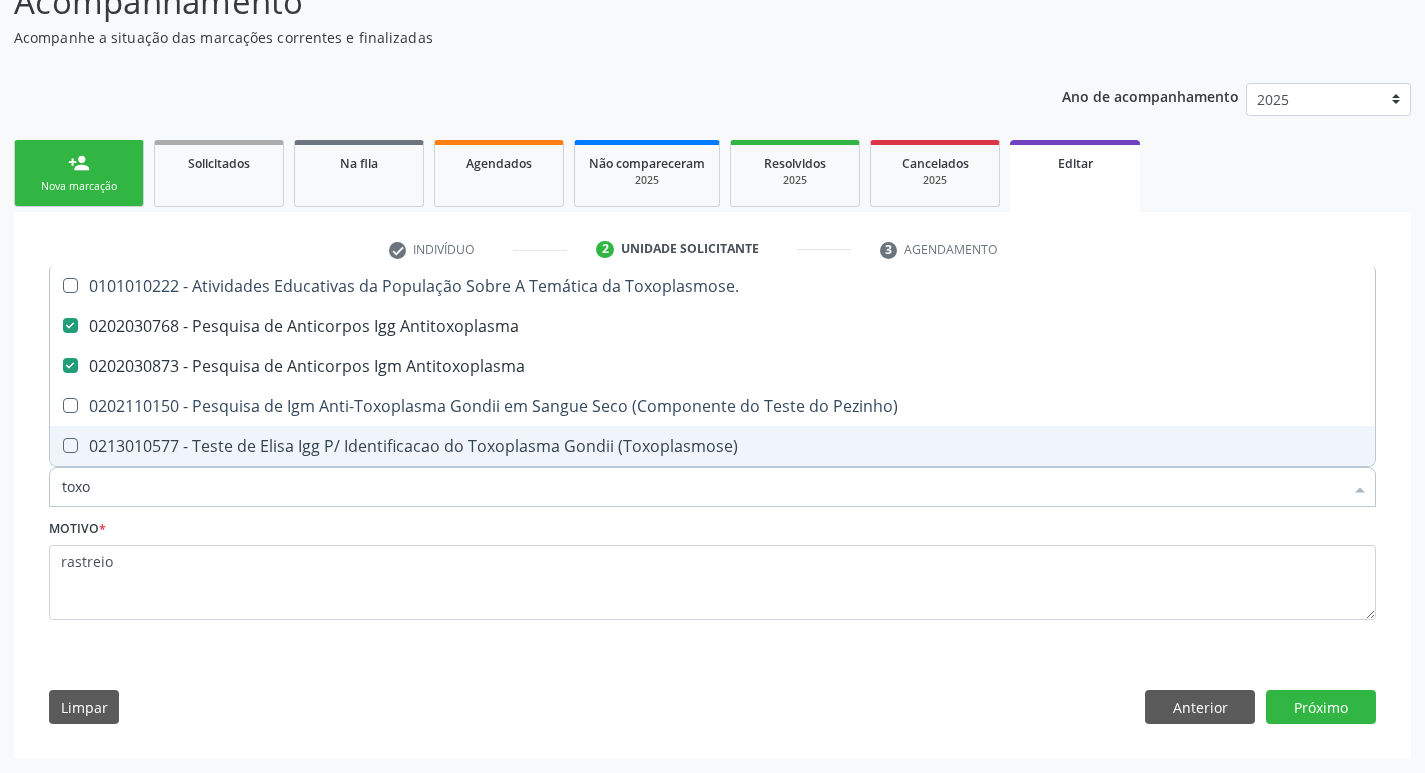 click on "toxo" at bounding box center (702, 487) 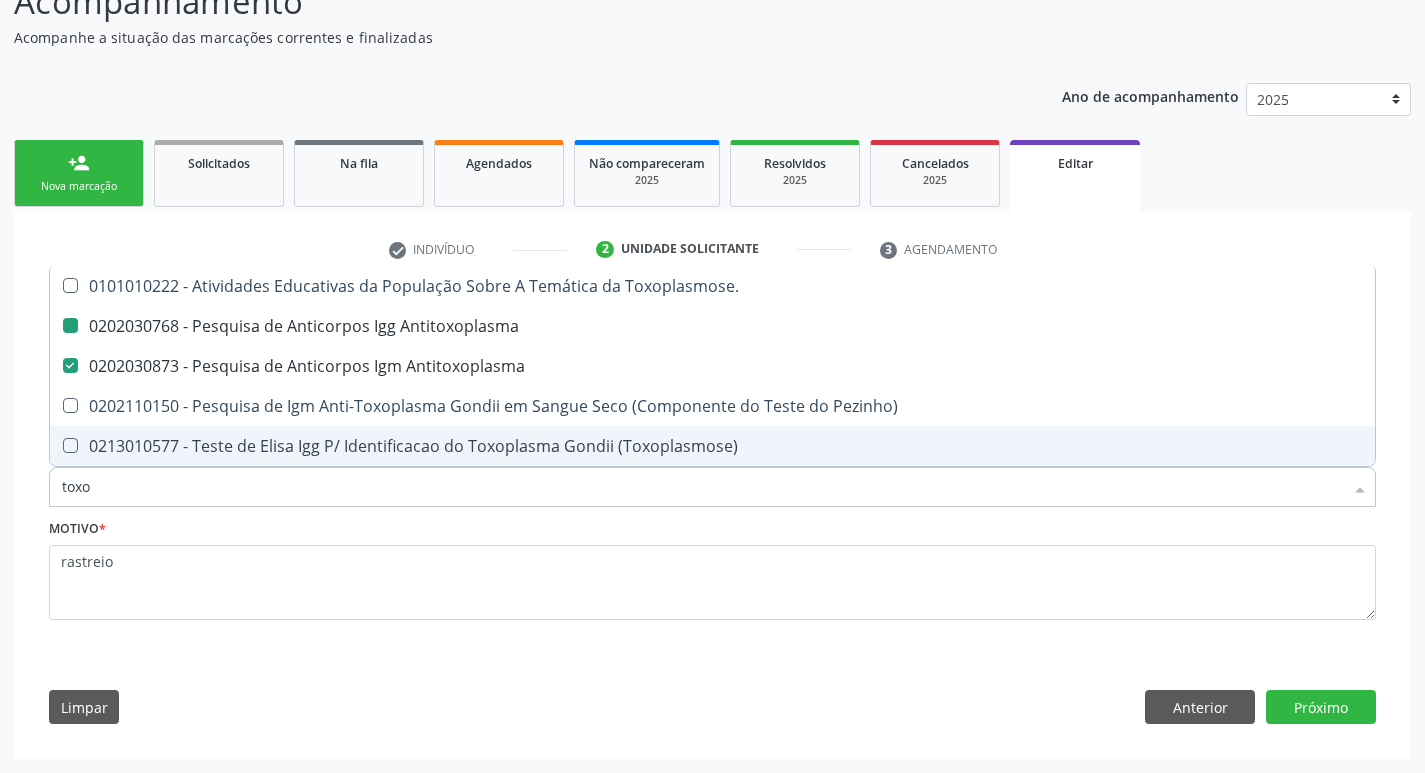 type on "tox" 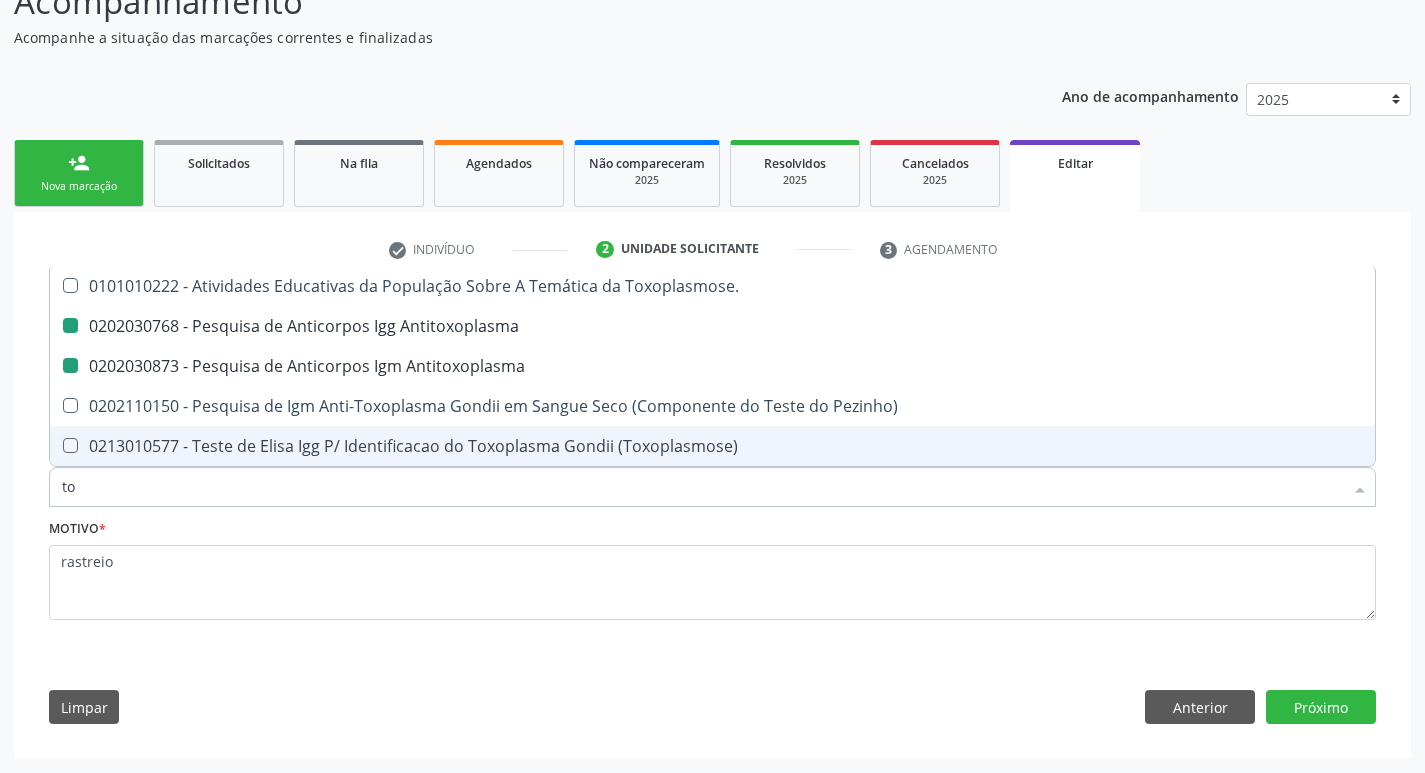 type on "t" 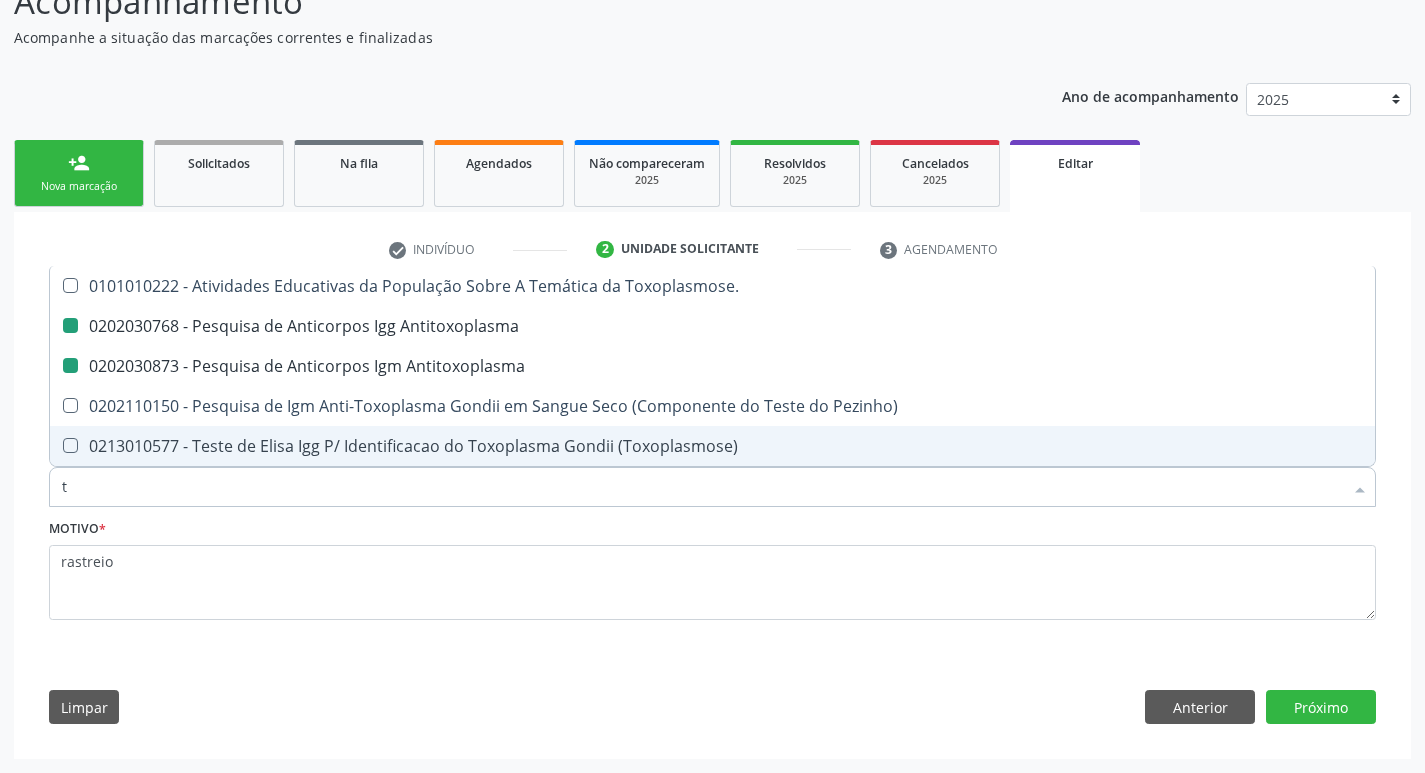 checkbox on "false" 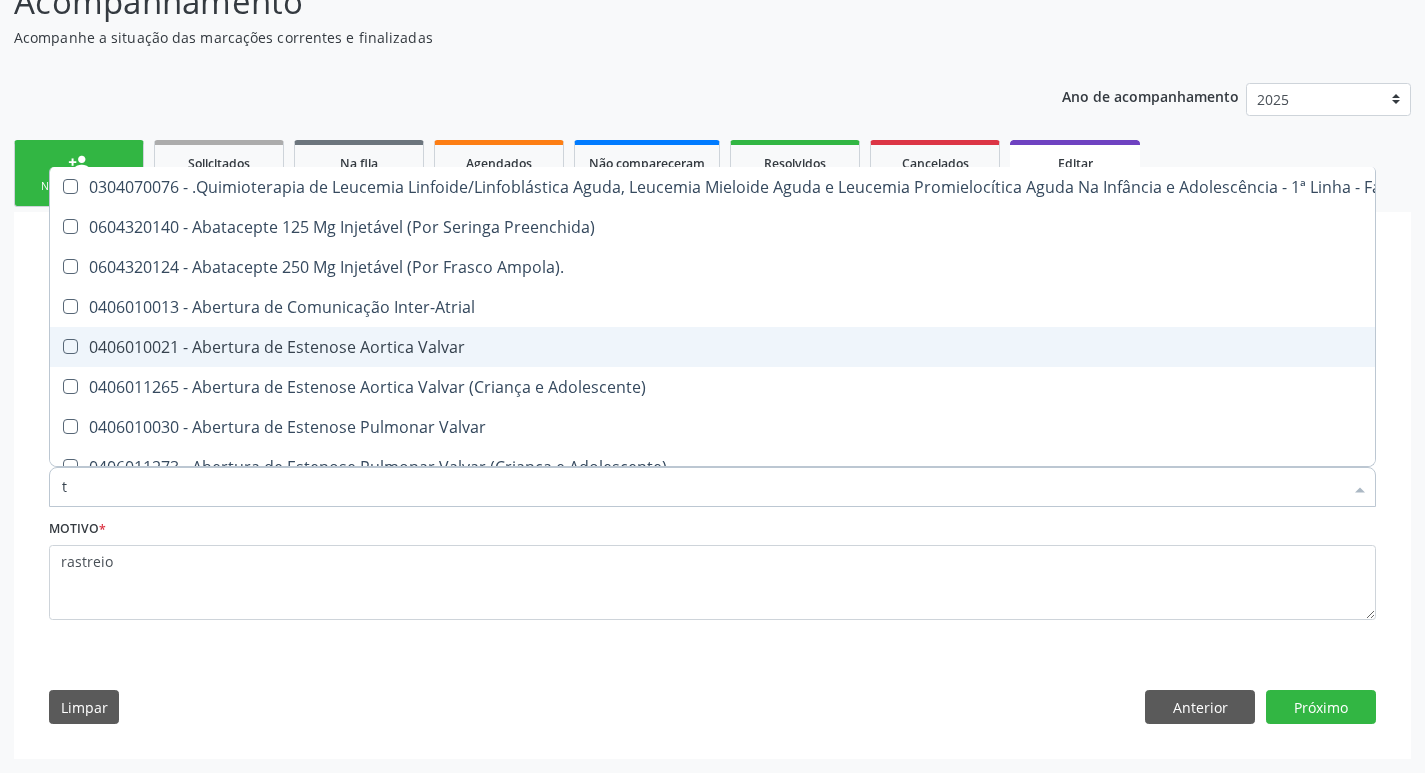 type 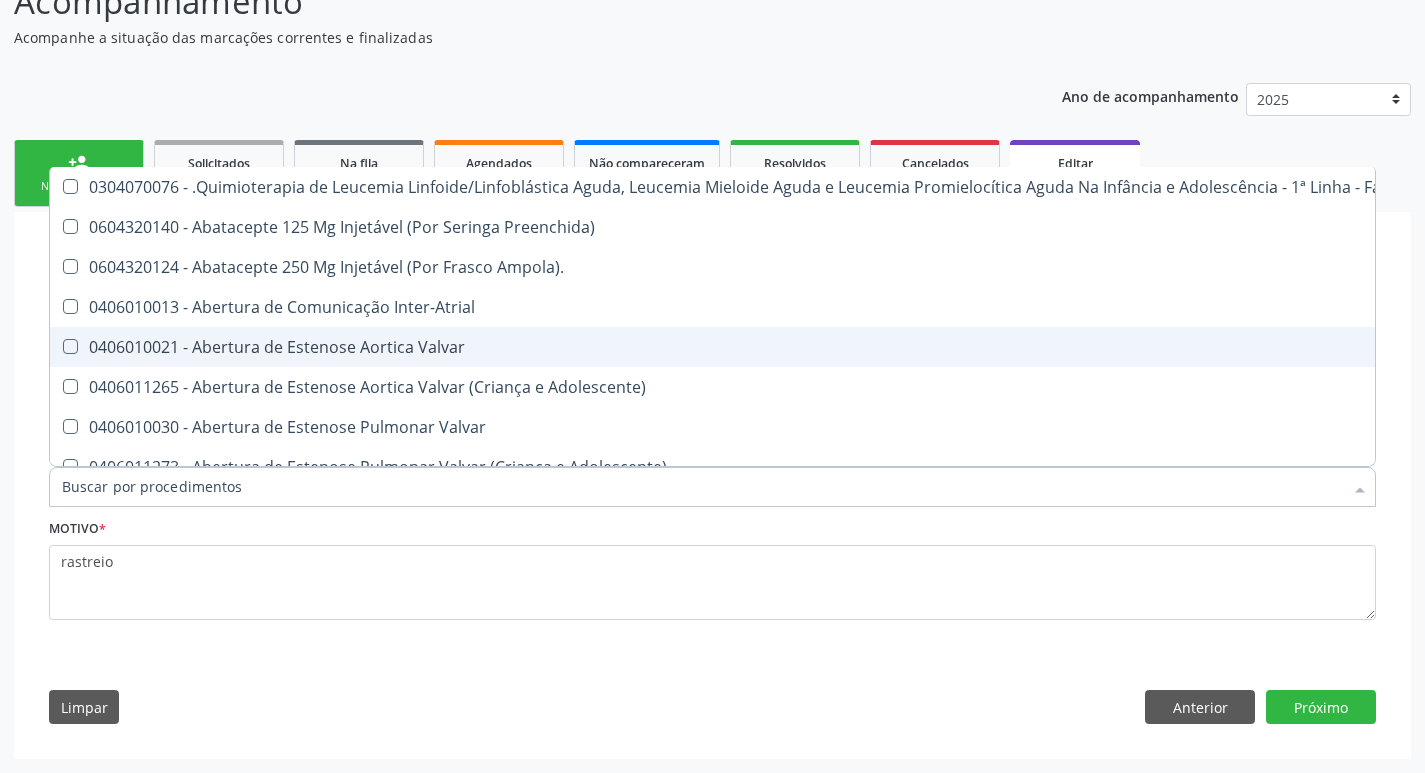 checkbox on "false" 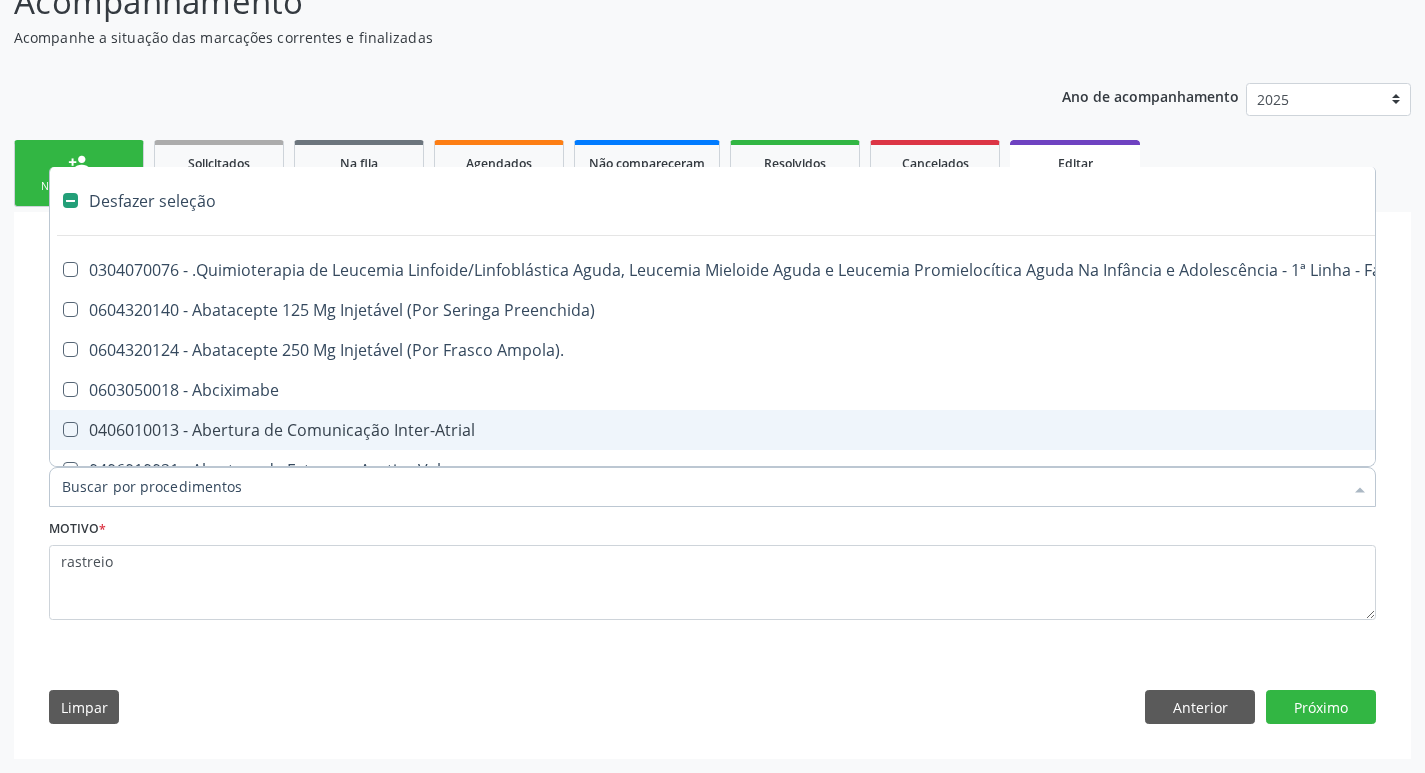 type on "c" 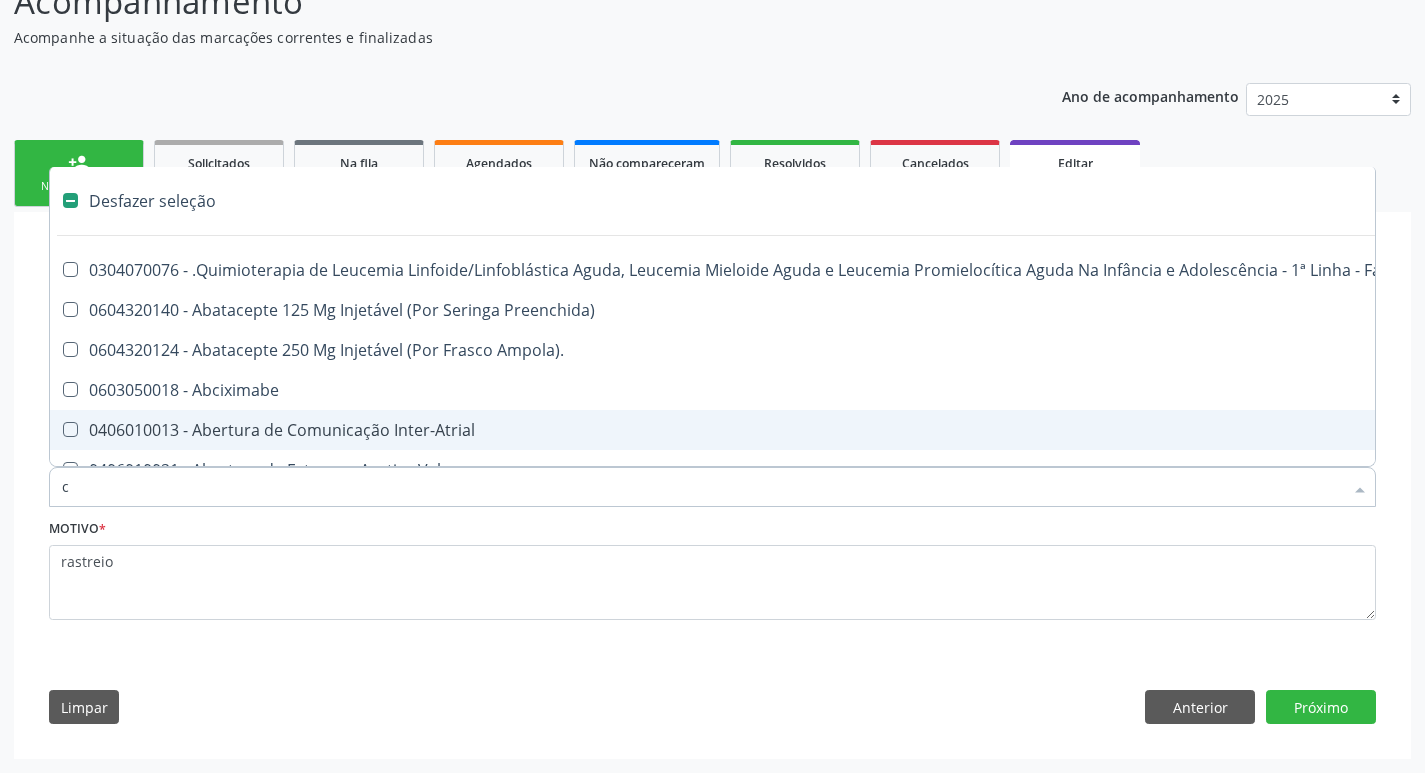 checkbox on "true" 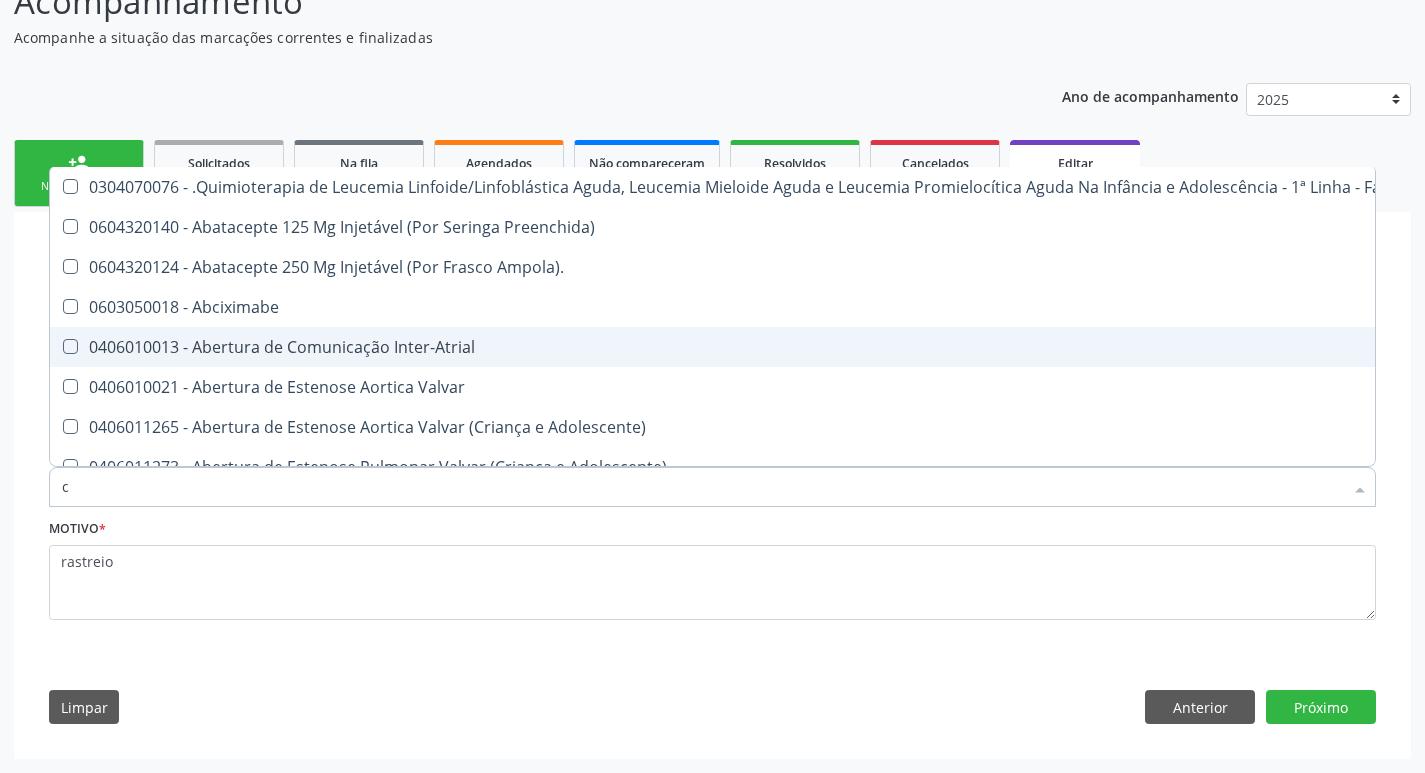 type on "ci" 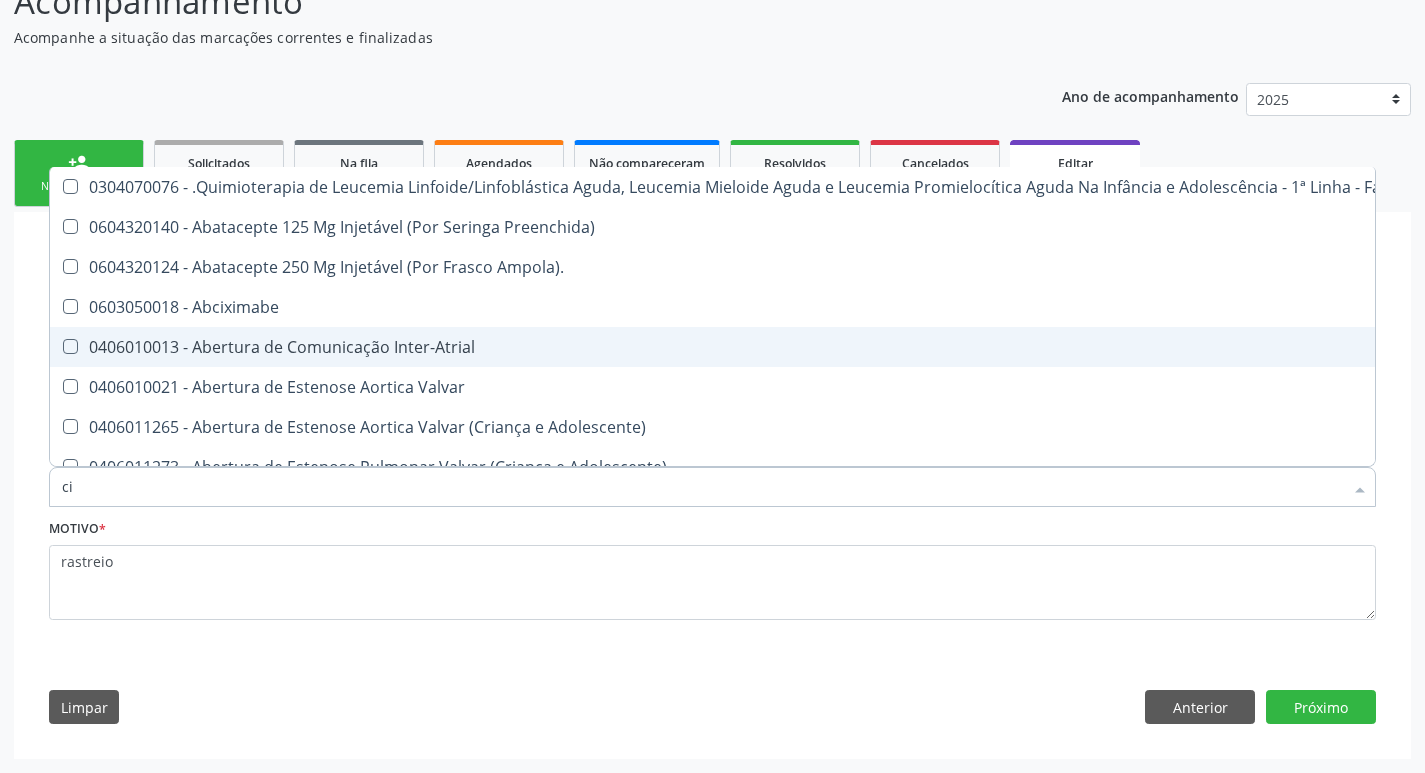 checkbox on "false" 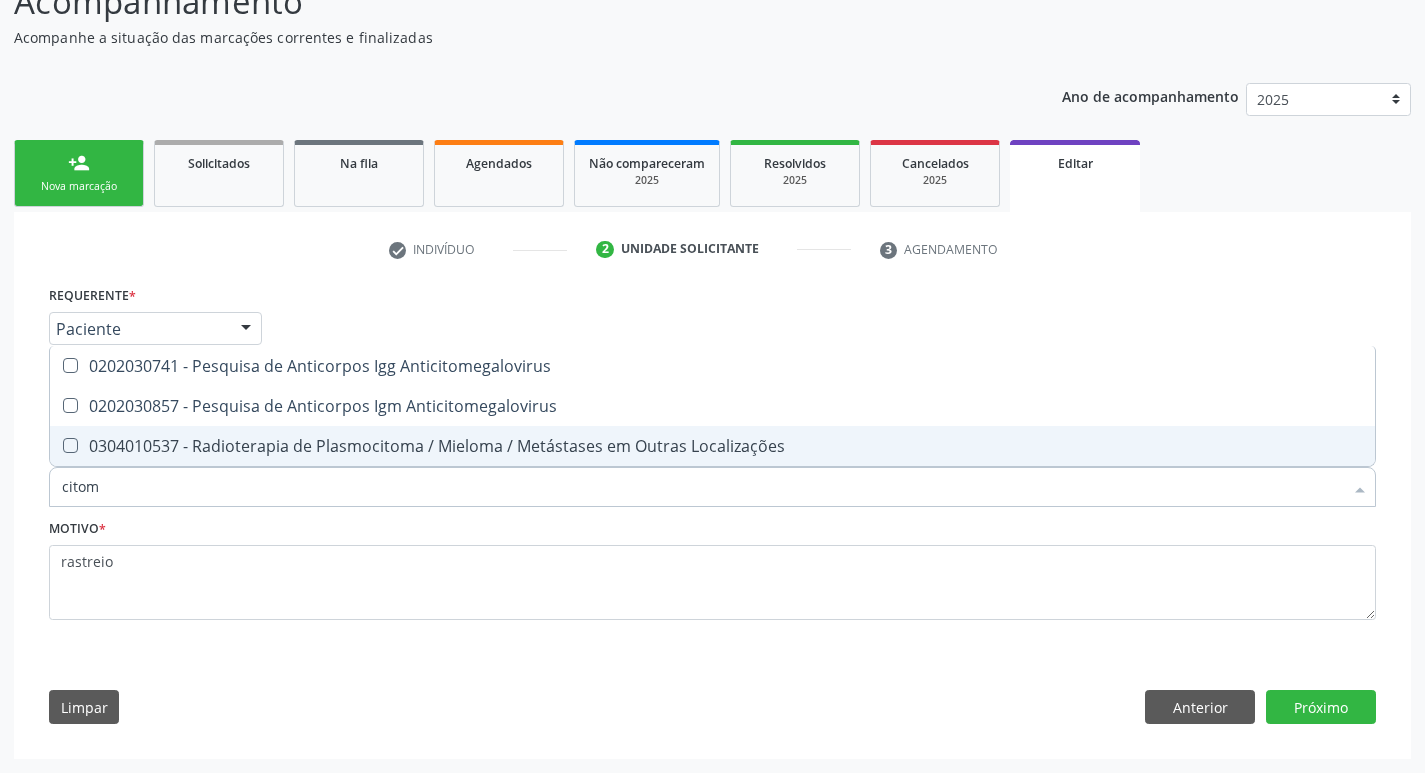type on "citome" 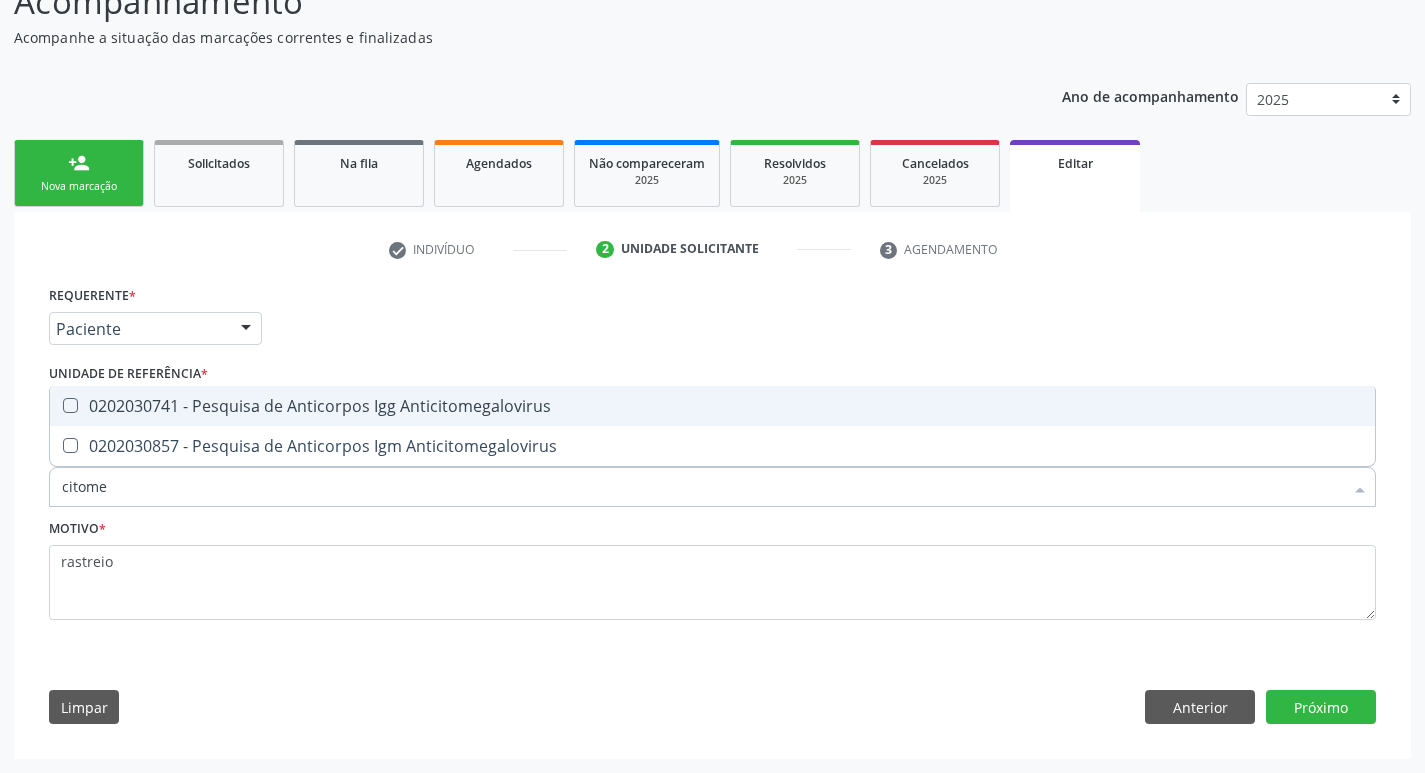 click on "0202030741 - Pesquisa de Anticorpos Igg Anticitomegalovirus" at bounding box center [712, 406] 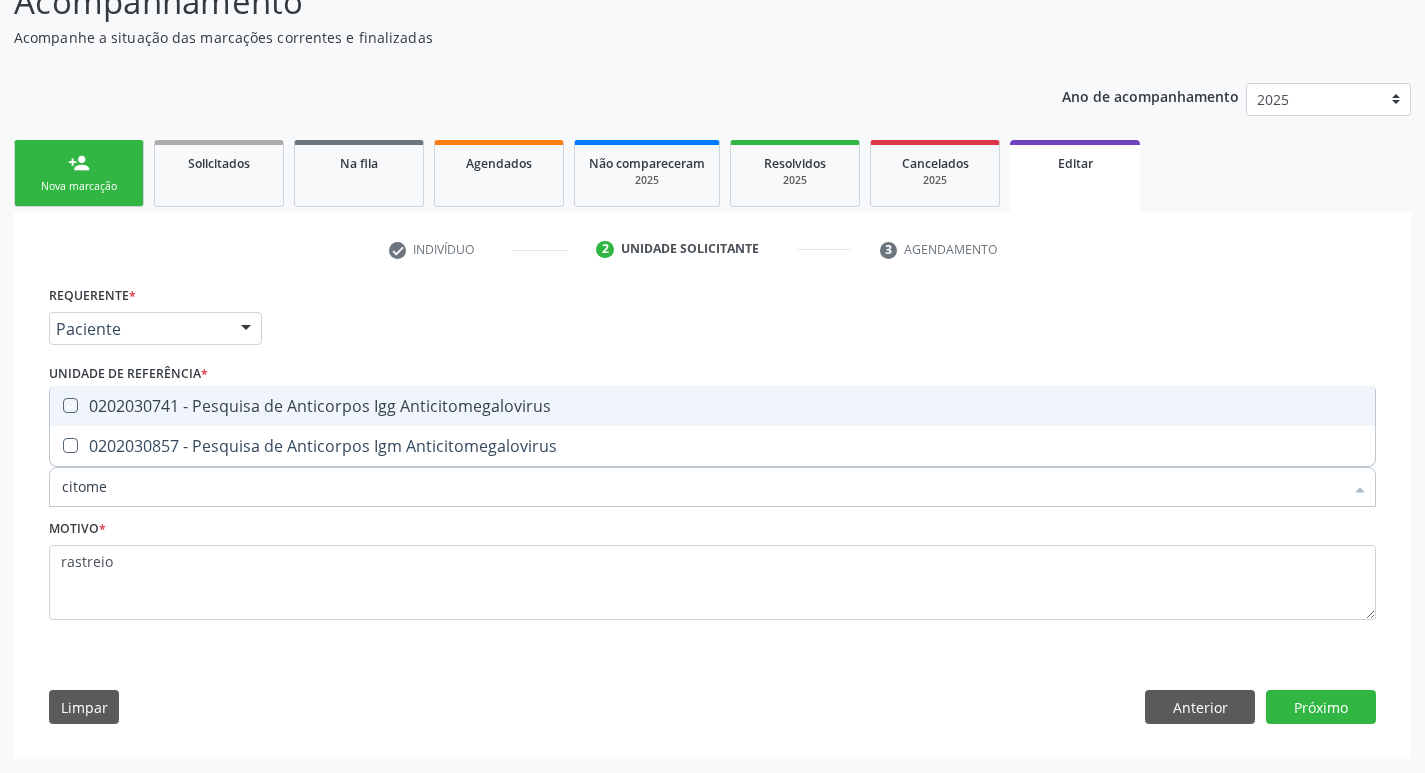 checkbox on "true" 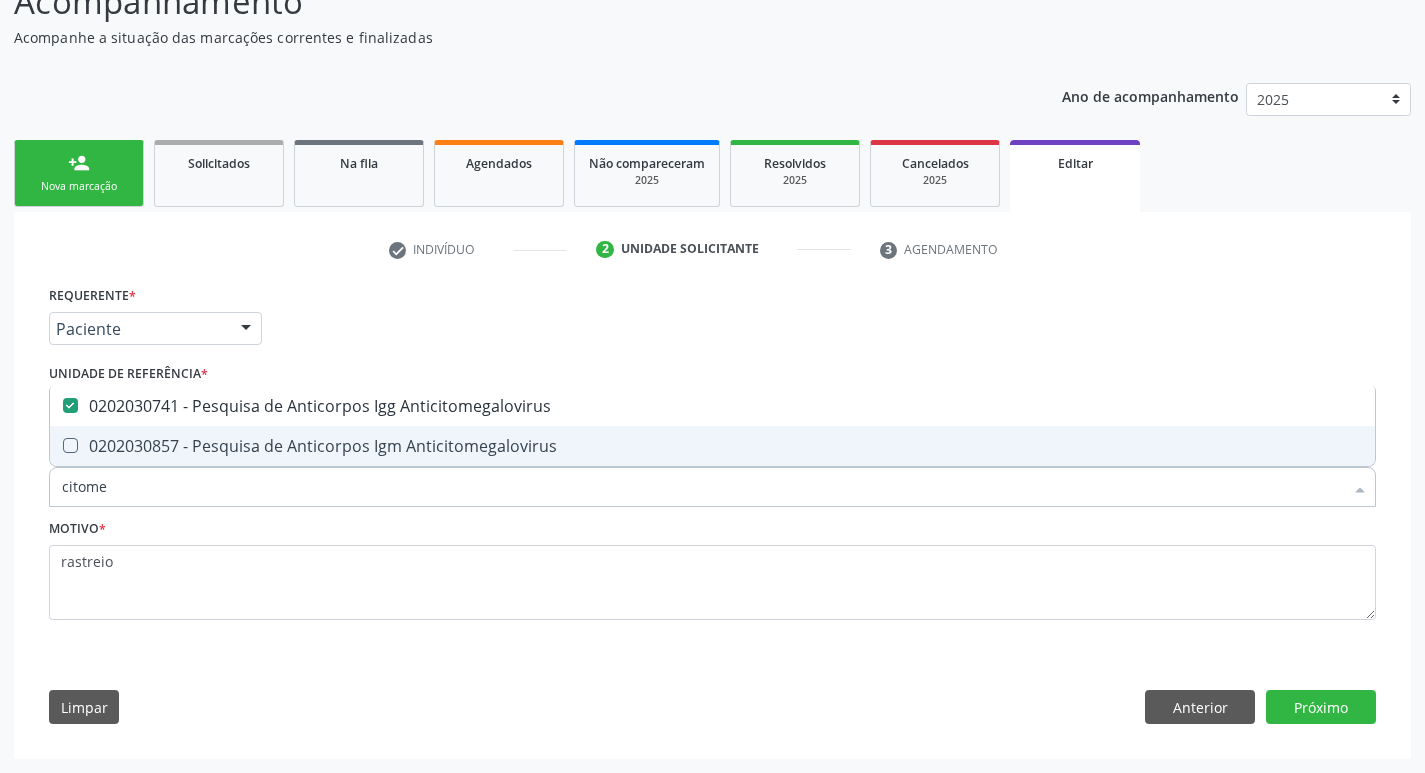 drag, startPoint x: 218, startPoint y: 428, endPoint x: 215, endPoint y: 440, distance: 12.369317 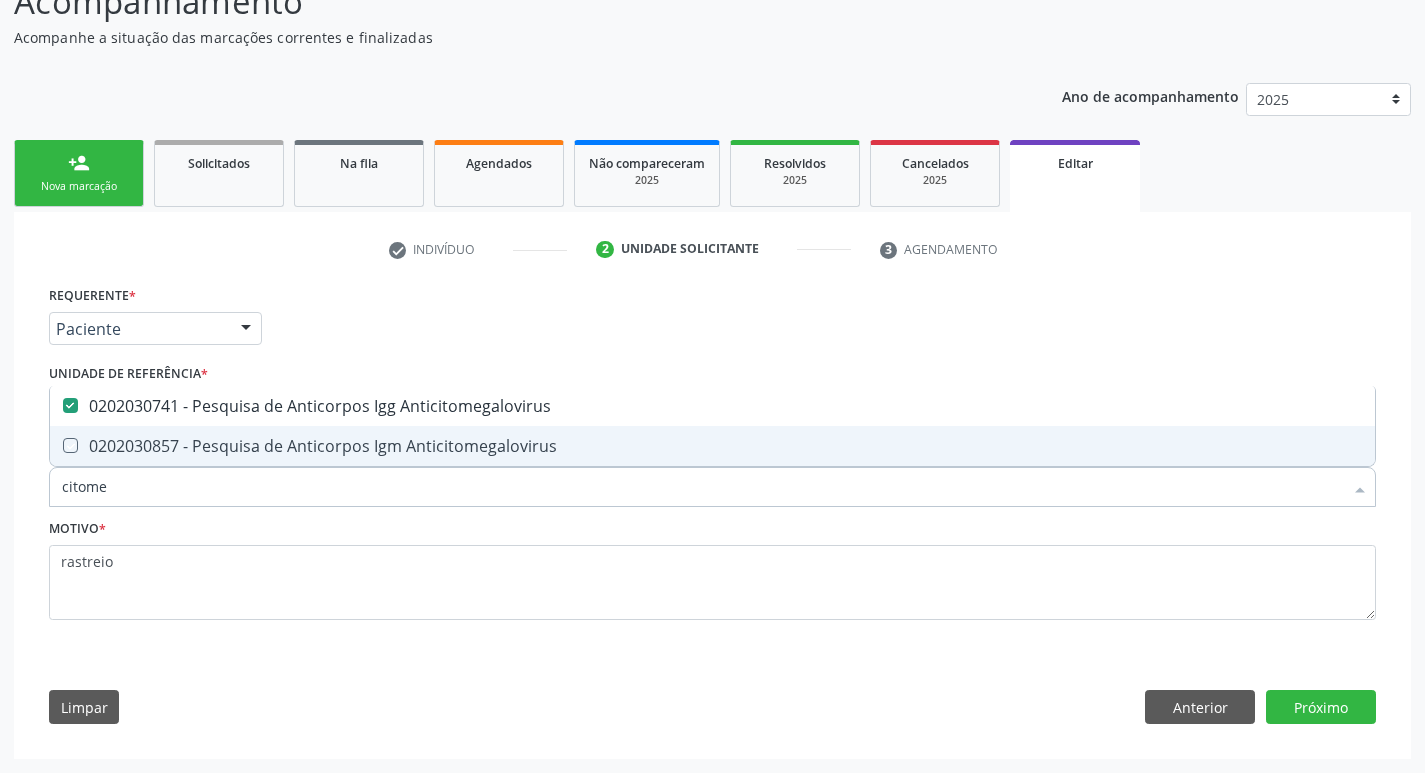 checkbox on "true" 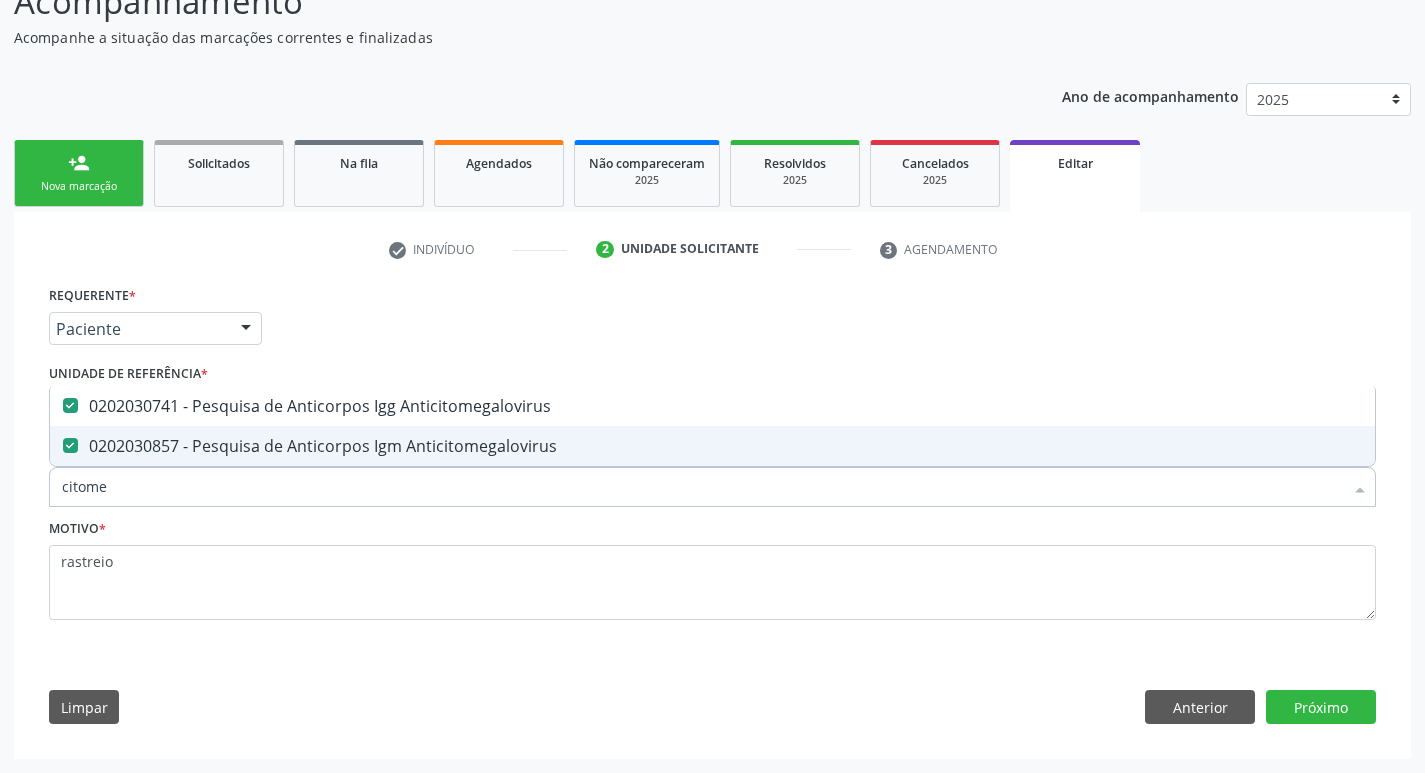 click on "citome" at bounding box center (702, 487) 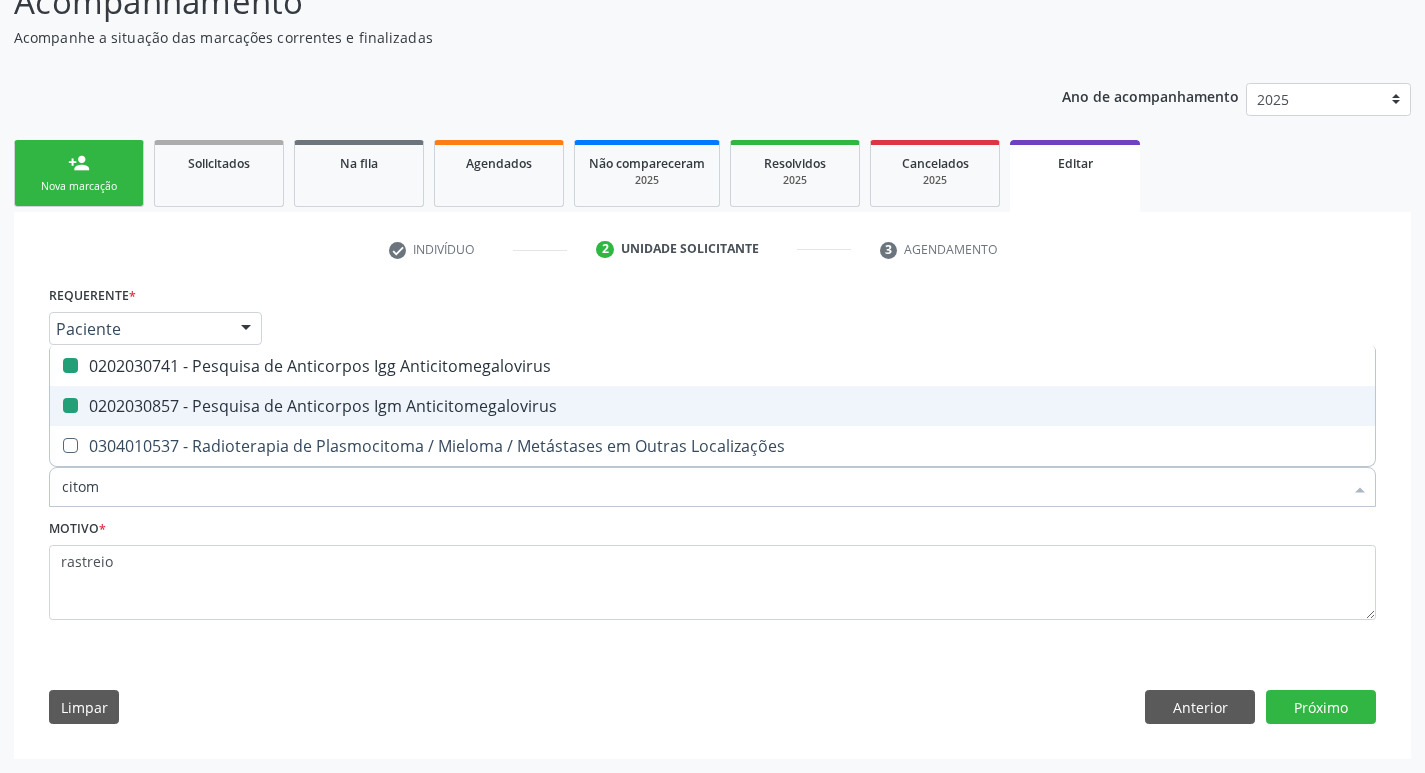 type on "cito" 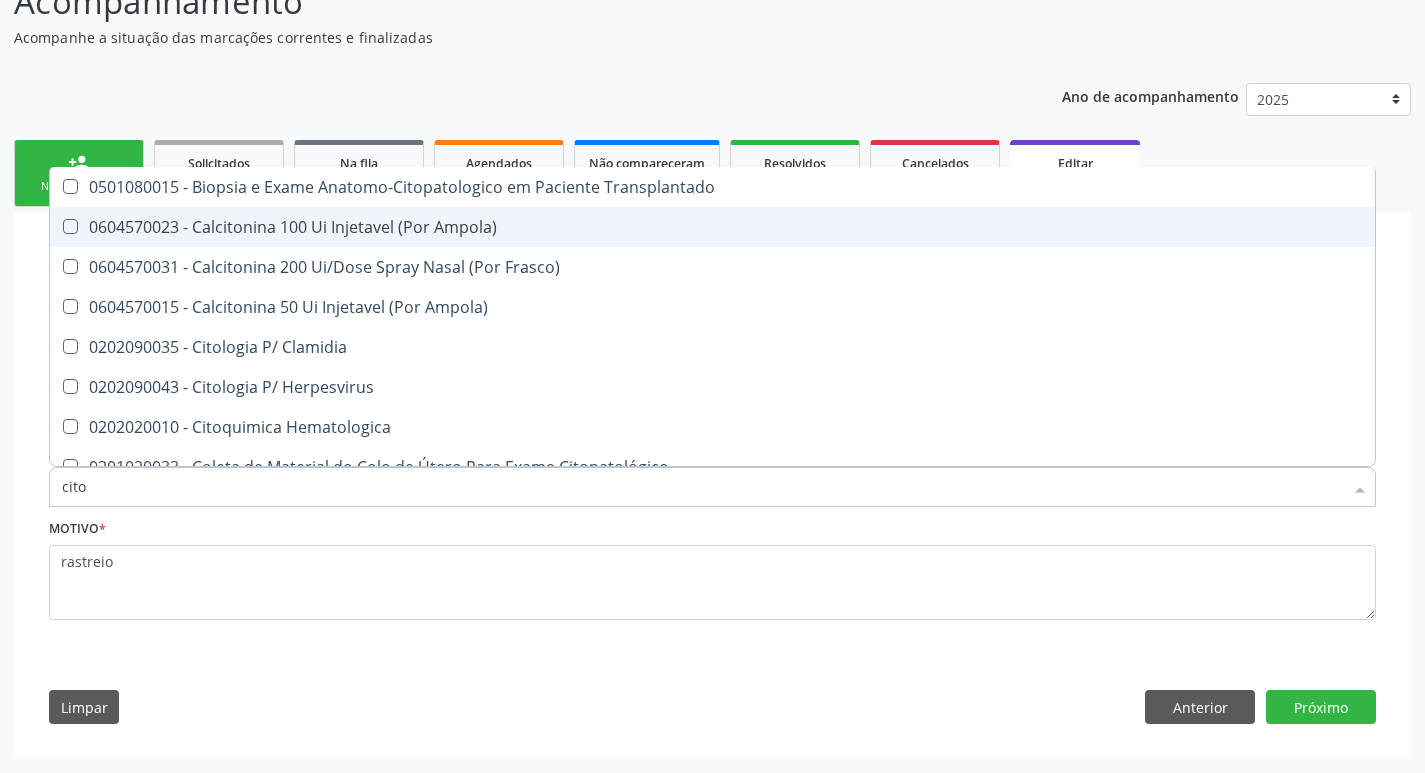 type on "cit" 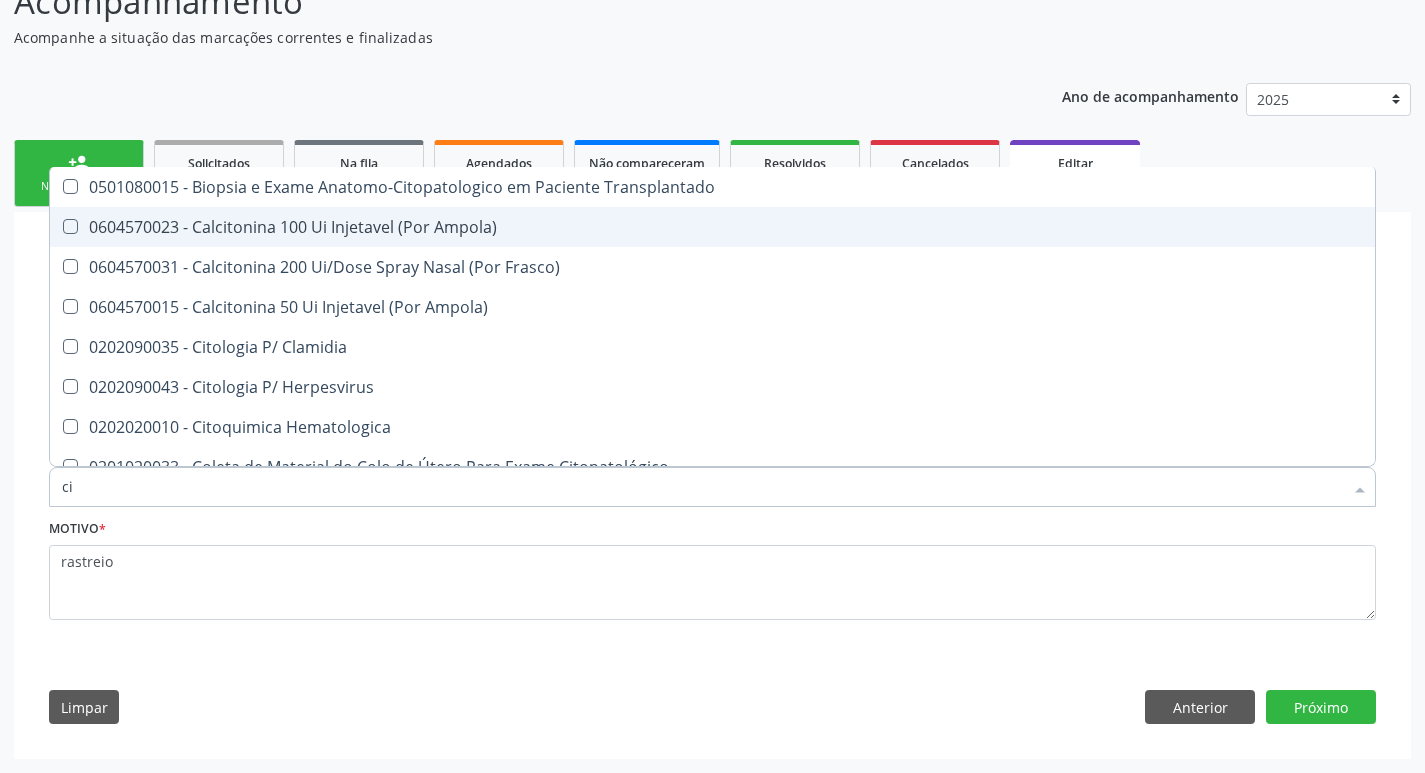 type on "c" 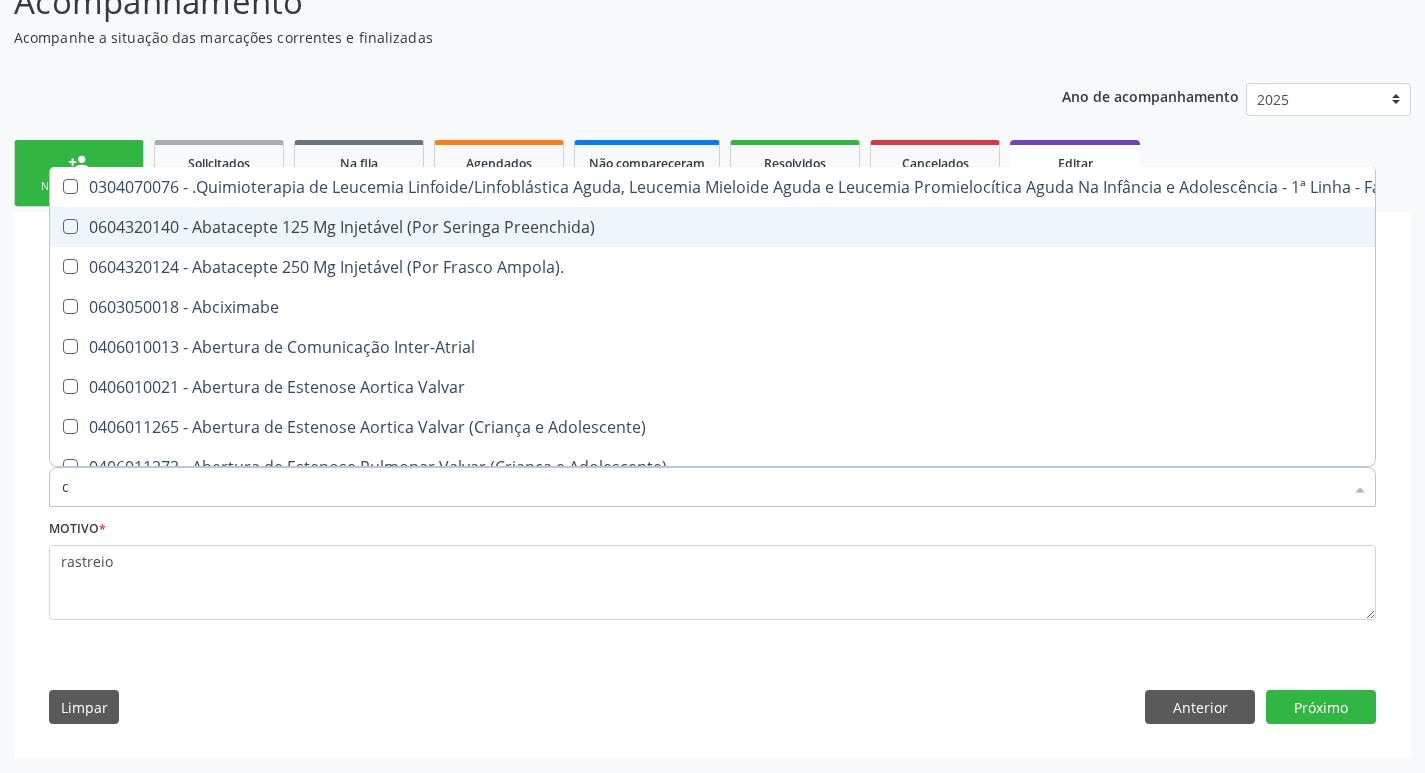 type 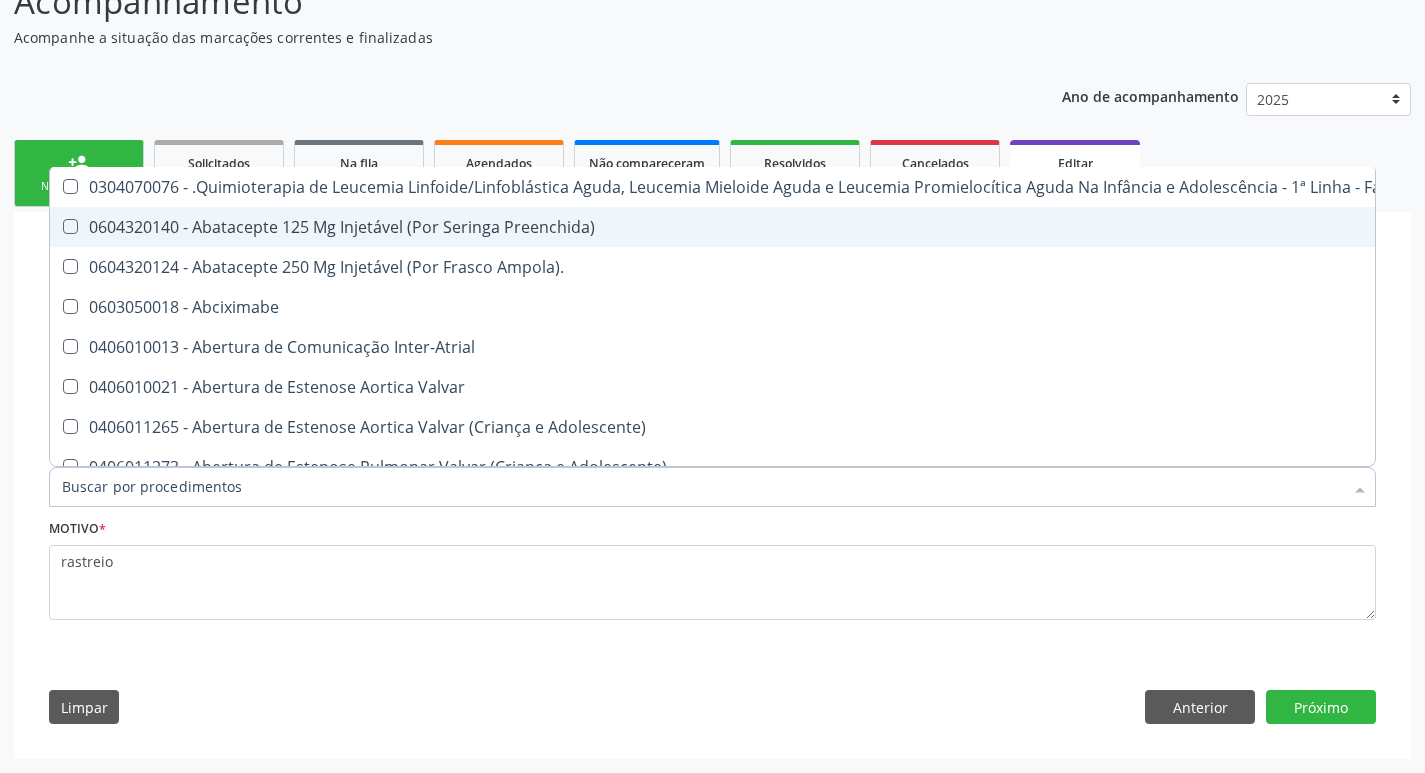 checkbox on "false" 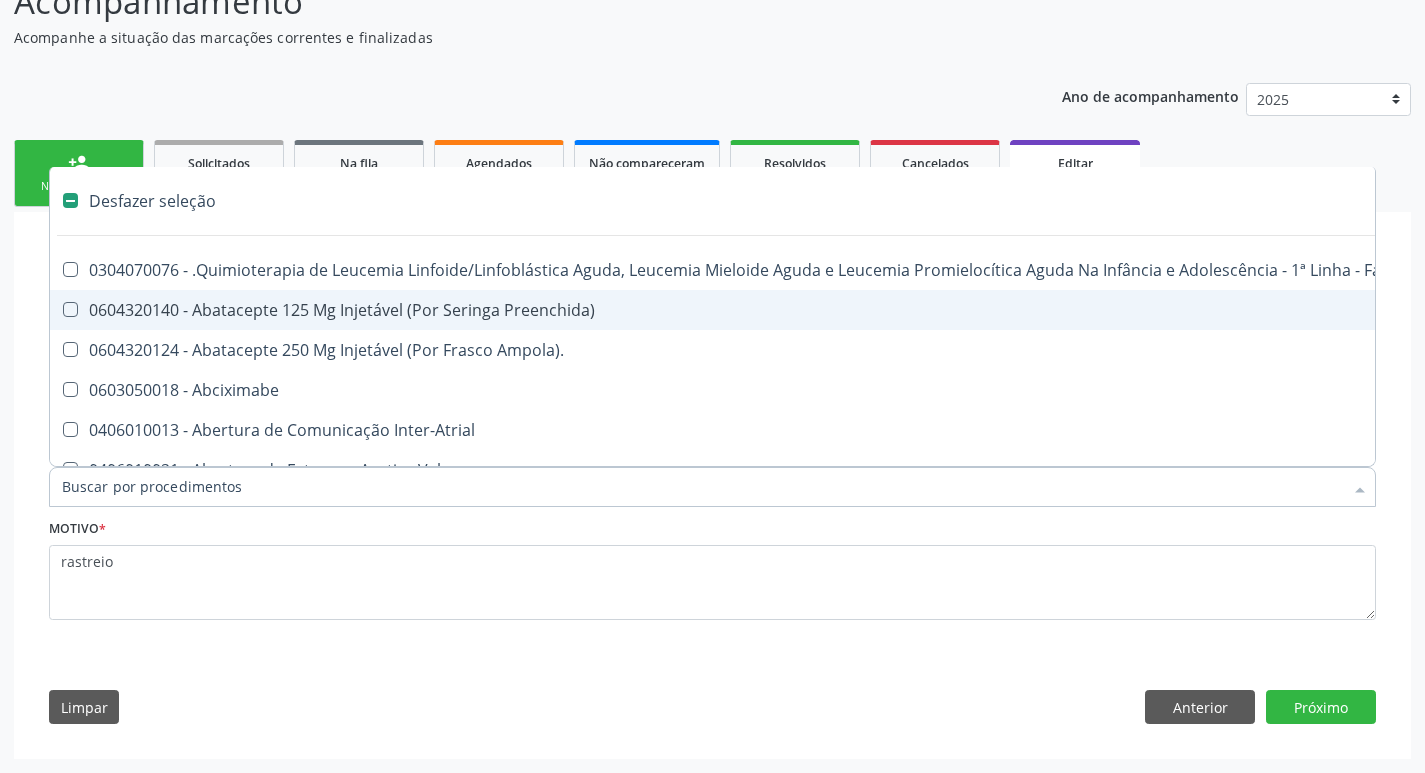type on "g" 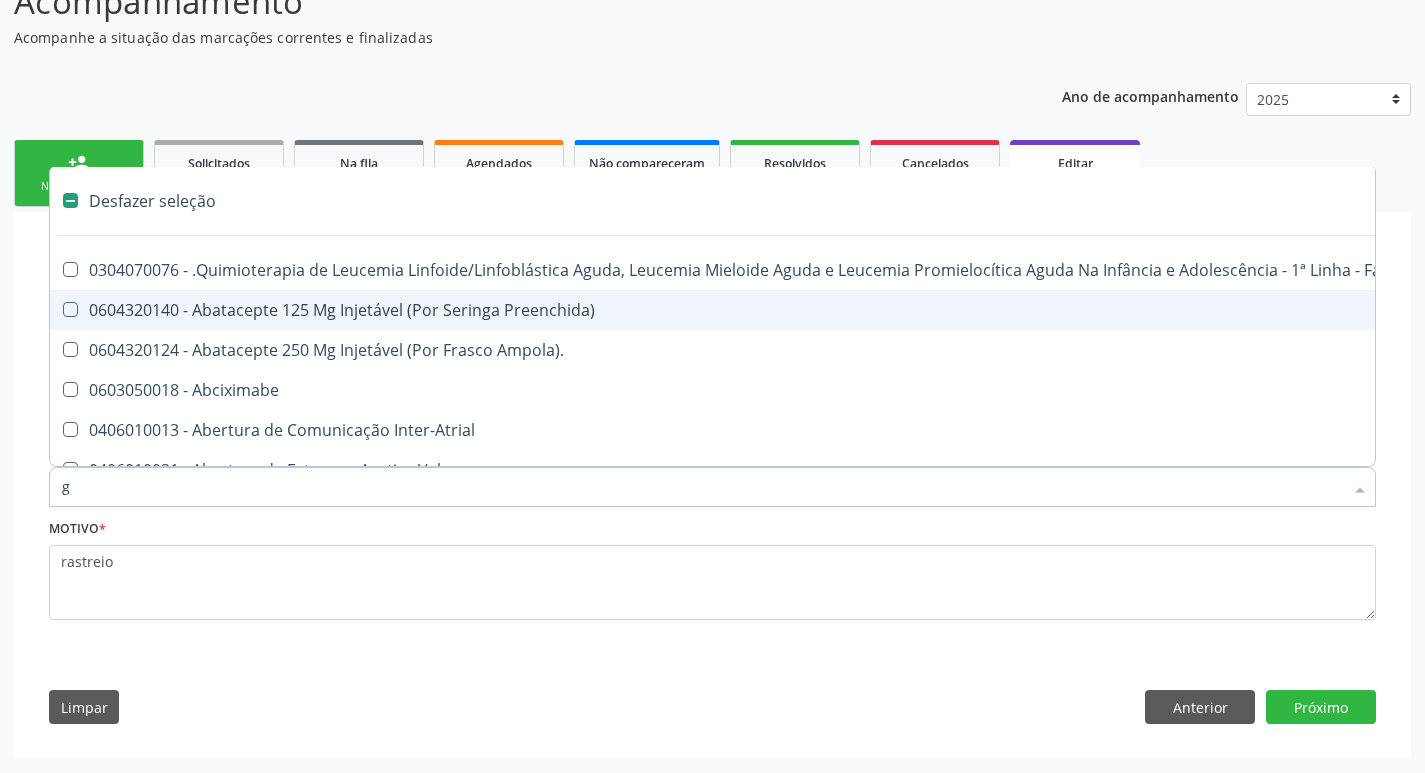 checkbox on "false" 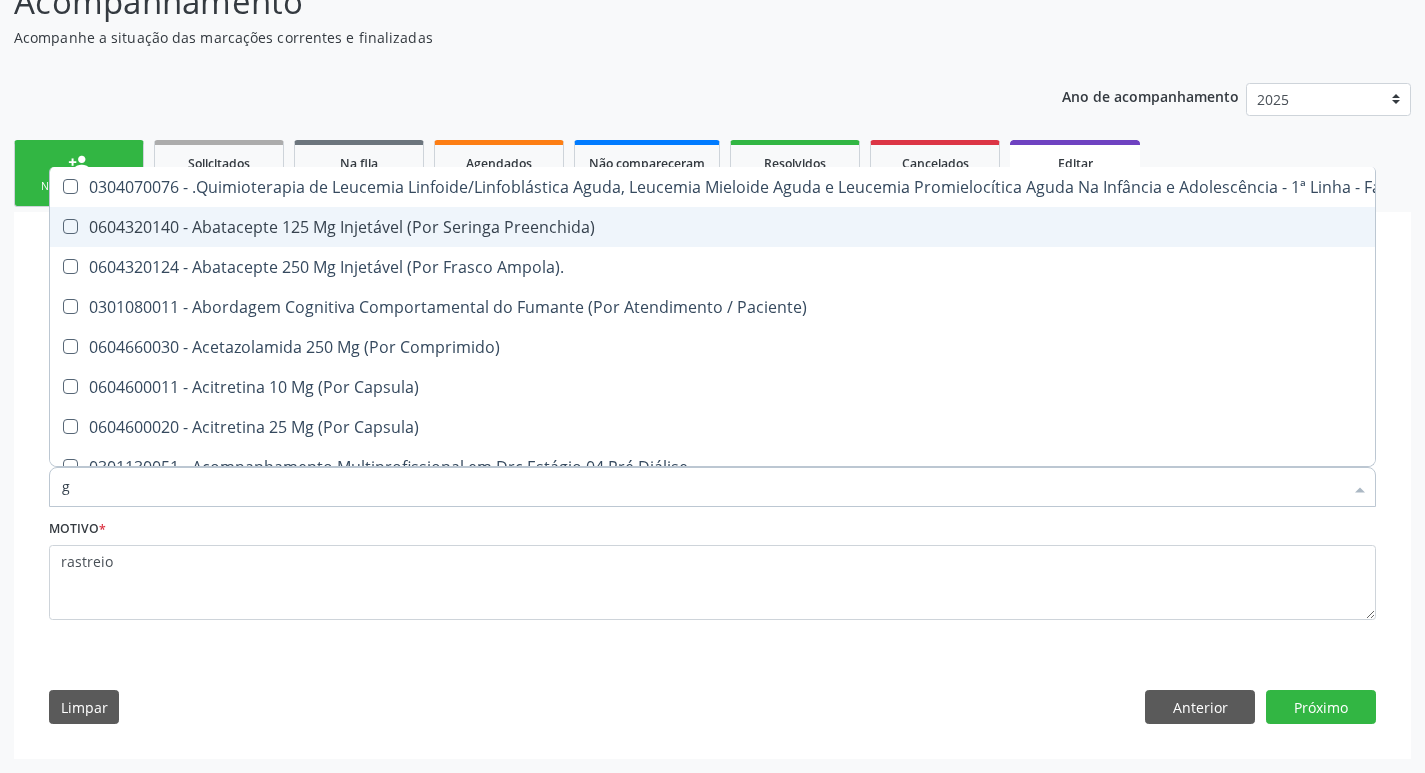 type on "gl" 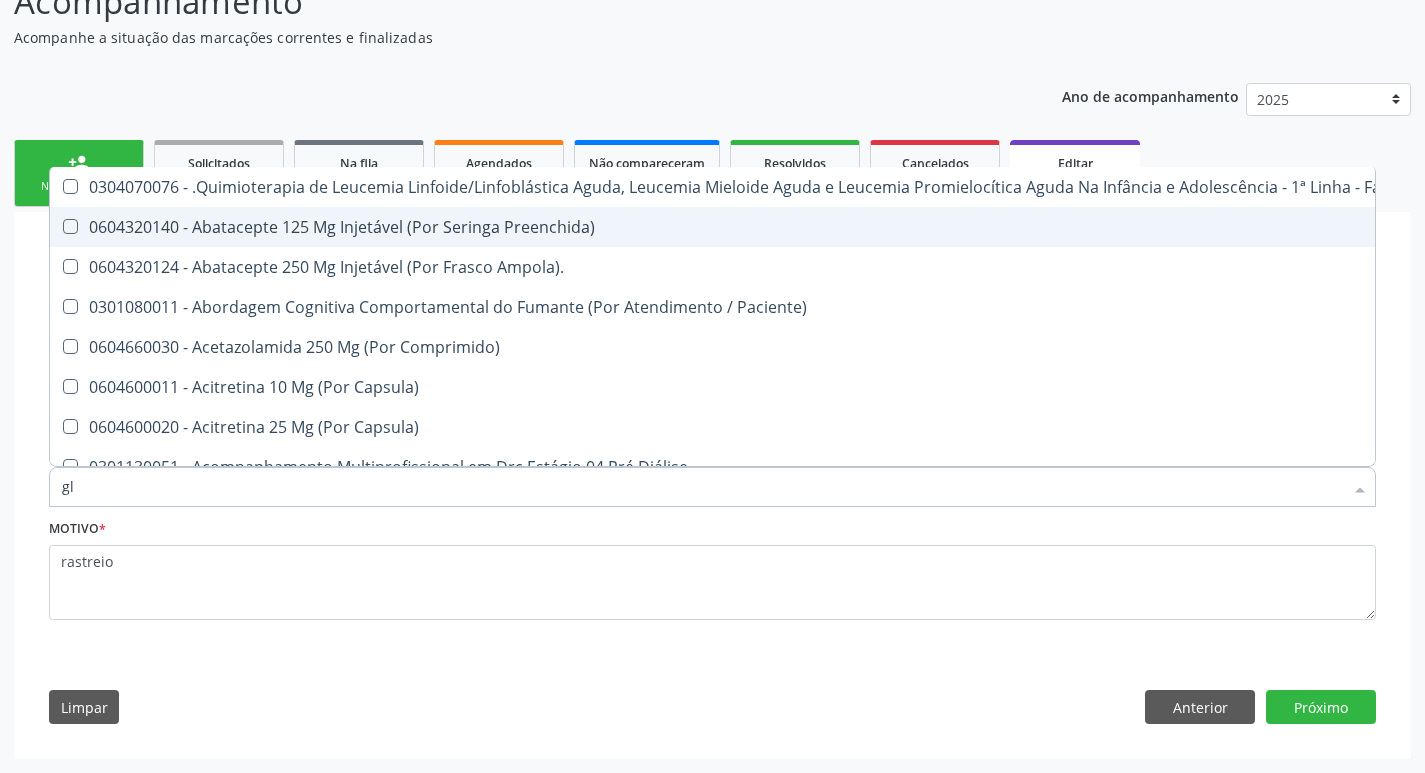 checkbox on "true" 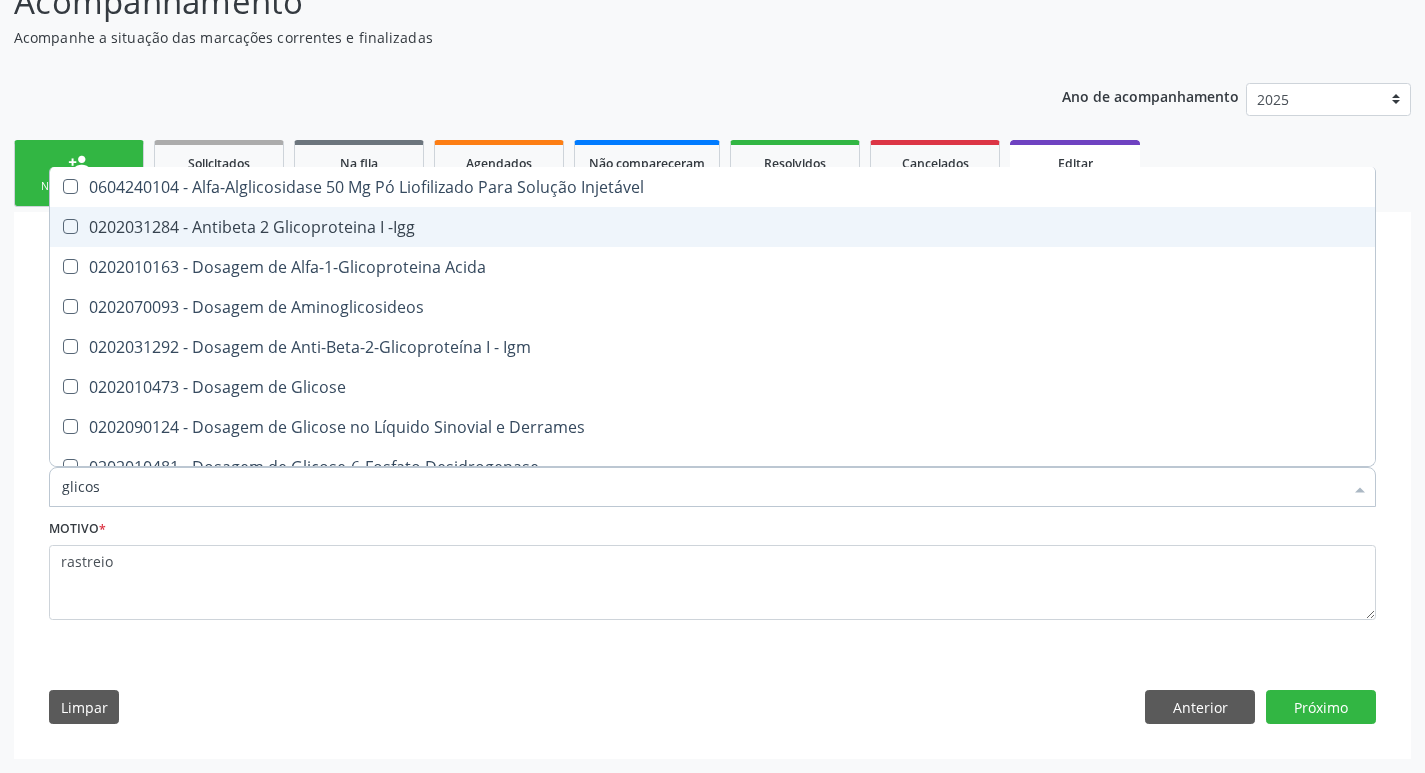 type on "glicose" 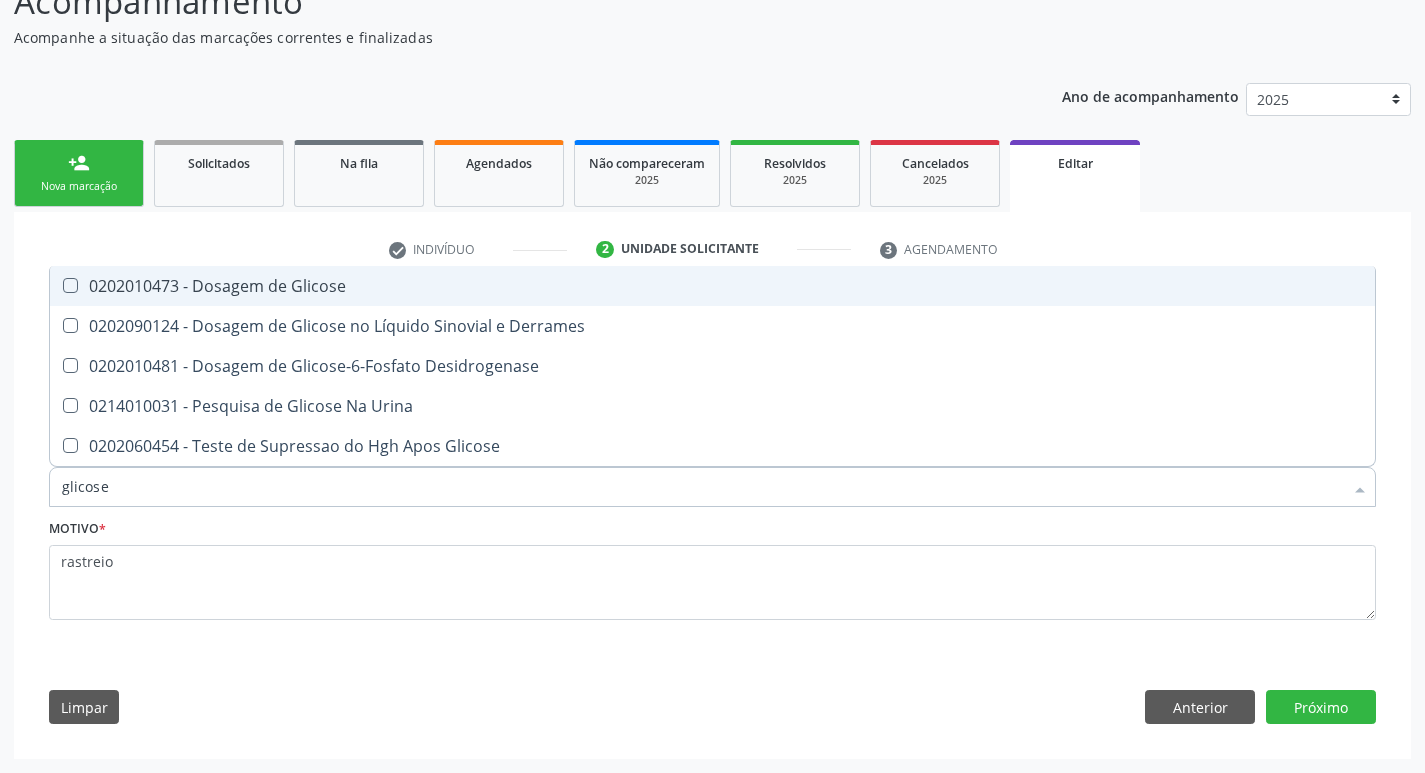 click on "0202010473 - Dosagem de Glicose" at bounding box center (712, 286) 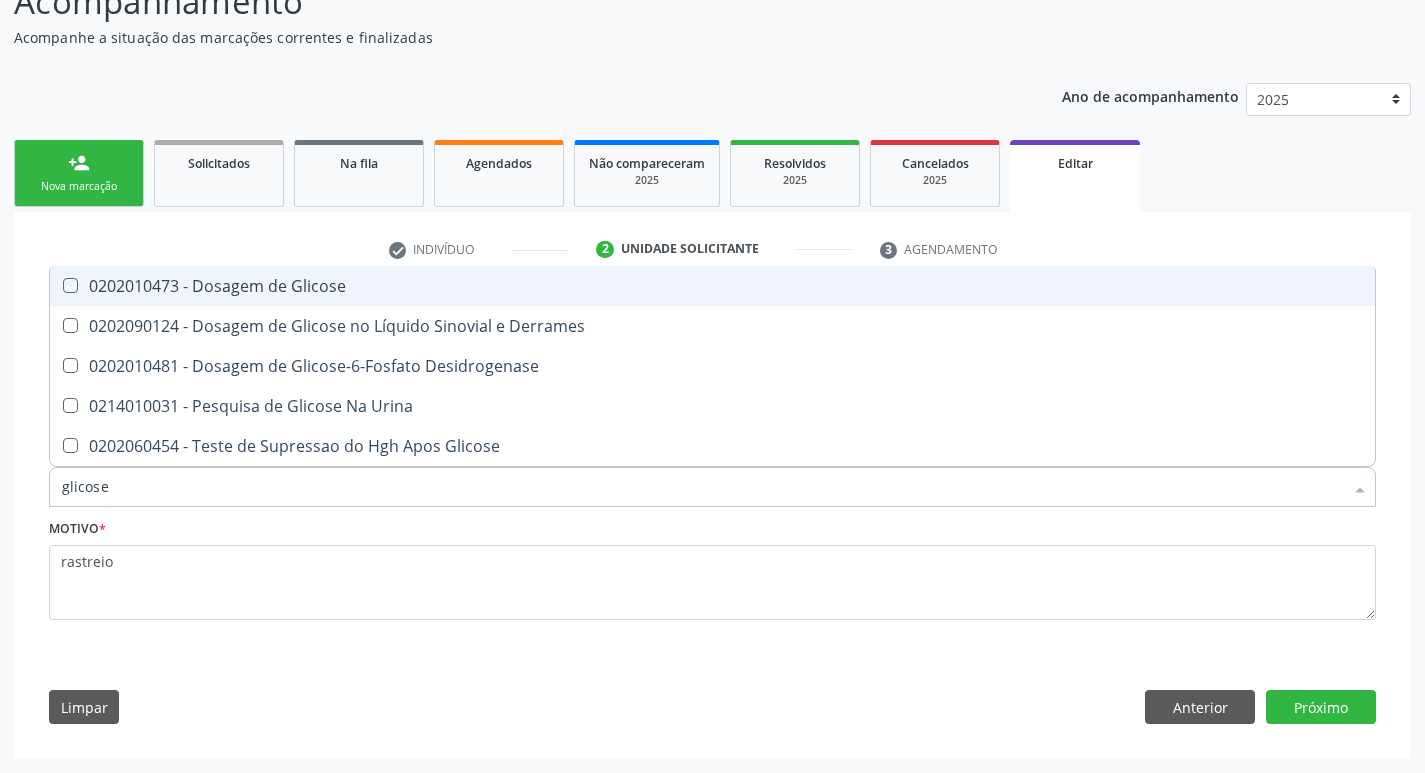 checkbox on "true" 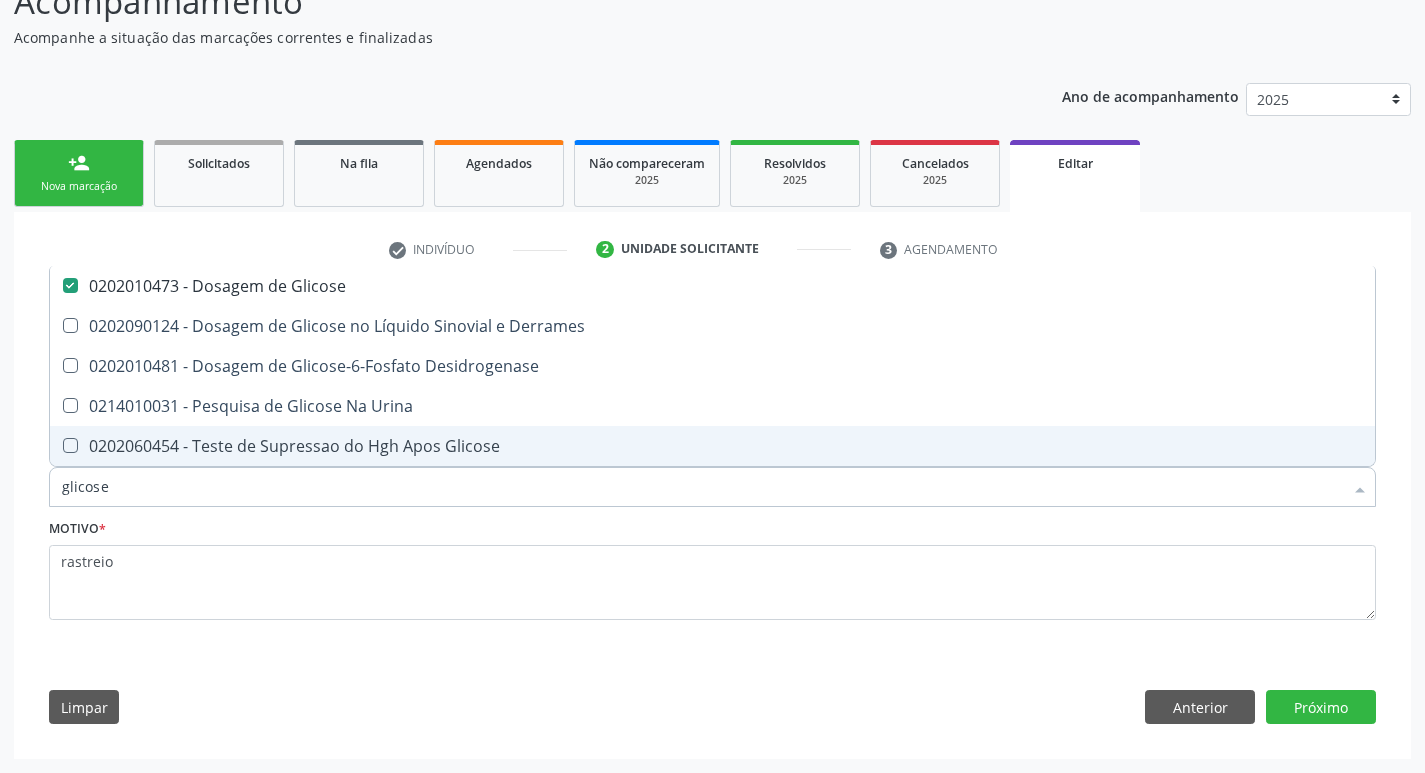 click on "glicose" at bounding box center (702, 487) 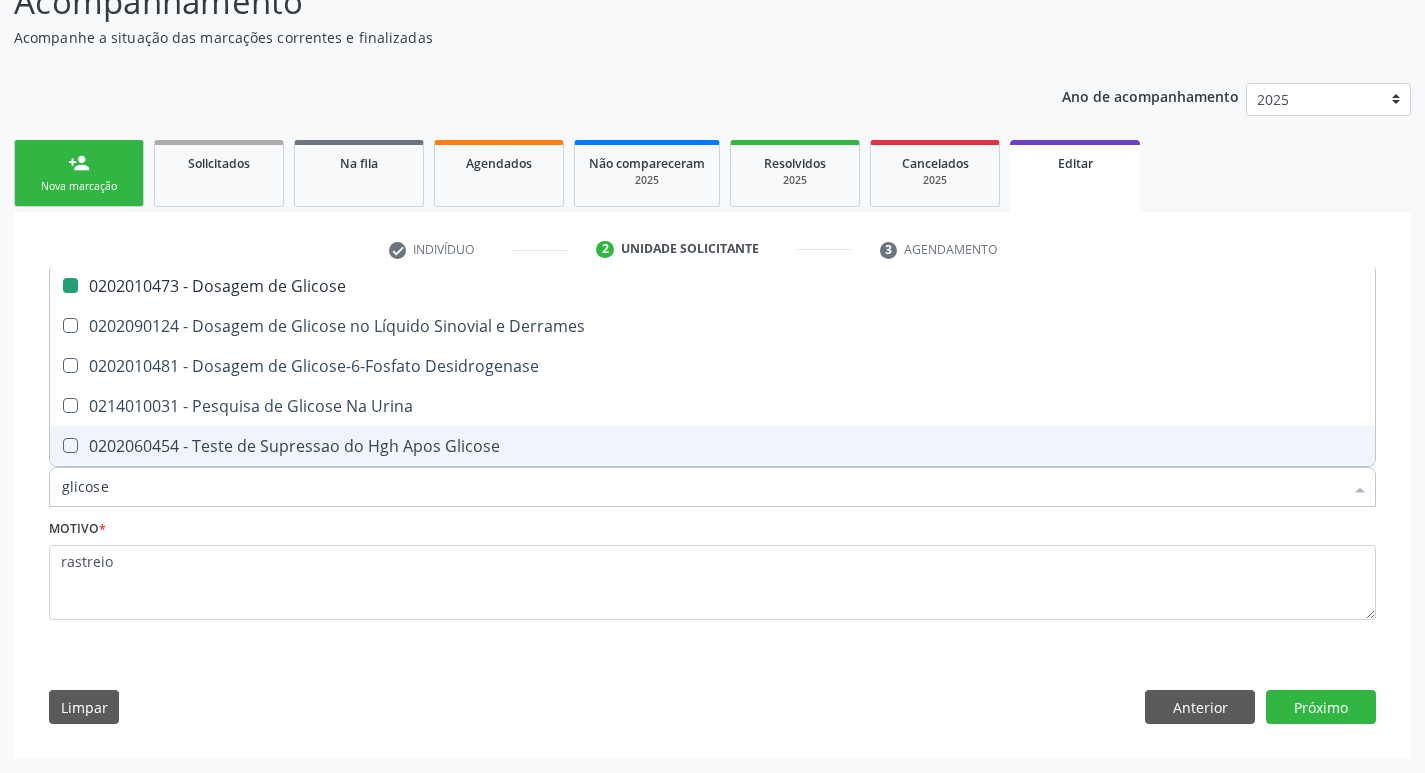 type on "glicos" 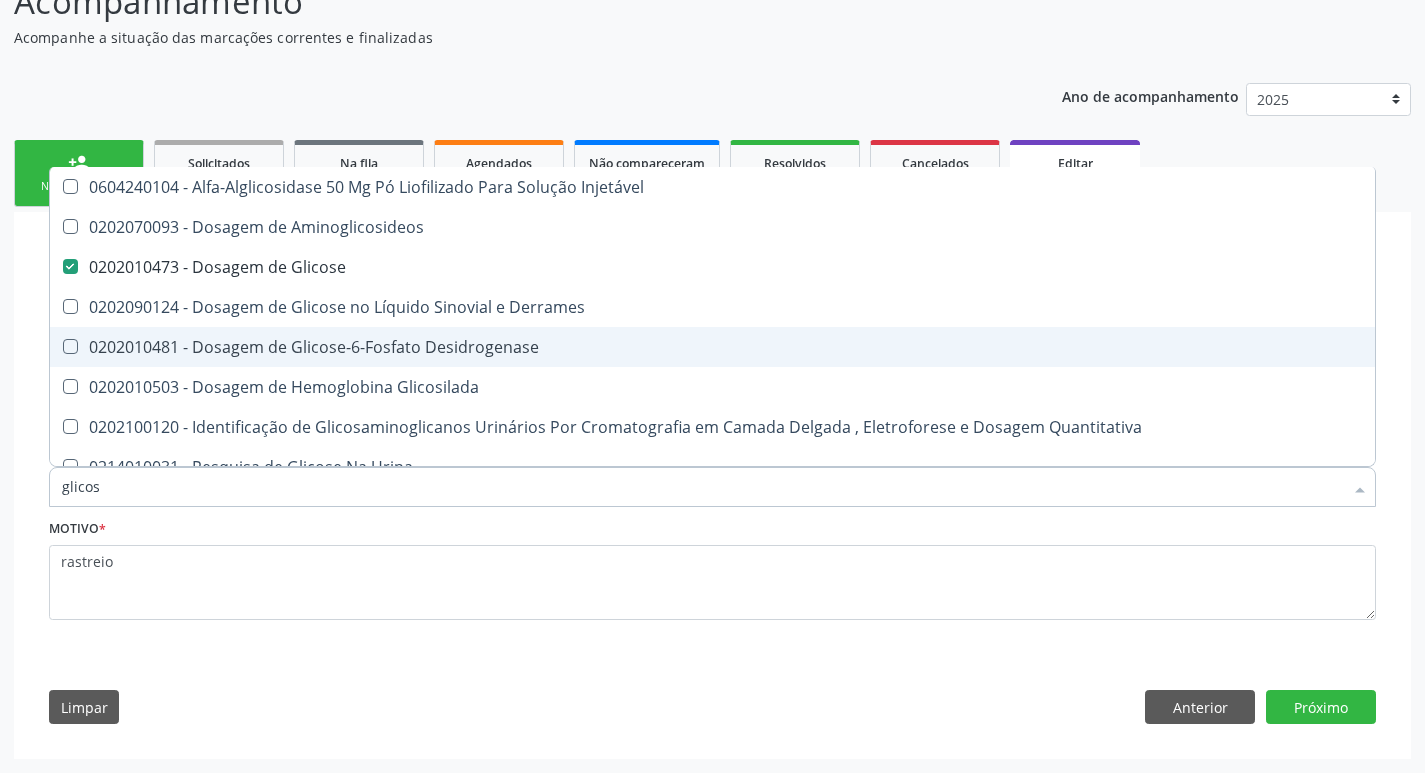 type on "glico" 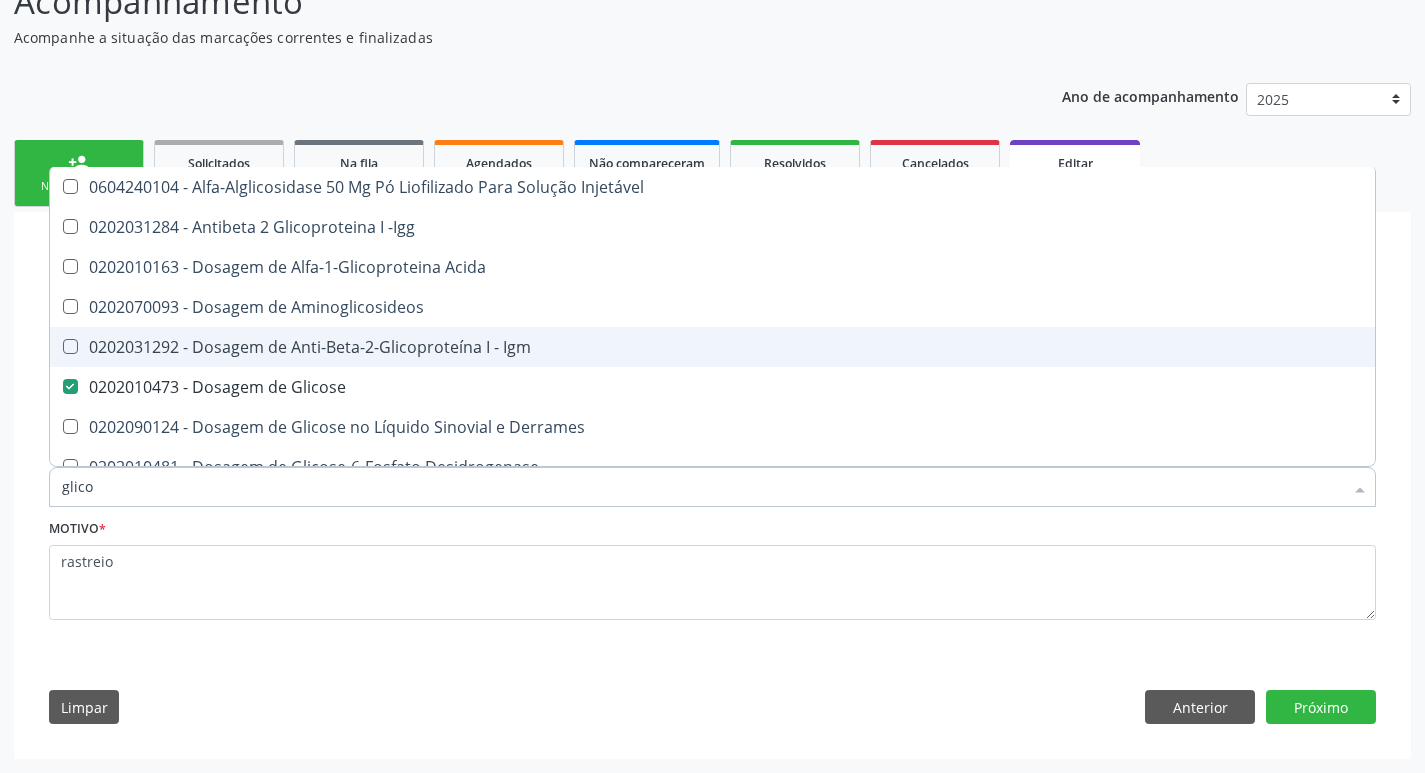 type on "glic" 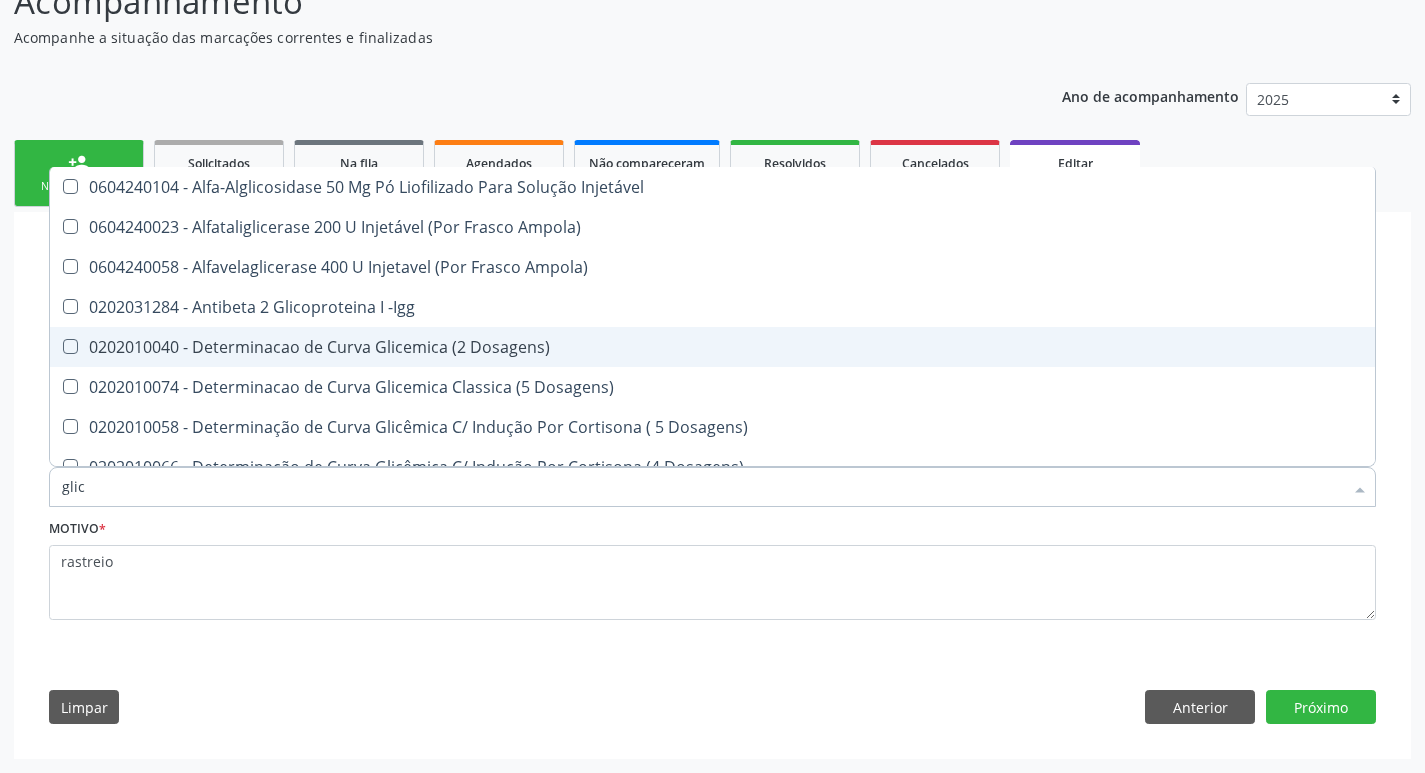 type on "gli" 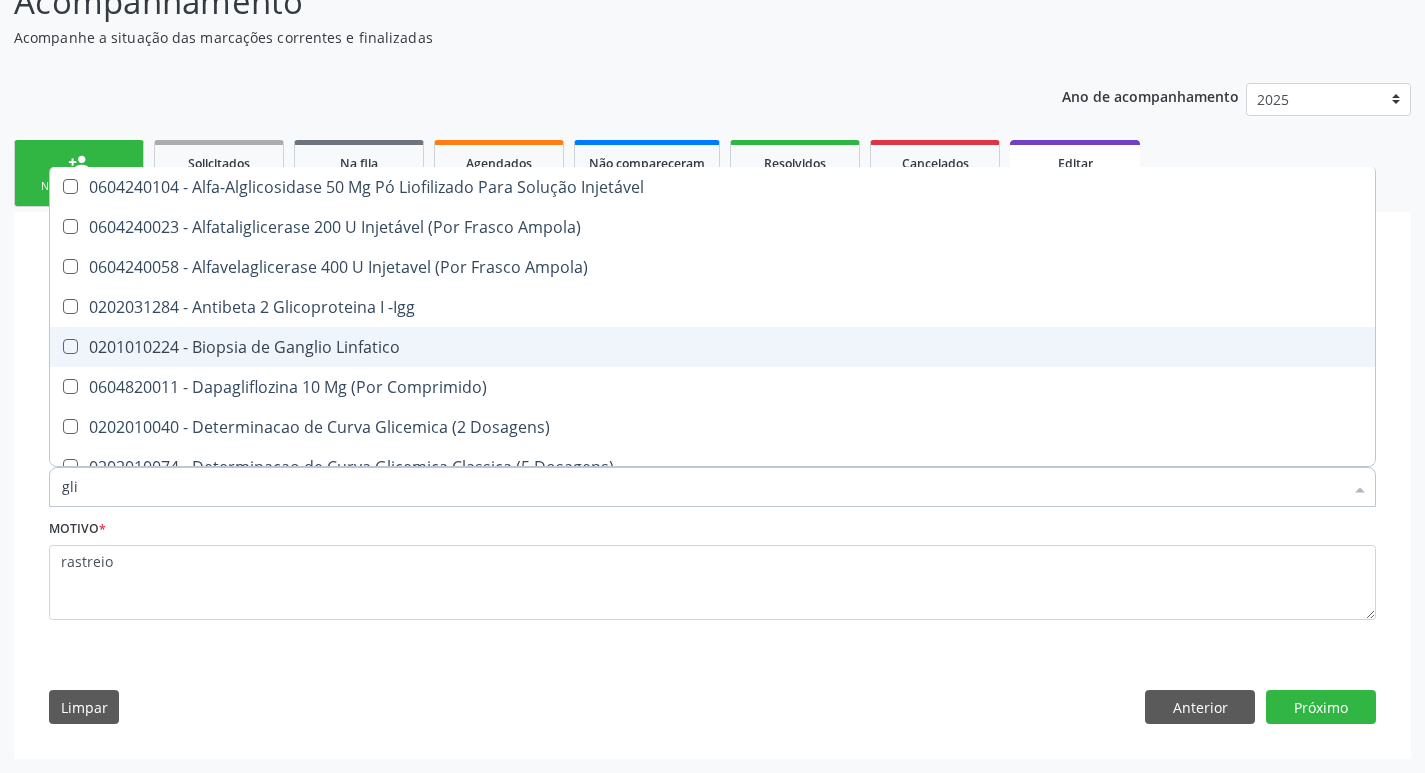 type on "gl" 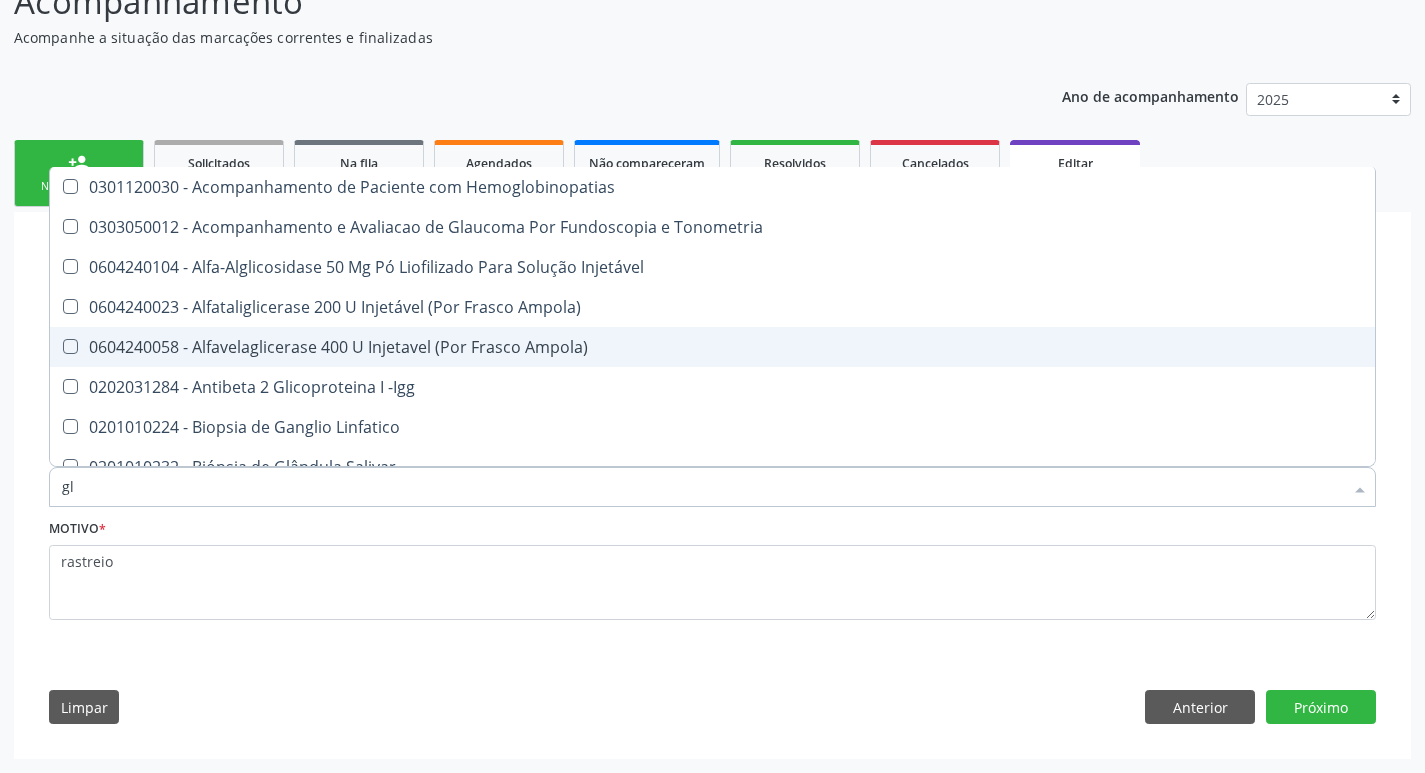 type on "g" 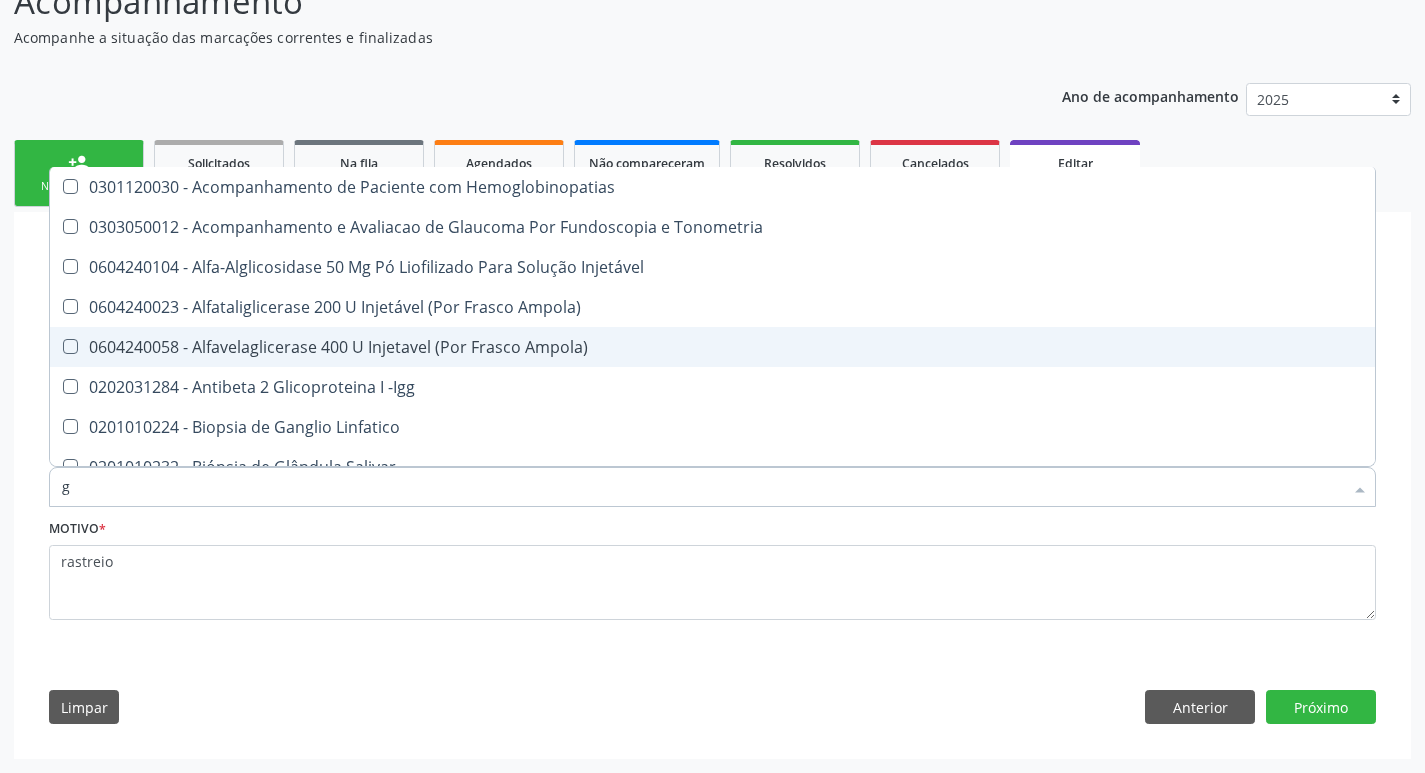 checkbox on "false" 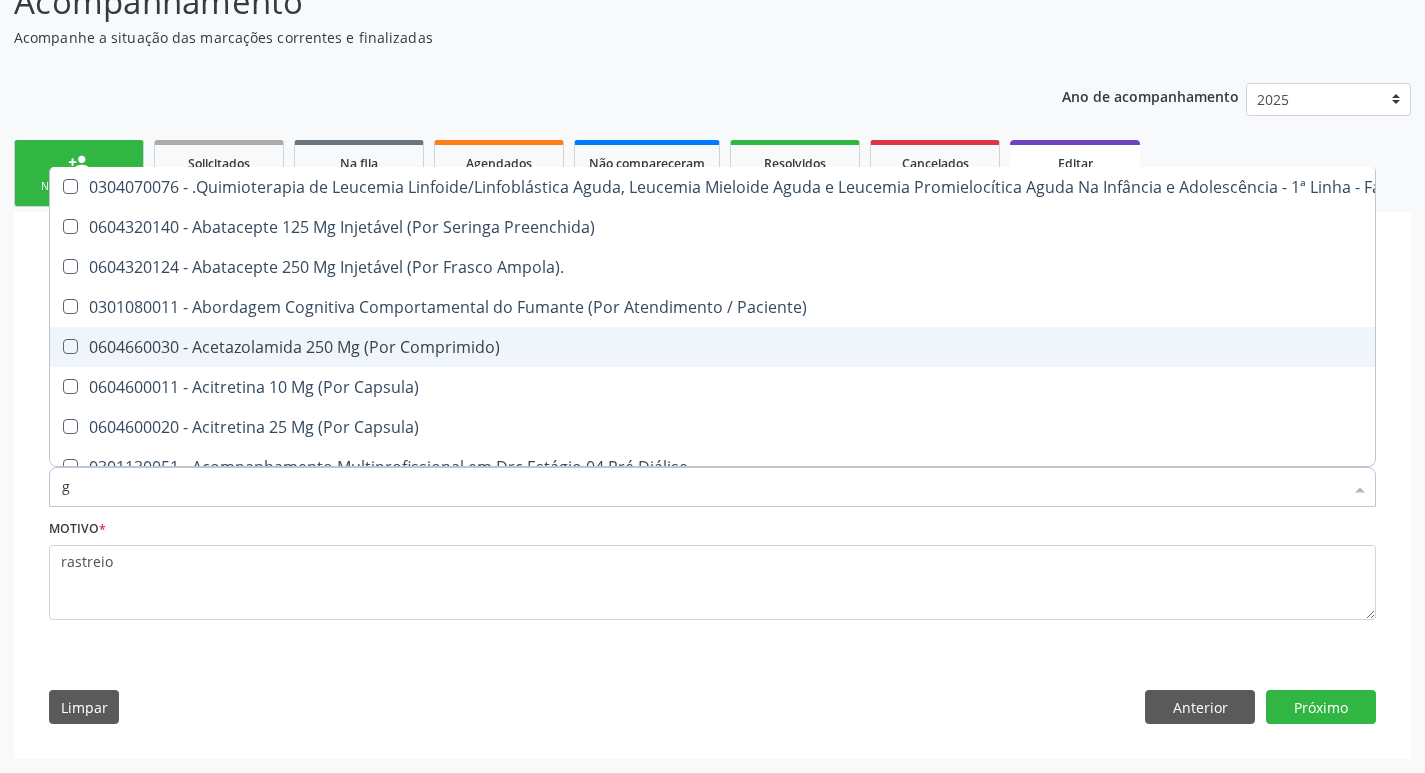 type 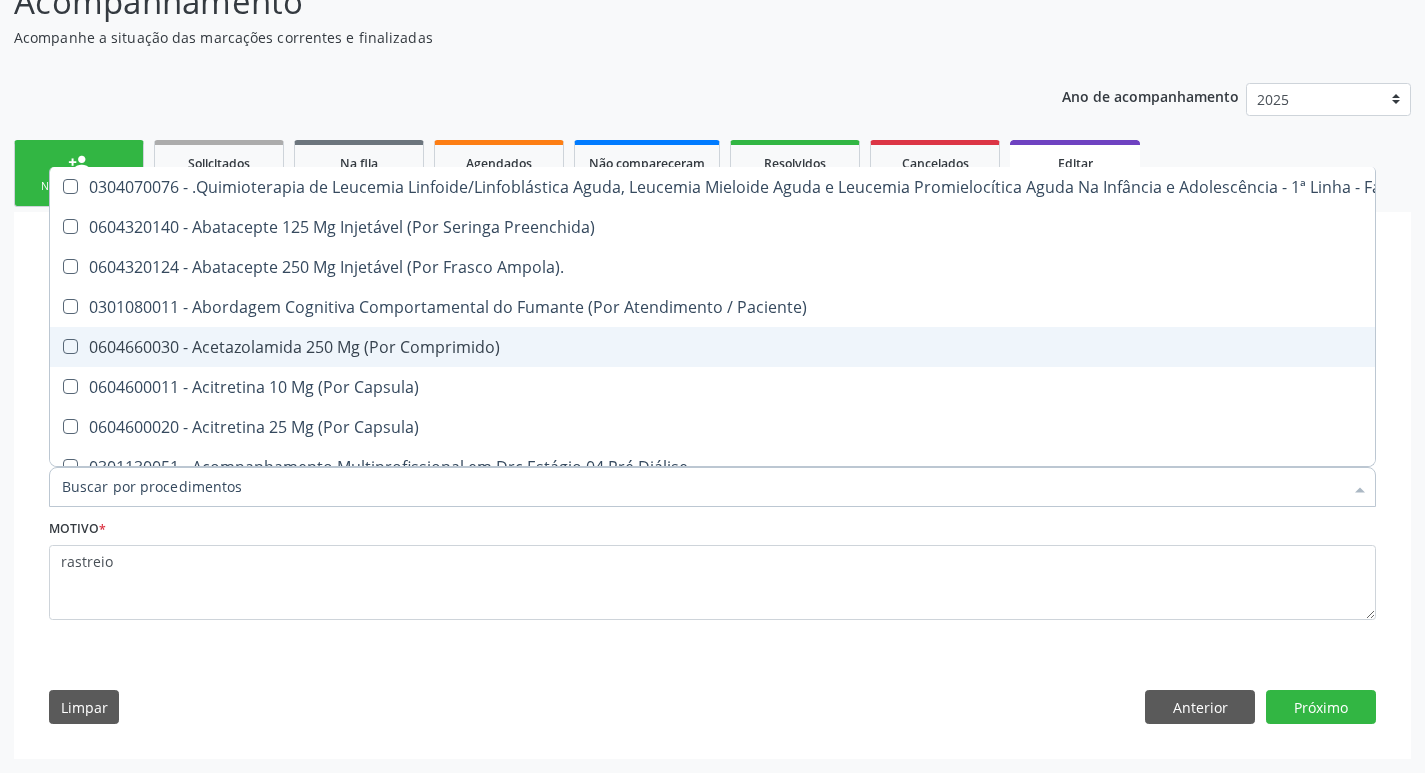 checkbox on "true" 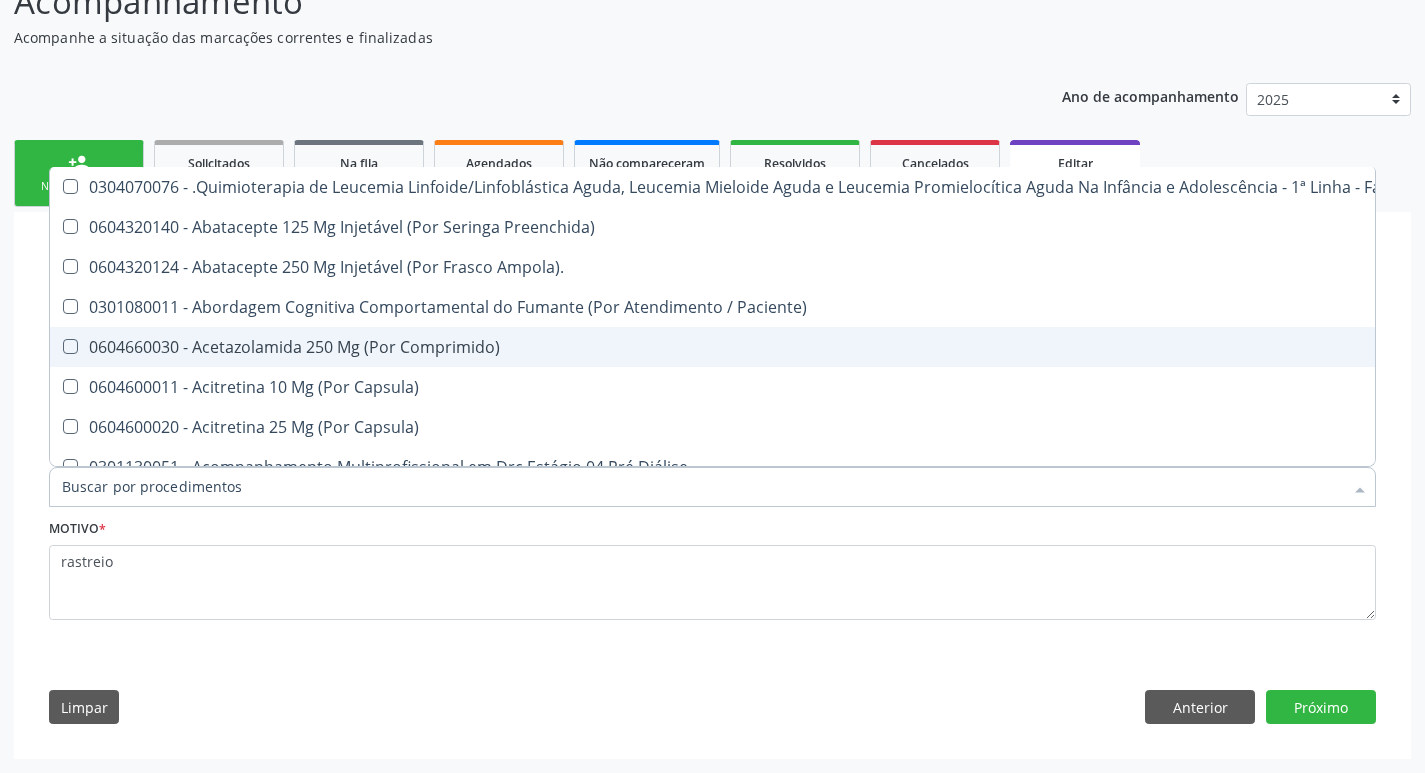 checkbox on "false" 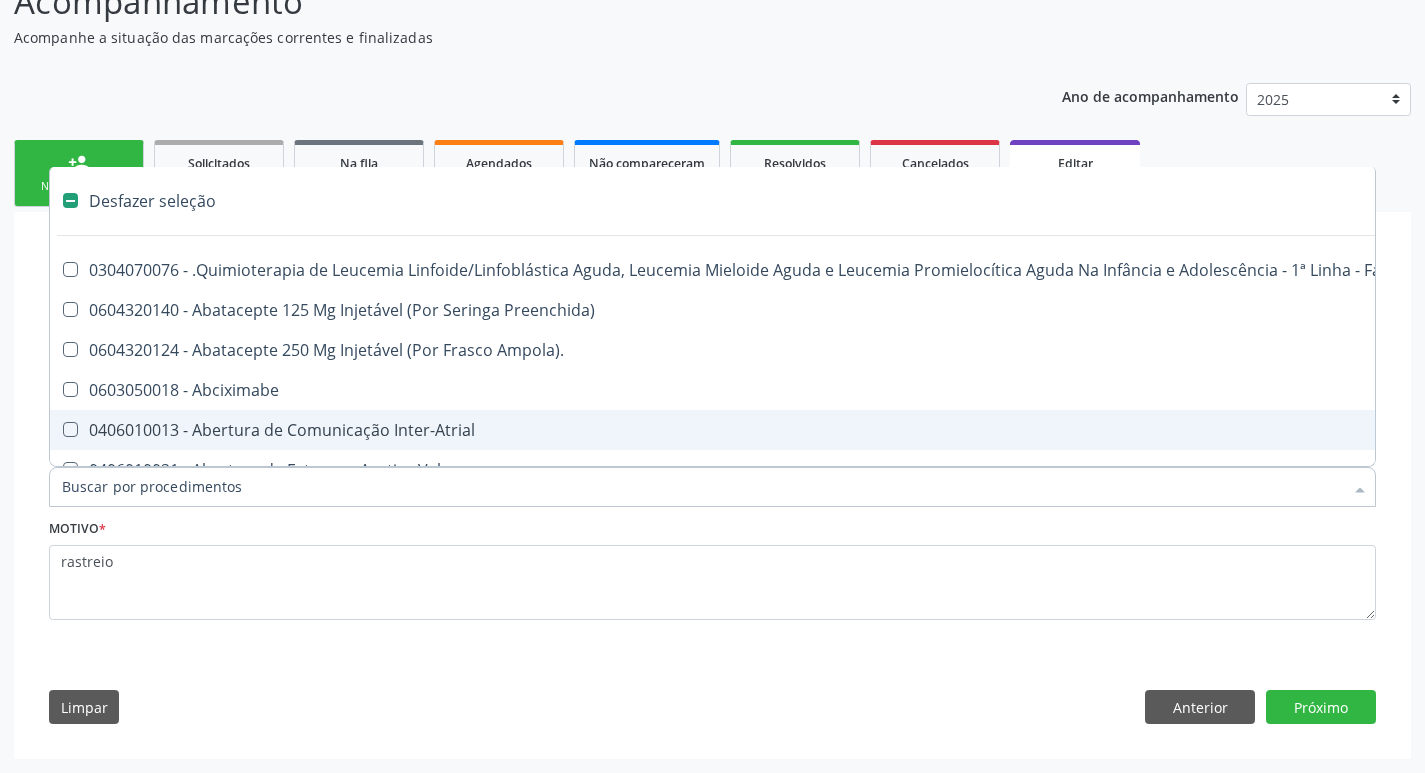 type on "f" 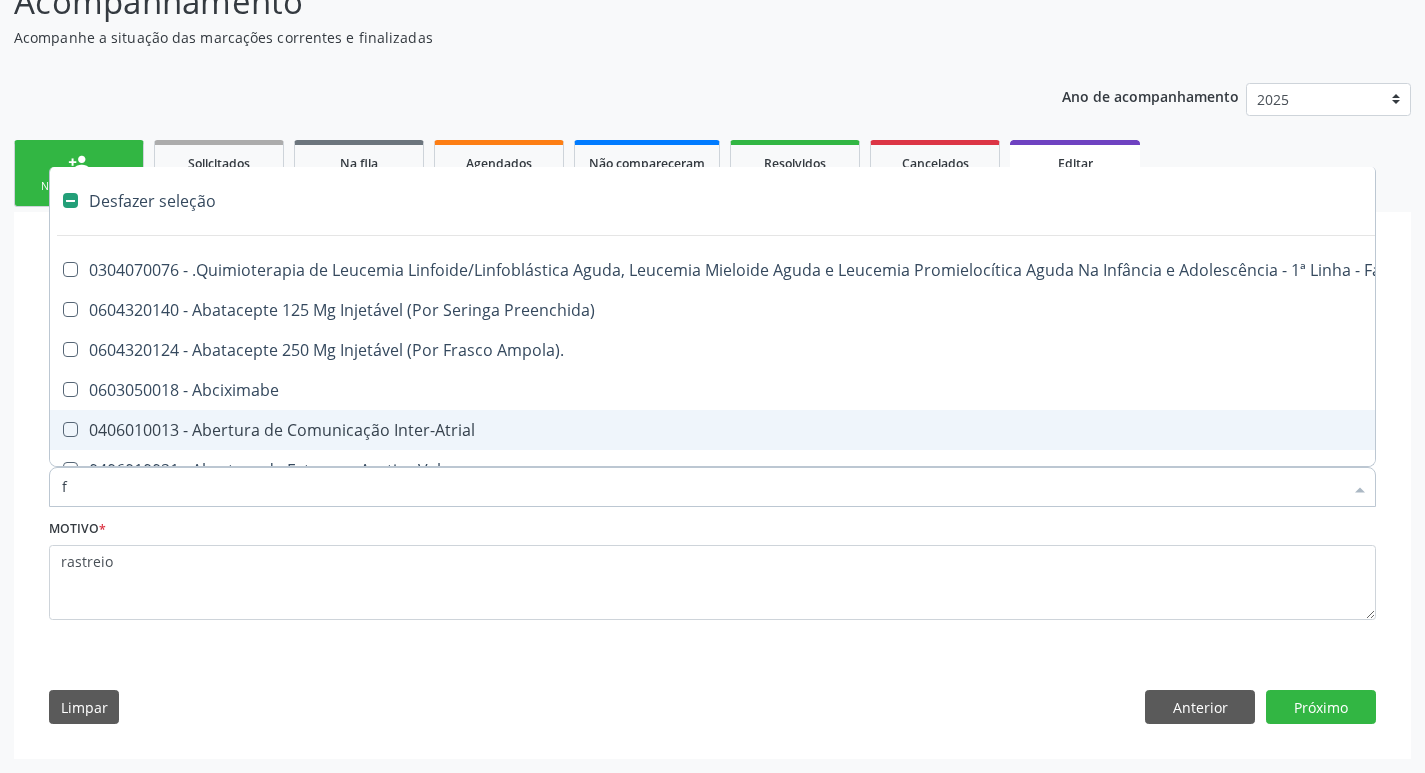 checkbox on "true" 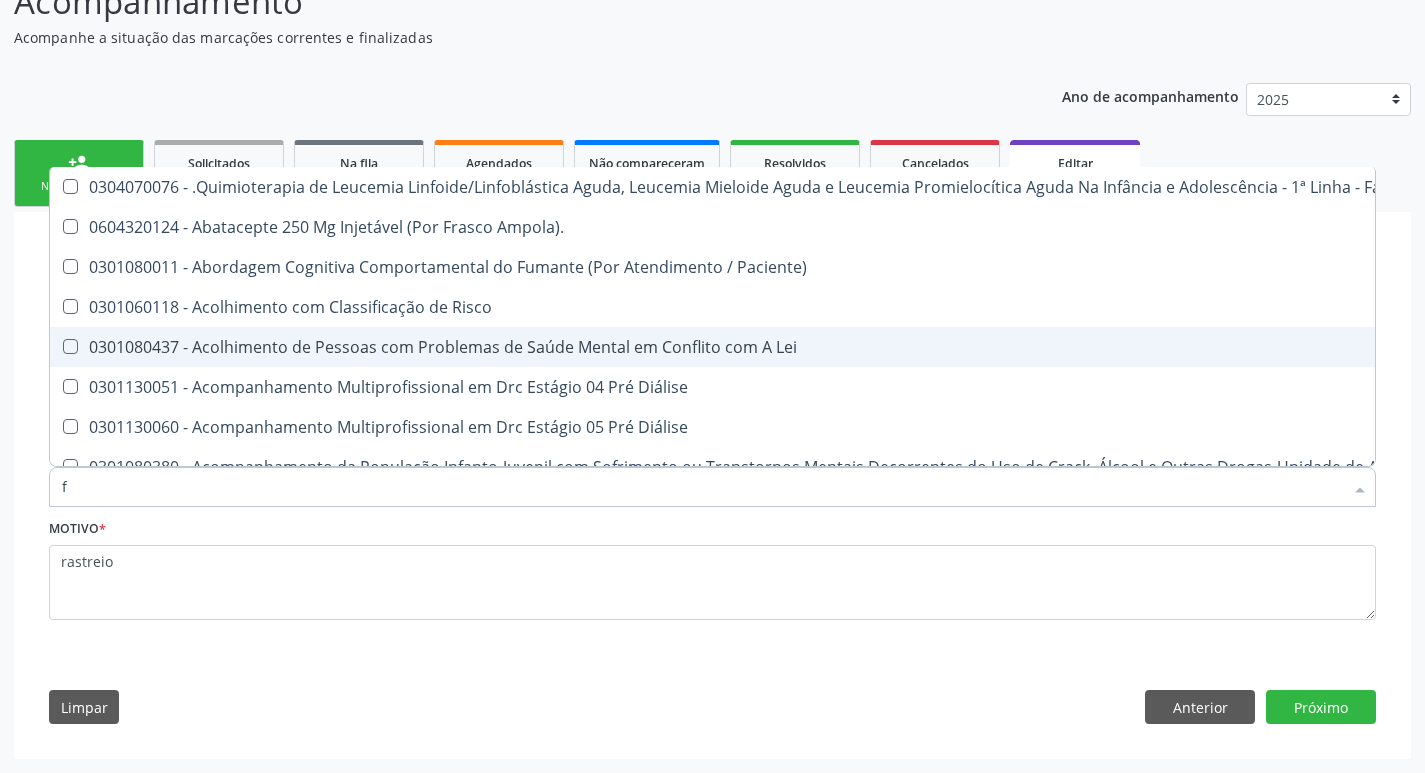 type on "fa" 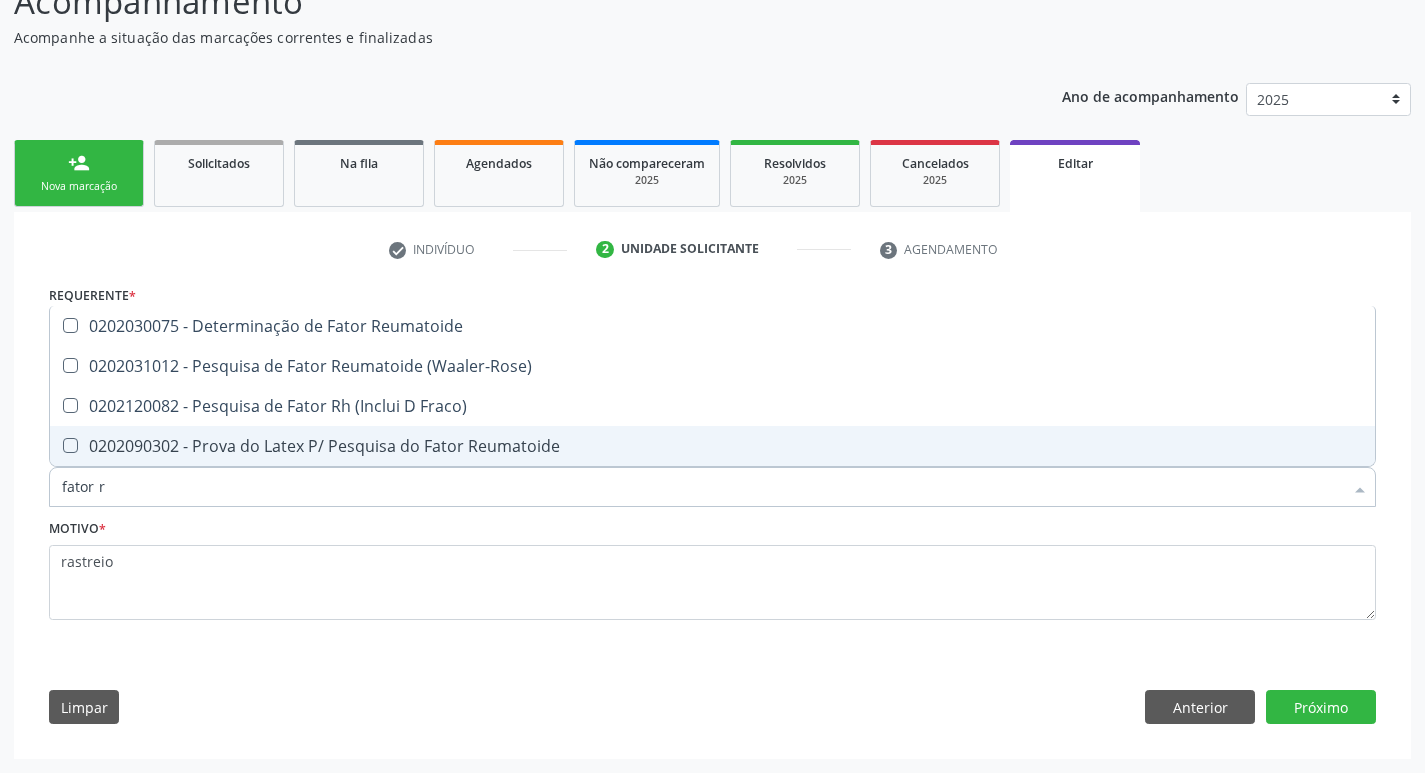type on "fator rh" 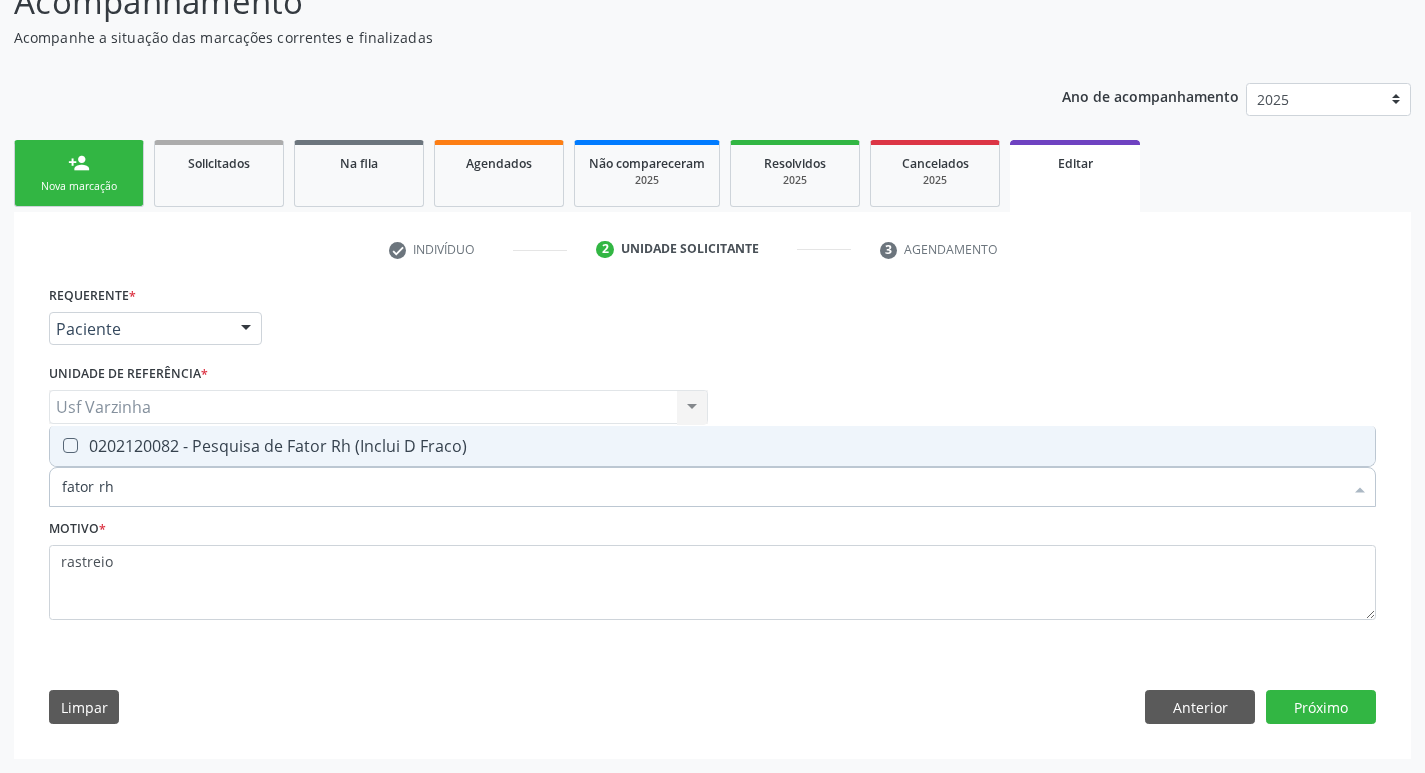 drag, startPoint x: 80, startPoint y: 446, endPoint x: 91, endPoint y: 456, distance: 14.866069 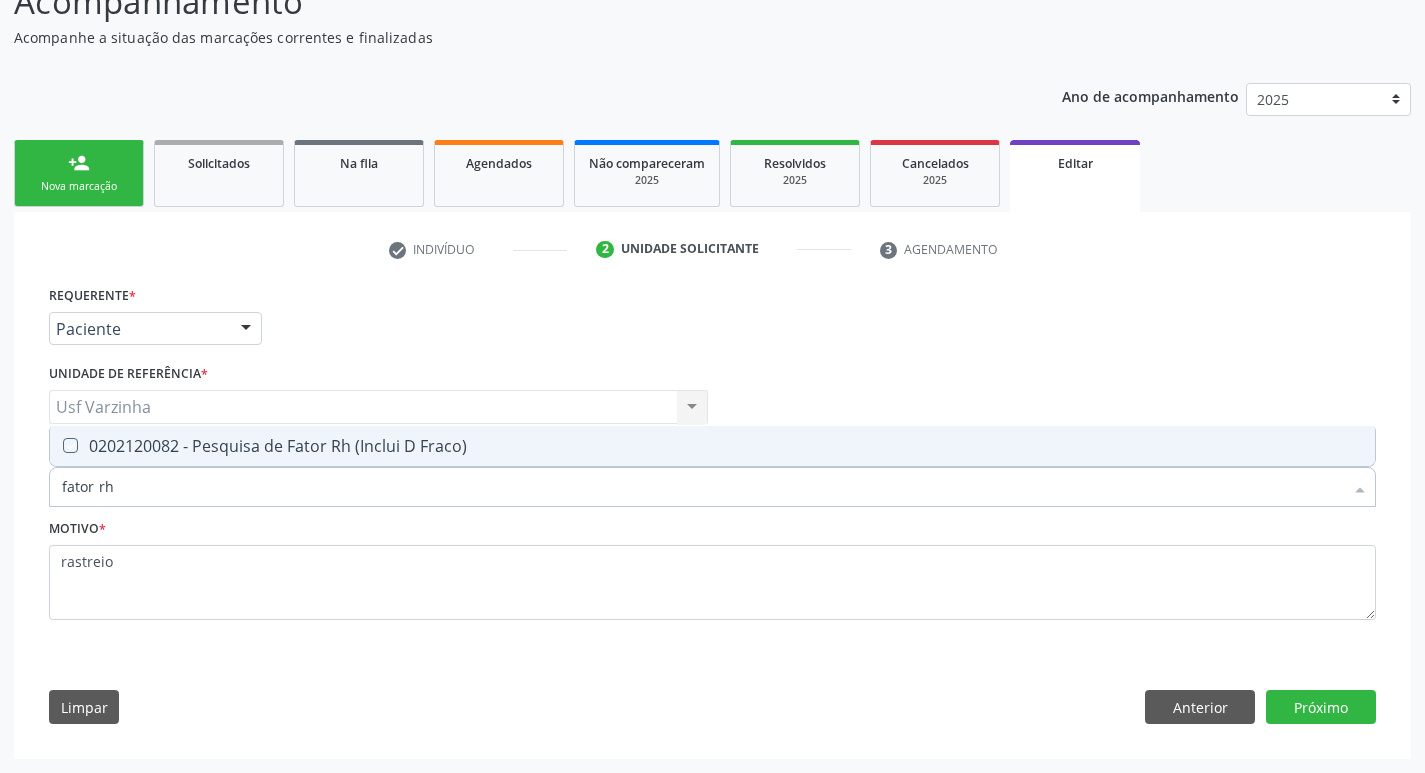 checkbox on "true" 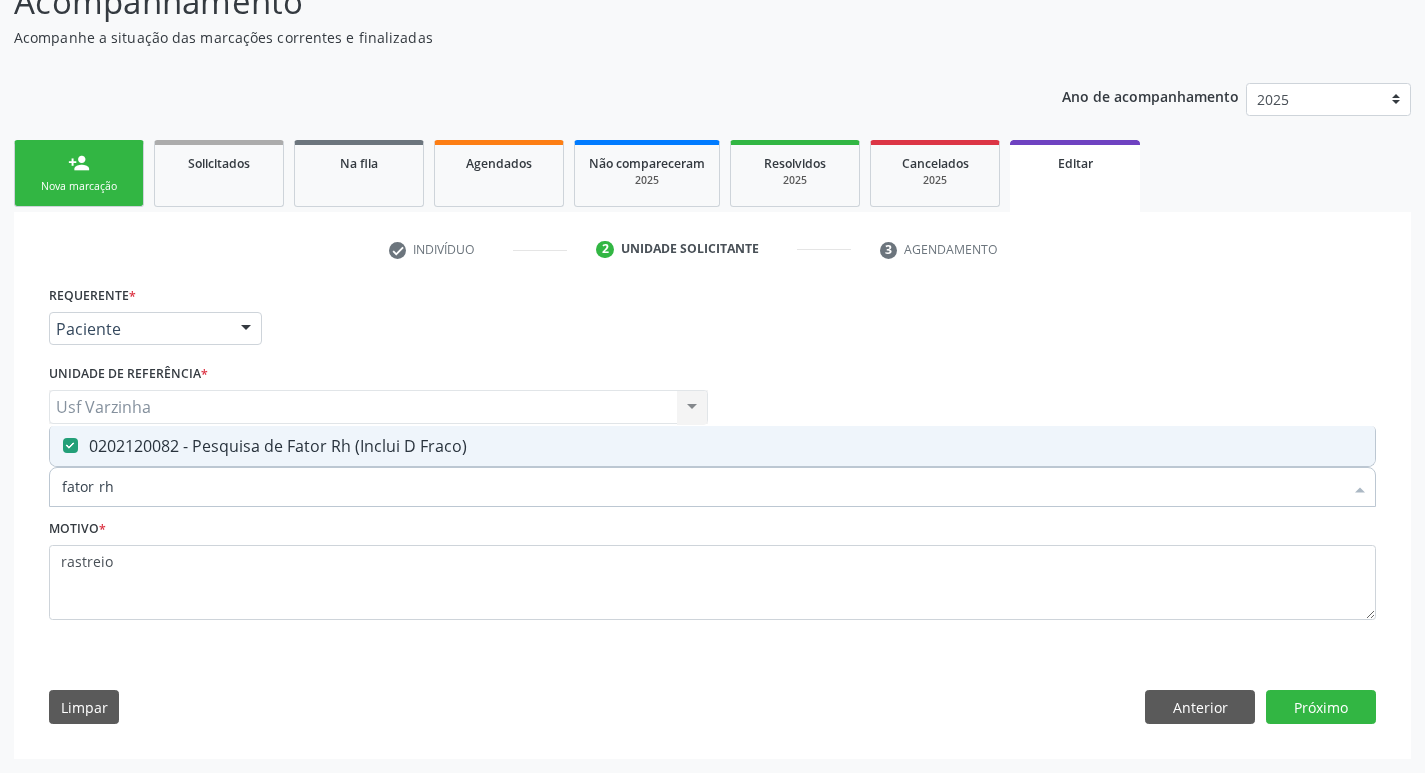 click on "fator rh" at bounding box center (702, 487) 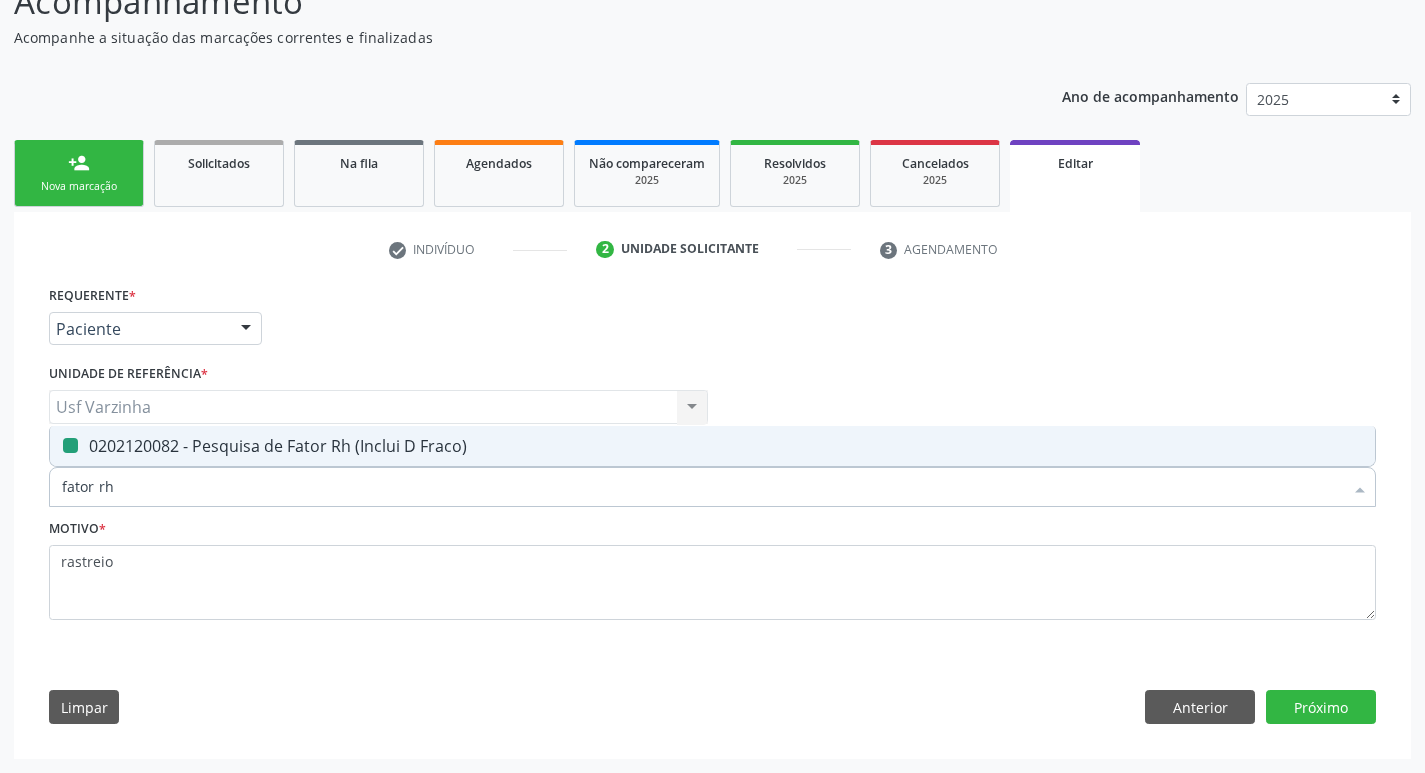 type on "fator r" 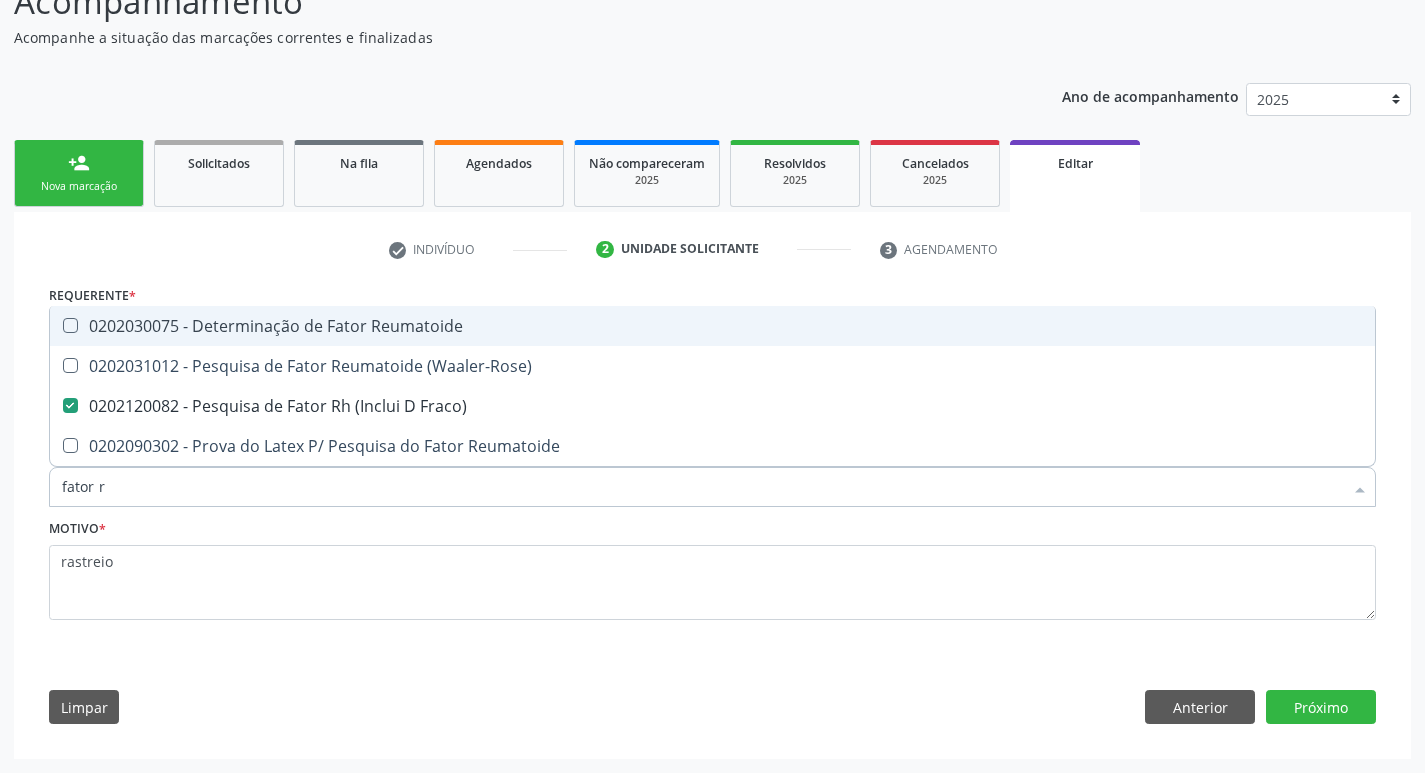 type on "fator" 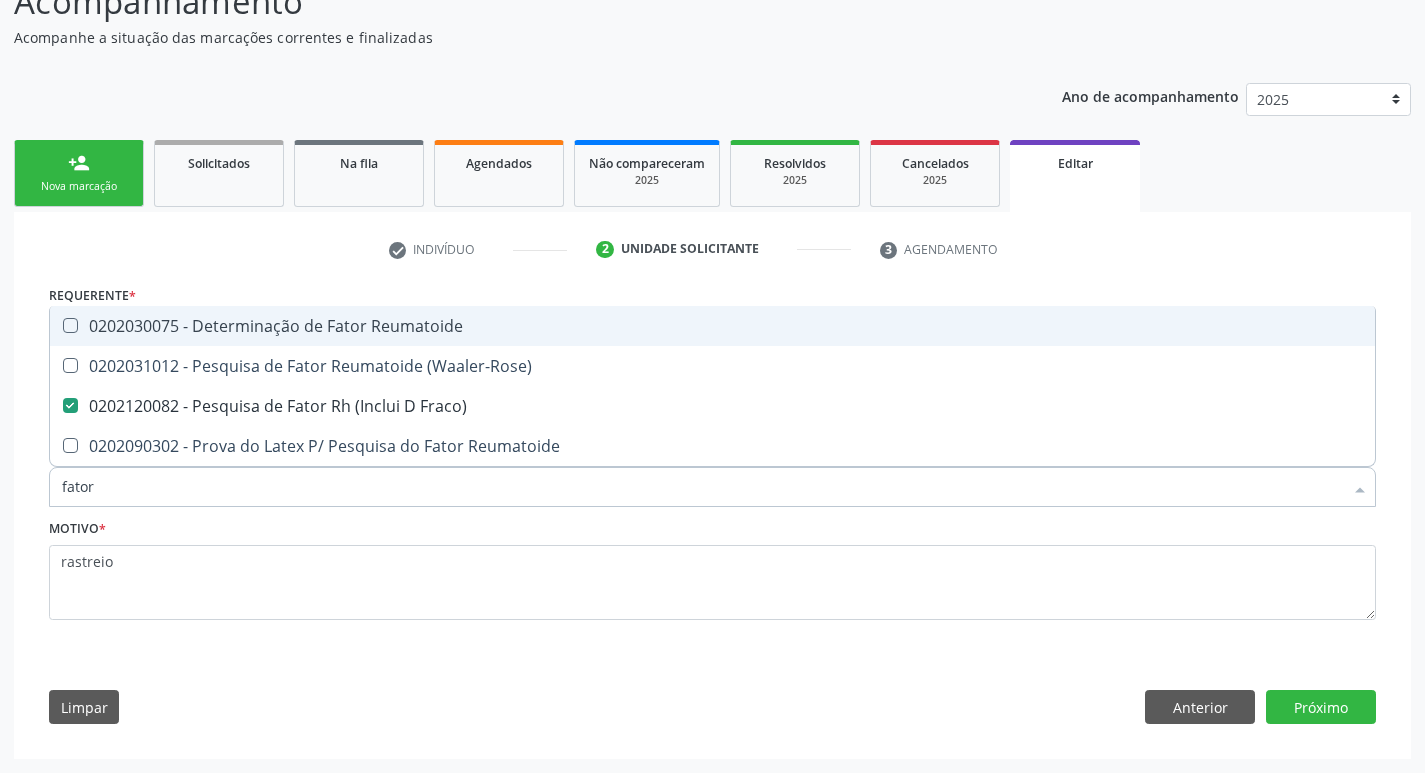 checkbox on "false" 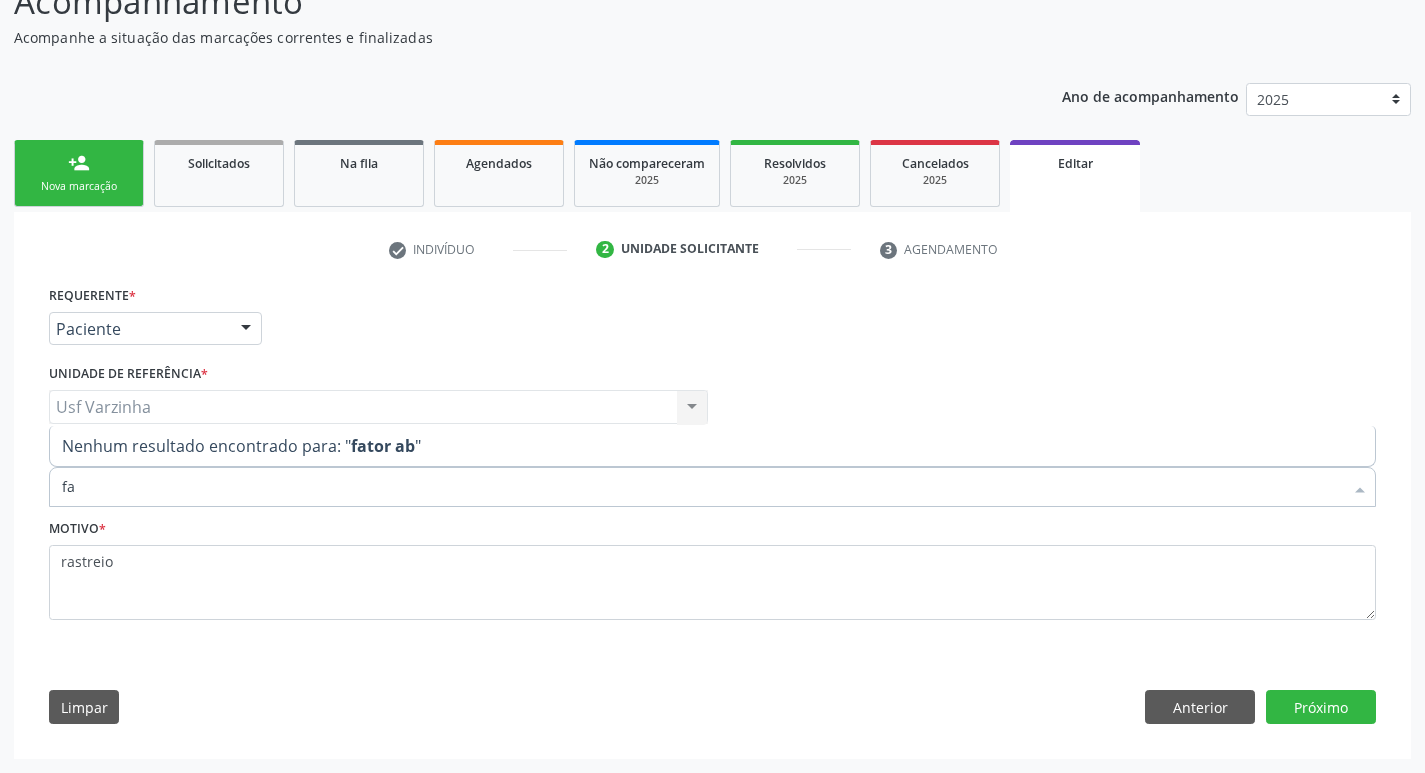 type on "f" 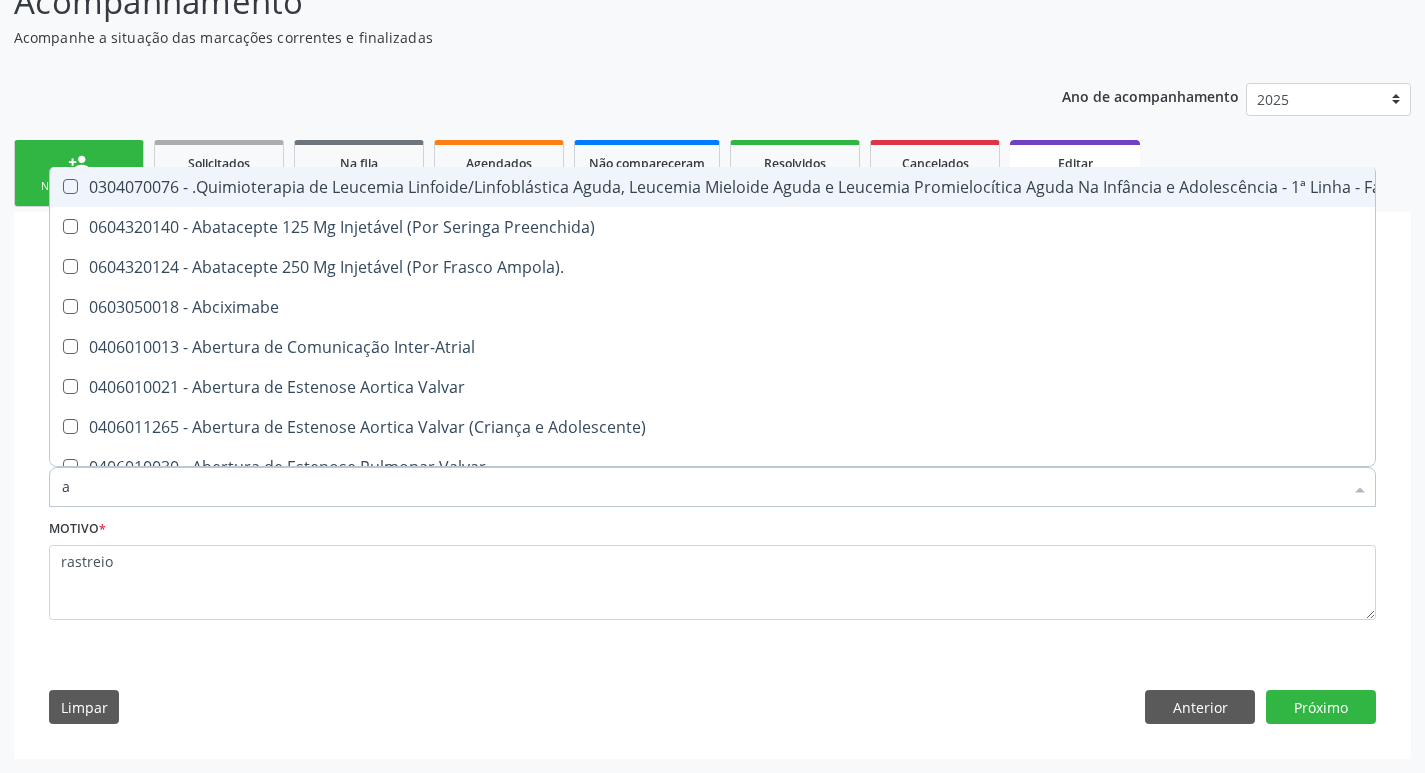type on "ab" 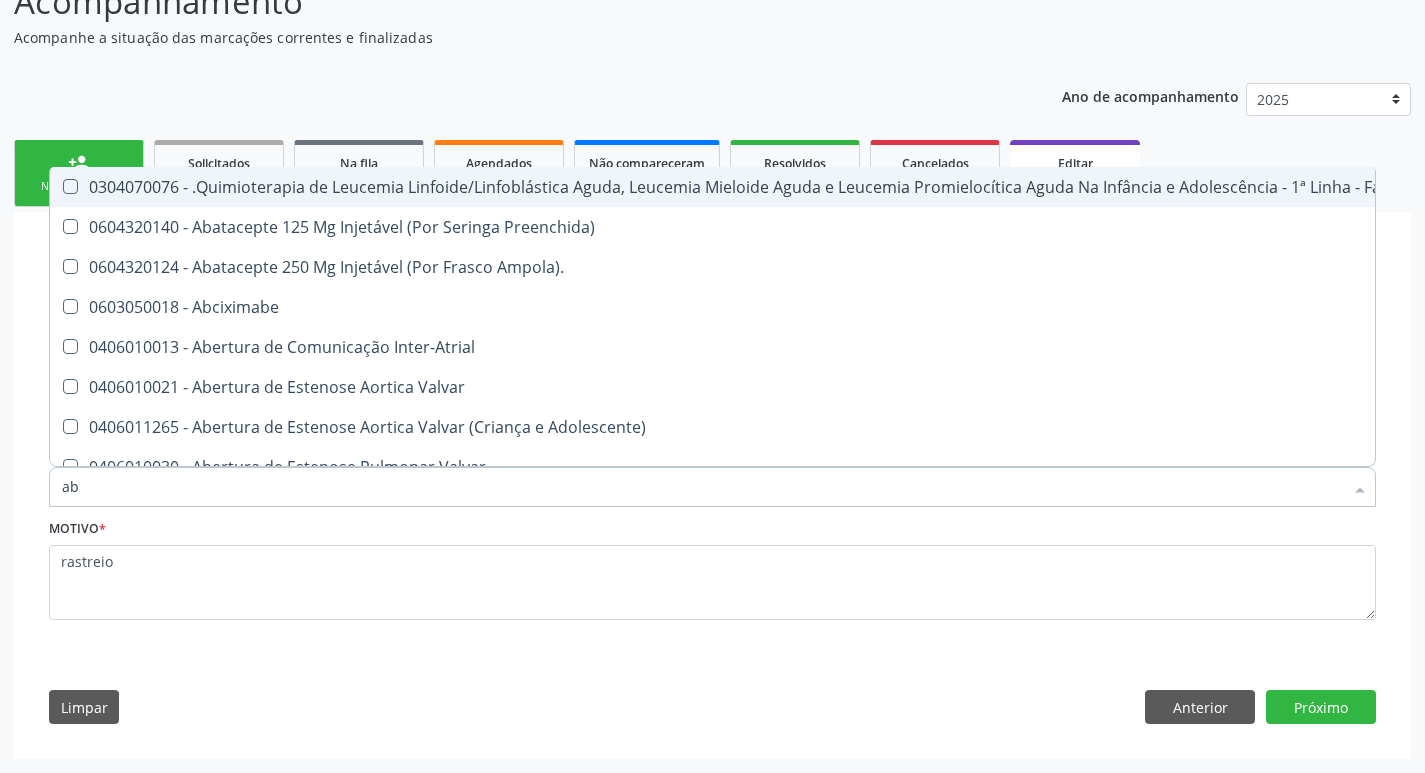 checkbox on "false" 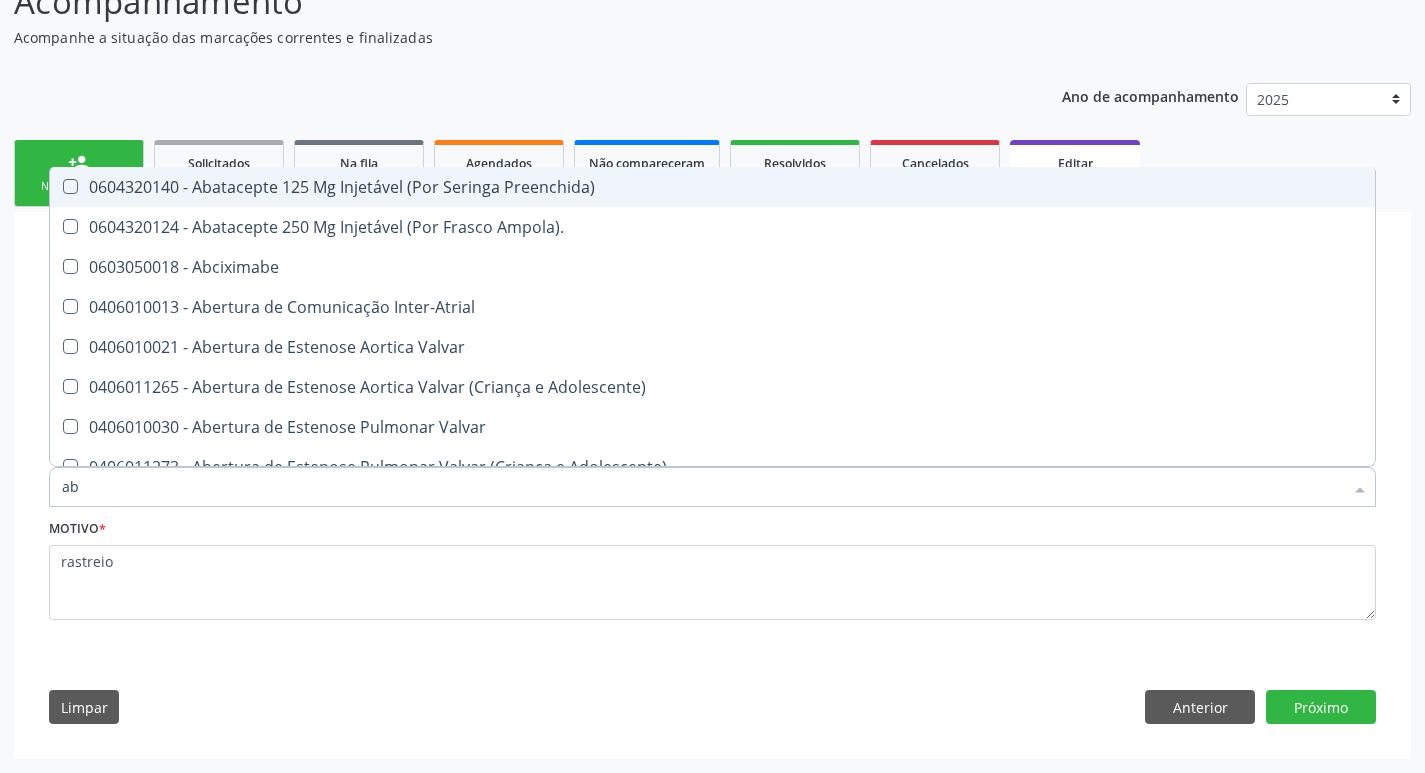 type on "abo" 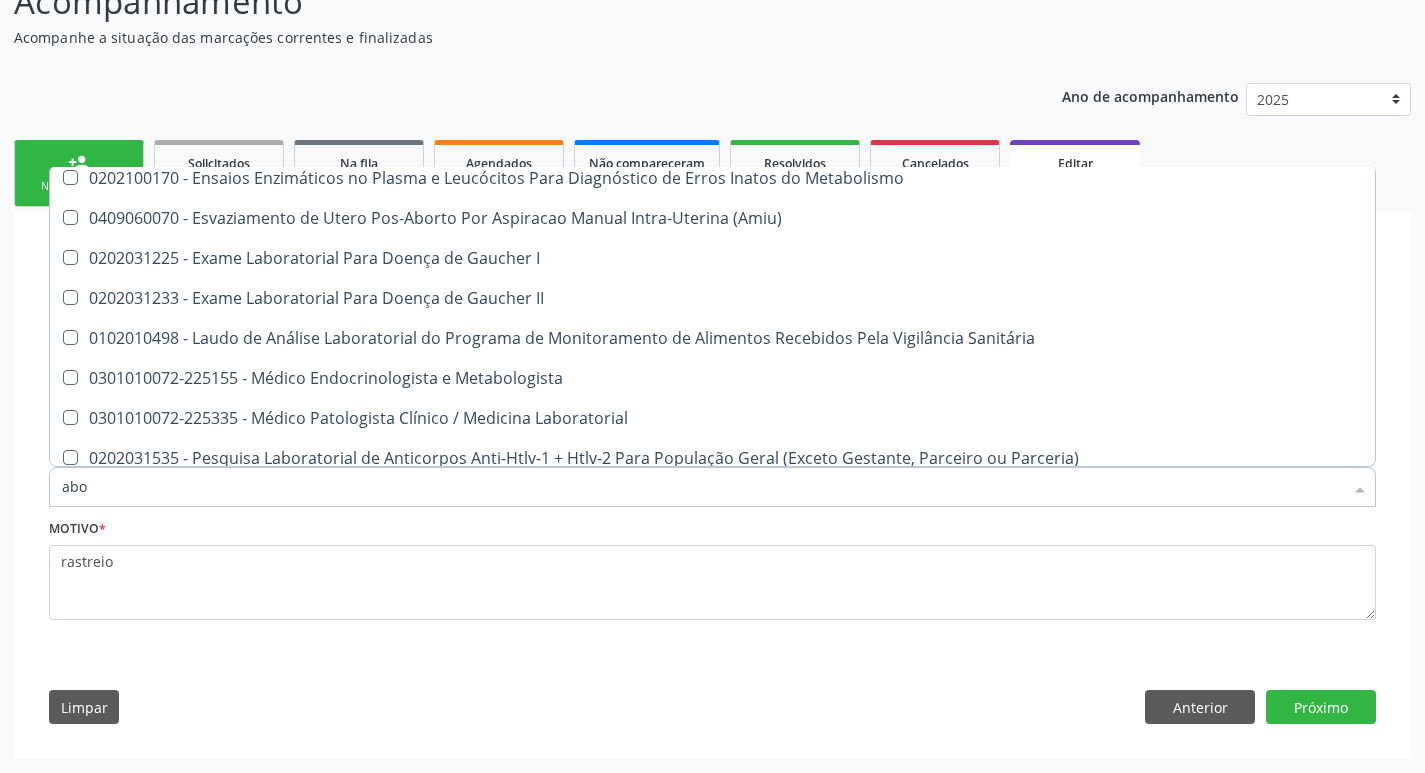 scroll, scrollTop: 0, scrollLeft: 0, axis: both 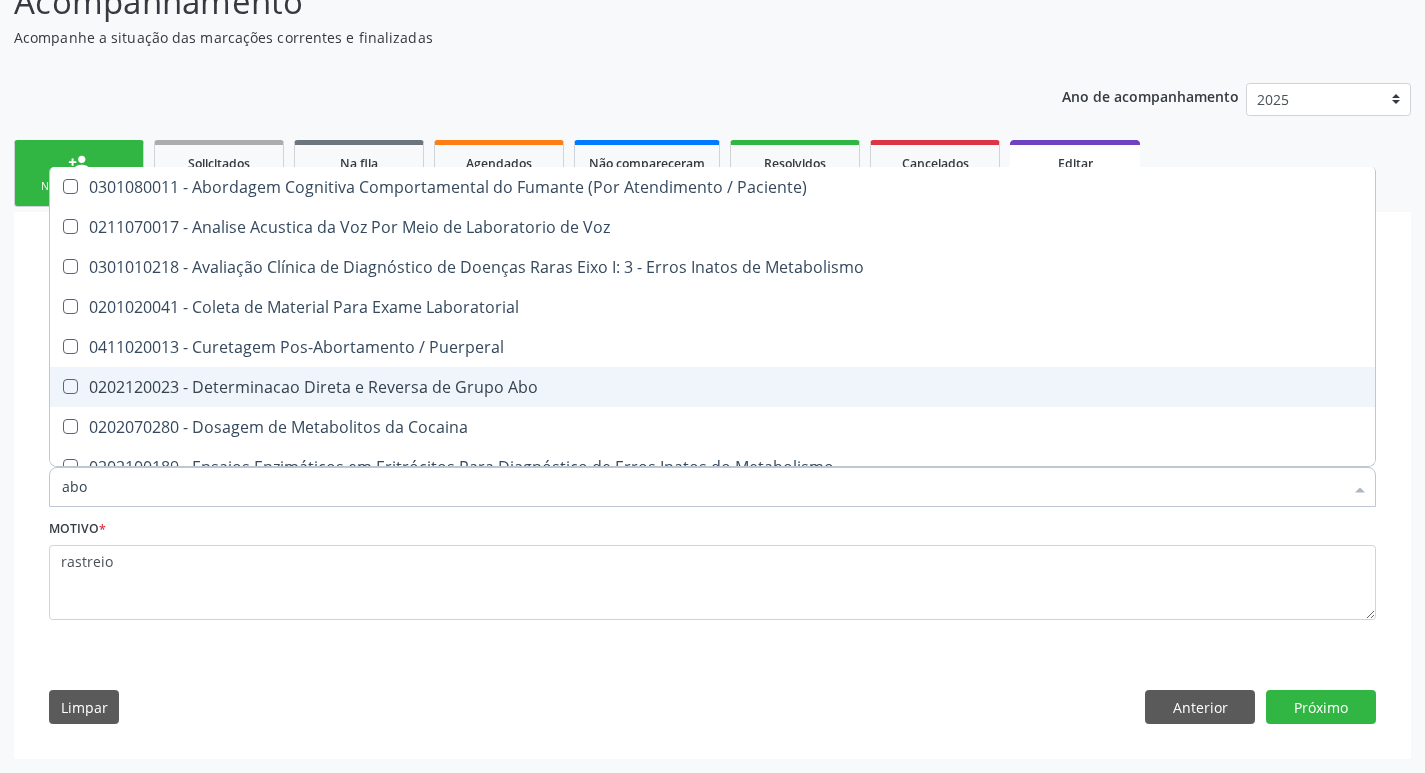 click on "0202120023 - Determinacao Direta e Reversa de Grupo Abo" at bounding box center (712, 387) 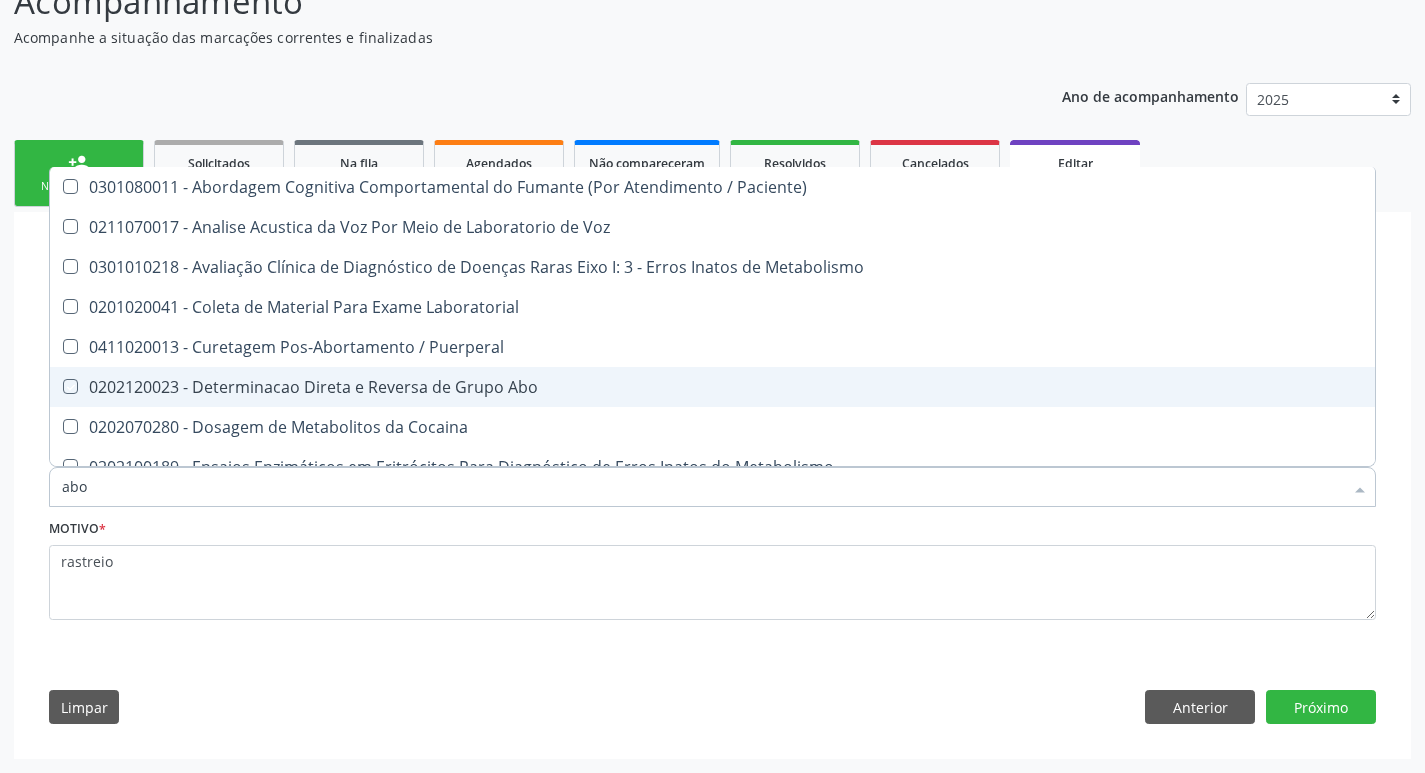 checkbox on "true" 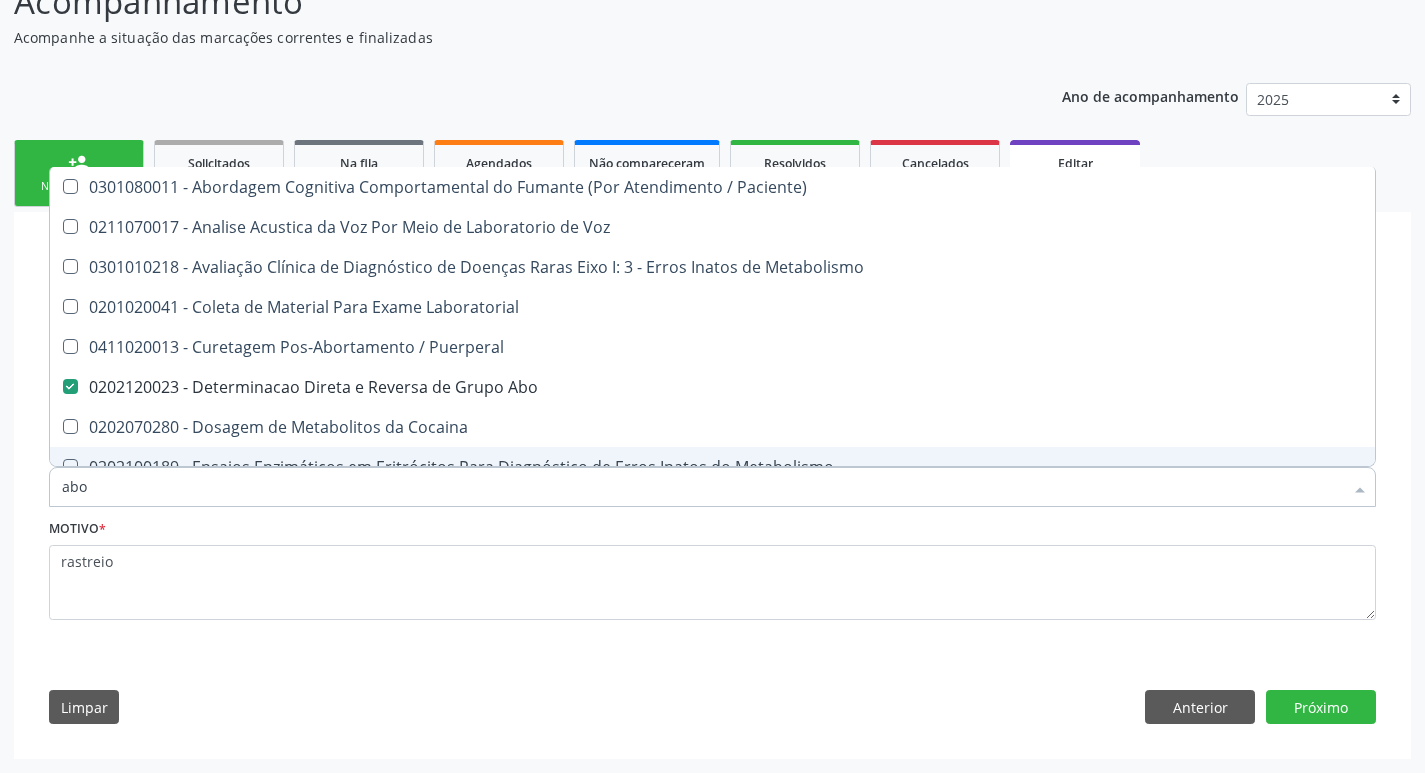 click on "abo" at bounding box center [702, 487] 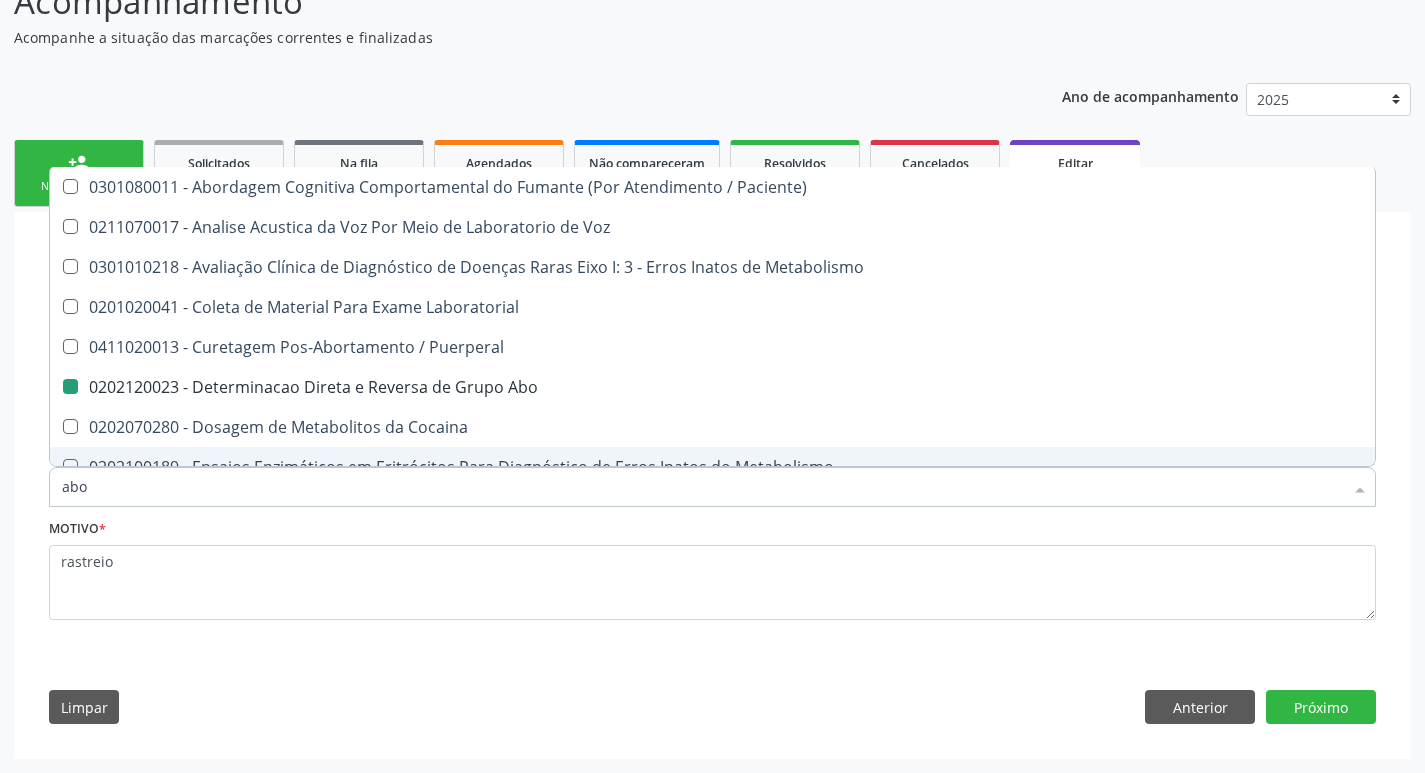 type on "ab" 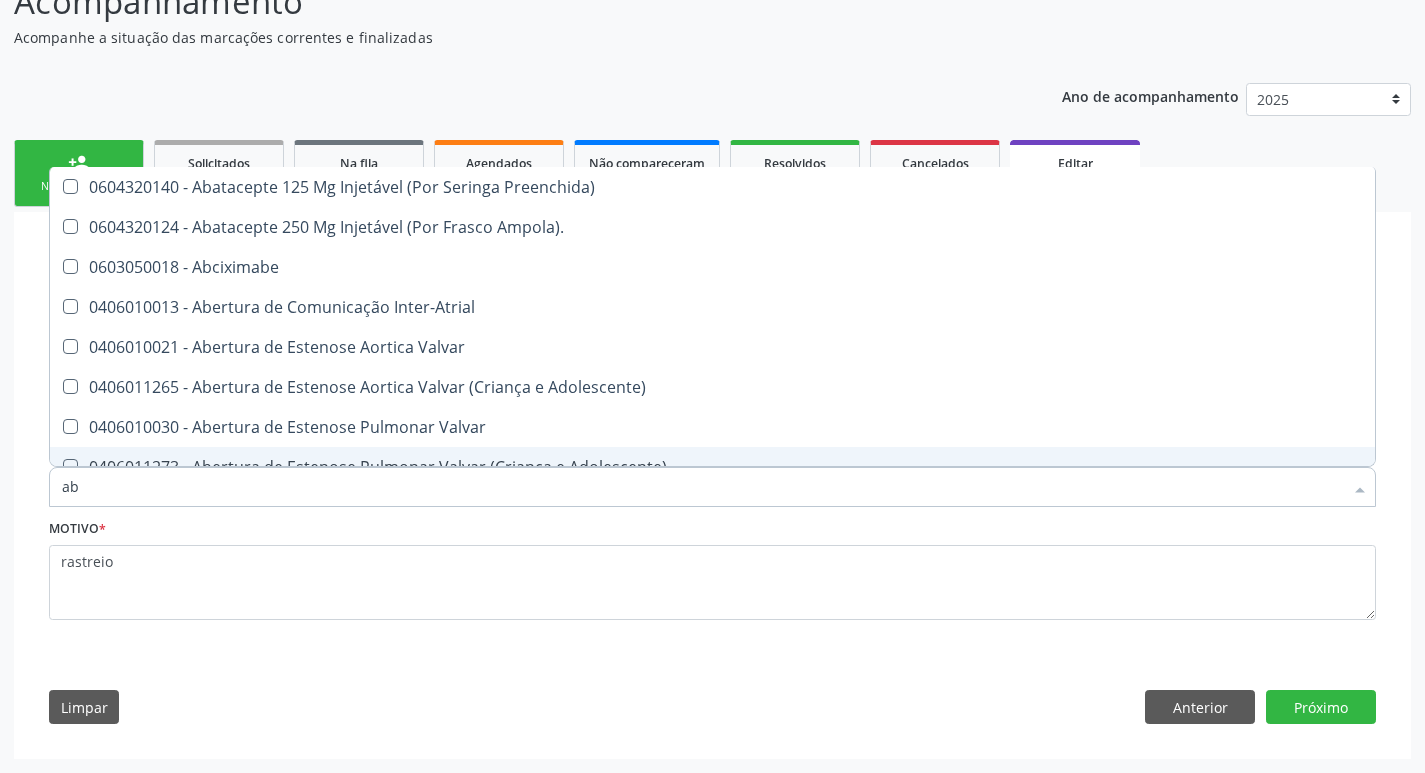 type on "a" 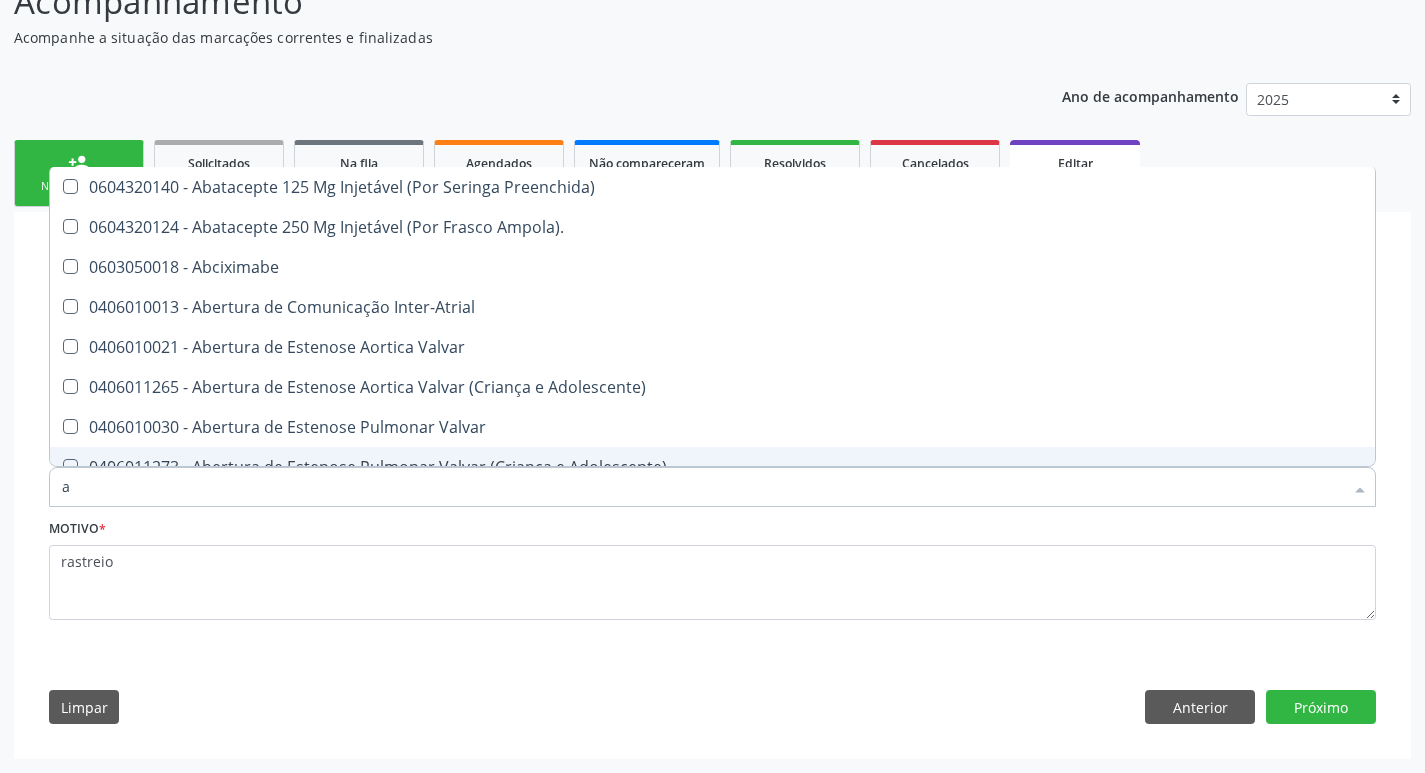 type 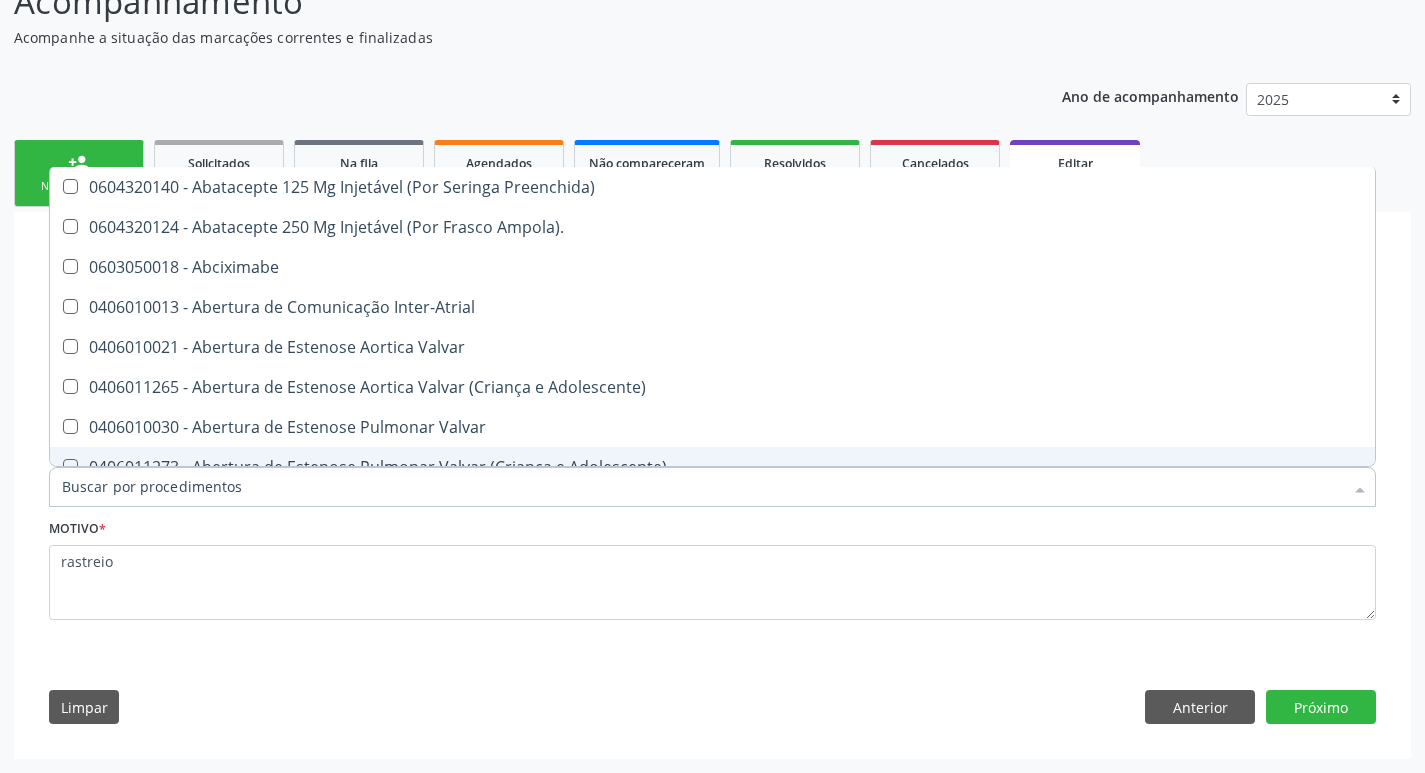 checkbox on "false" 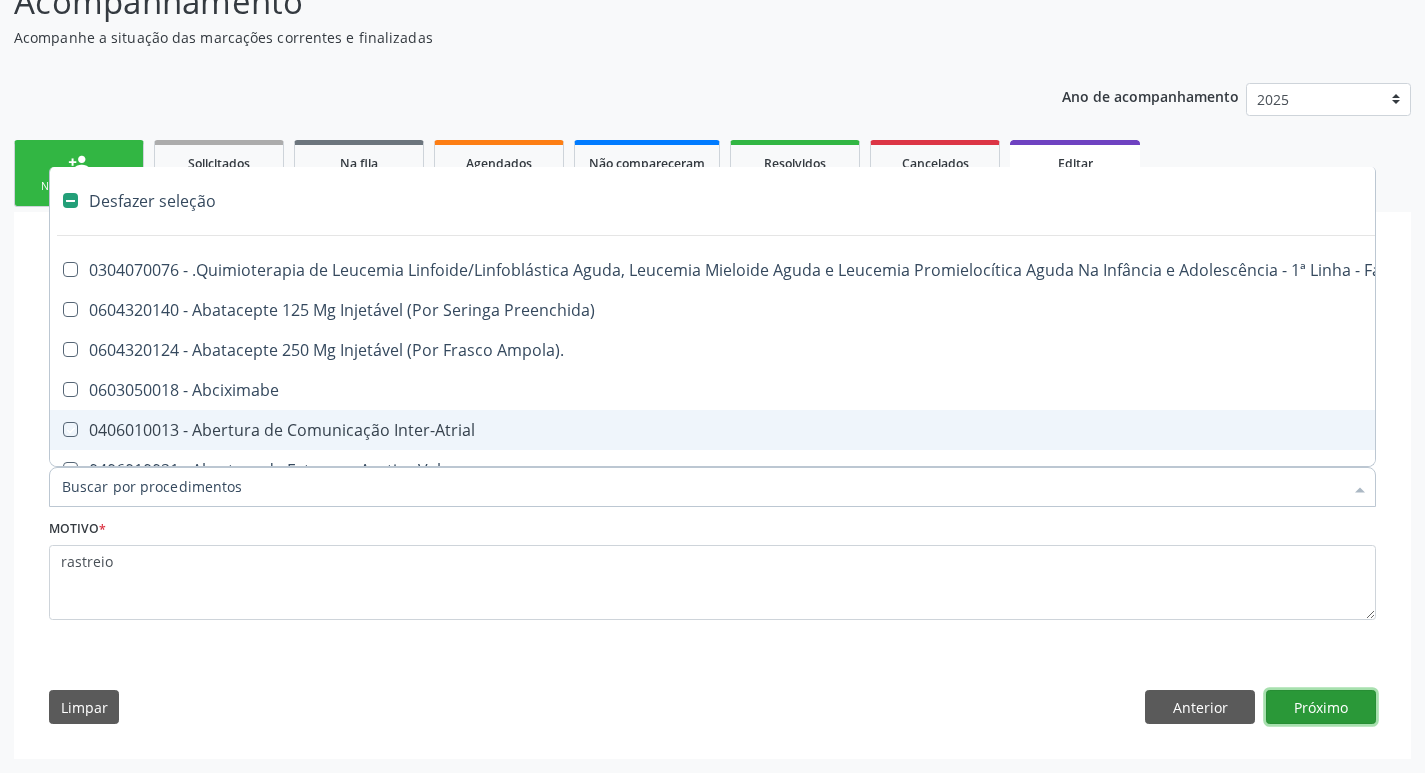 click on "Próximo" at bounding box center (1321, 707) 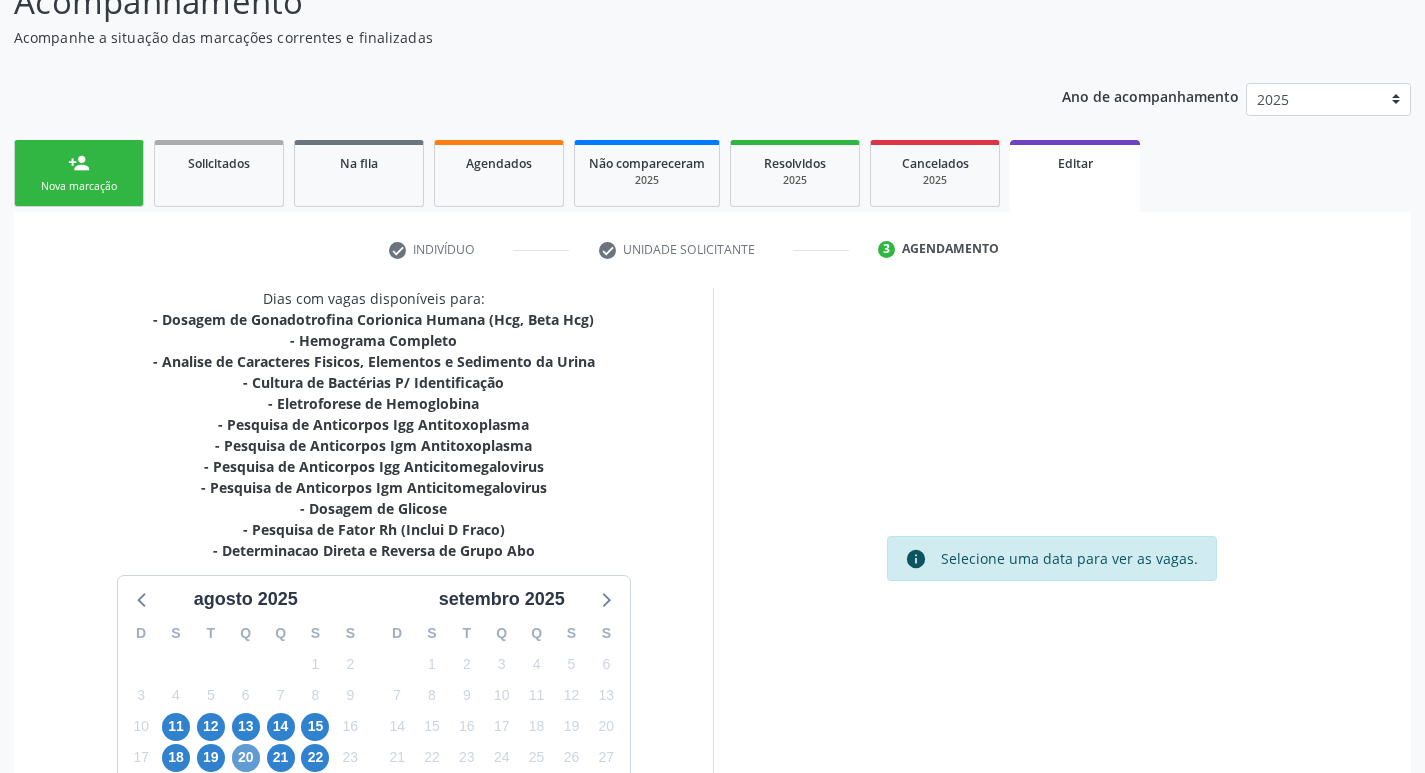 scroll, scrollTop: 354, scrollLeft: 0, axis: vertical 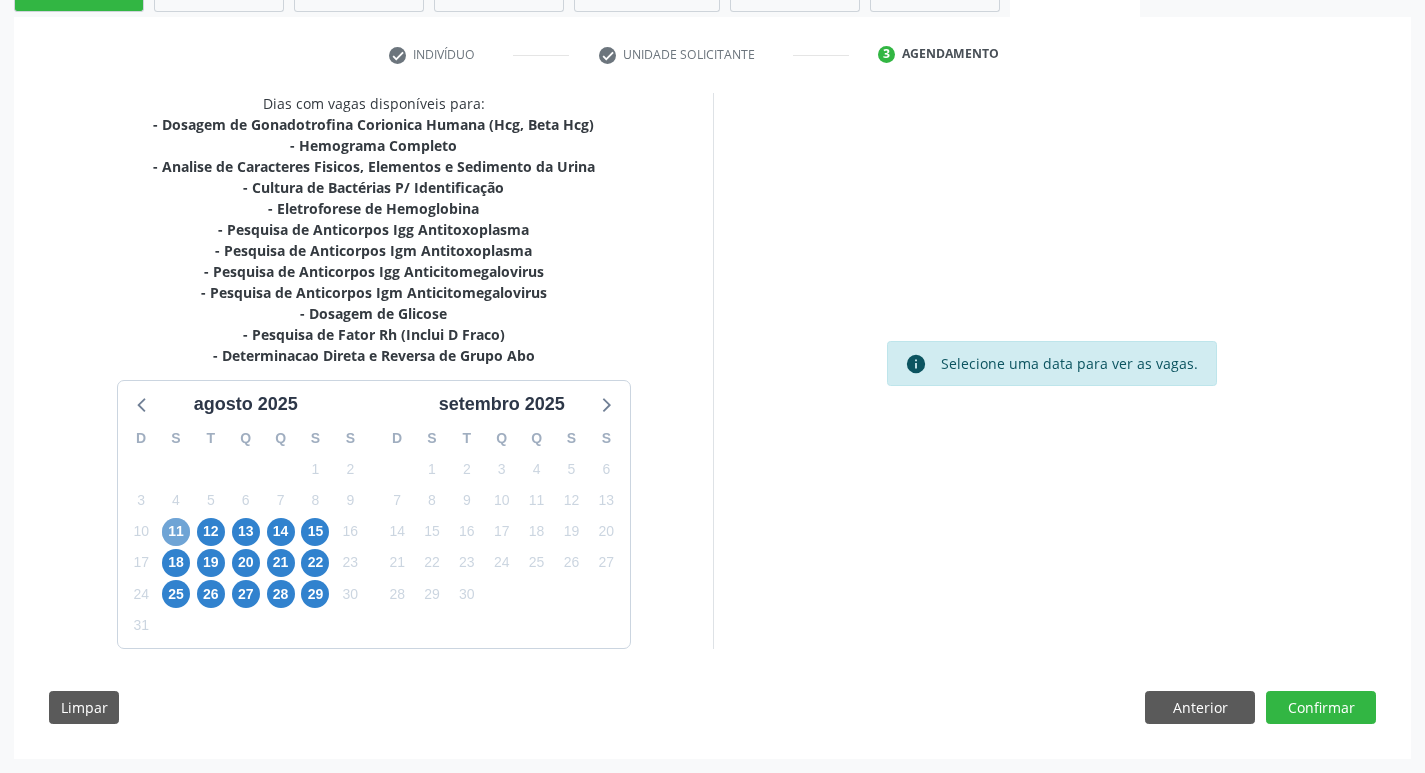 click on "11" at bounding box center (176, 532) 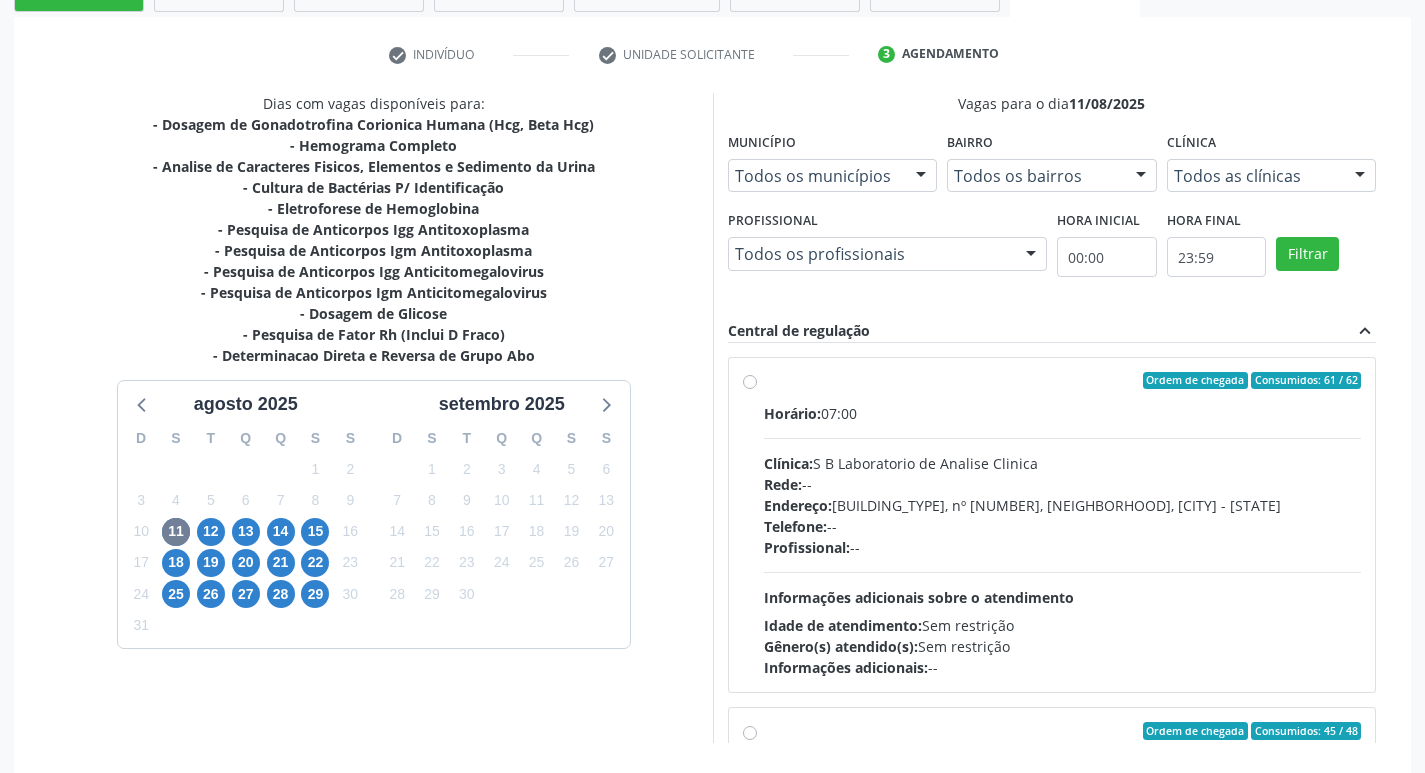 click on "Ordem de chegada
Consumidos: 61 / 62
Horário:   07:00
Clínica:  S B Laboratorio de Analise Clinica
Rede:
--
Endereço:   [BUILDING_TYPE], nº [NUMBER], [NEIGHBORHOOD], [CITY] - [STATE]
Telefone:   --
Profissional:
--
Informações adicionais sobre o atendimento
Idade de atendimento:
Sem restrição
Gênero(s) atendido(s):
Sem restrição
Informações adicionais:
--" at bounding box center [1063, 525] 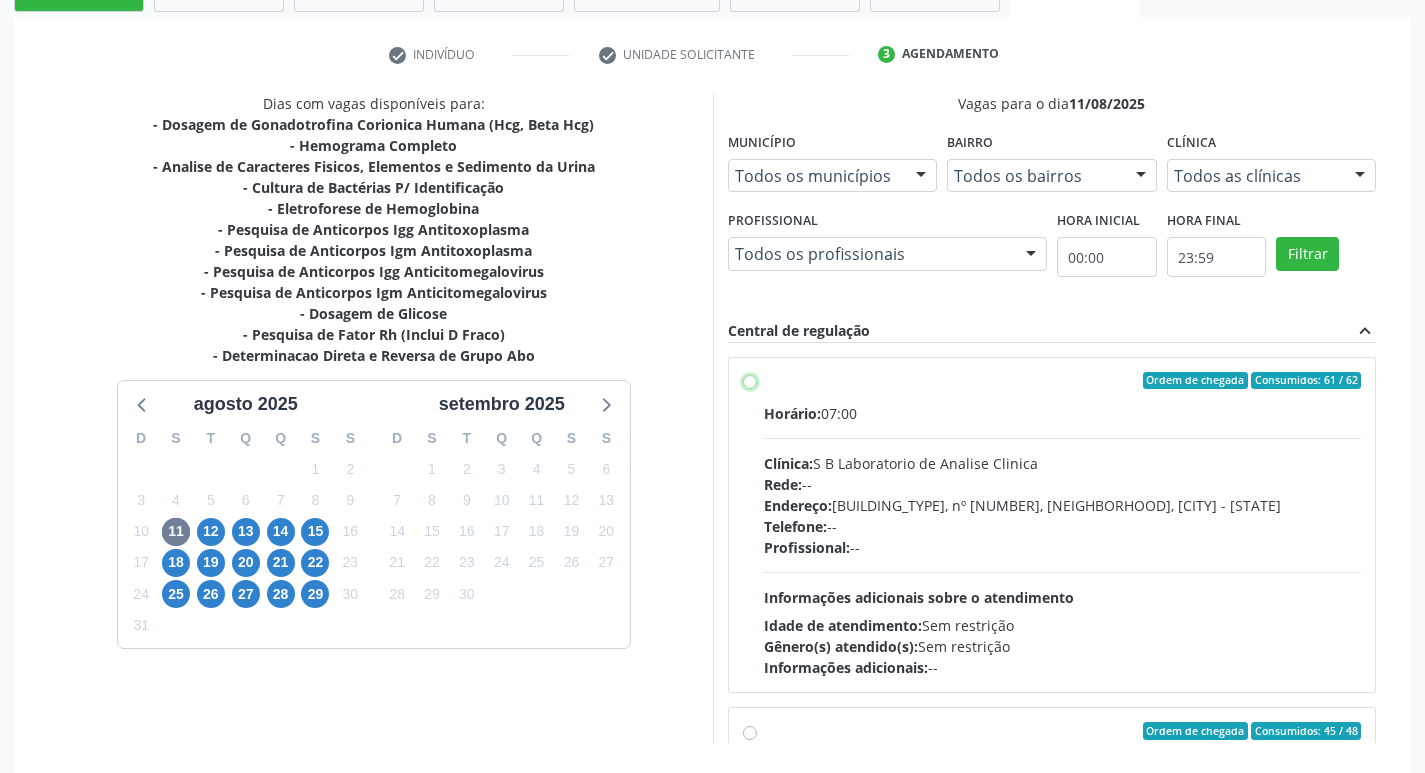 click on "Ordem de chegada
Consumidos: 61 / 62
Horário:   07:00
Clínica:  S B Laboratorio de Analise Clinica
Rede:
--
Endereço:   [BUILDING_TYPE], nº [NUMBER], [NEIGHBORHOOD], [CITY] - [STATE]
Telefone:   --
Profissional:
--
Informações adicionais sobre o atendimento
Idade de atendimento:
Sem restrição
Gênero(s) atendido(s):
Sem restrição
Informações adicionais:
--" at bounding box center (750, 381) 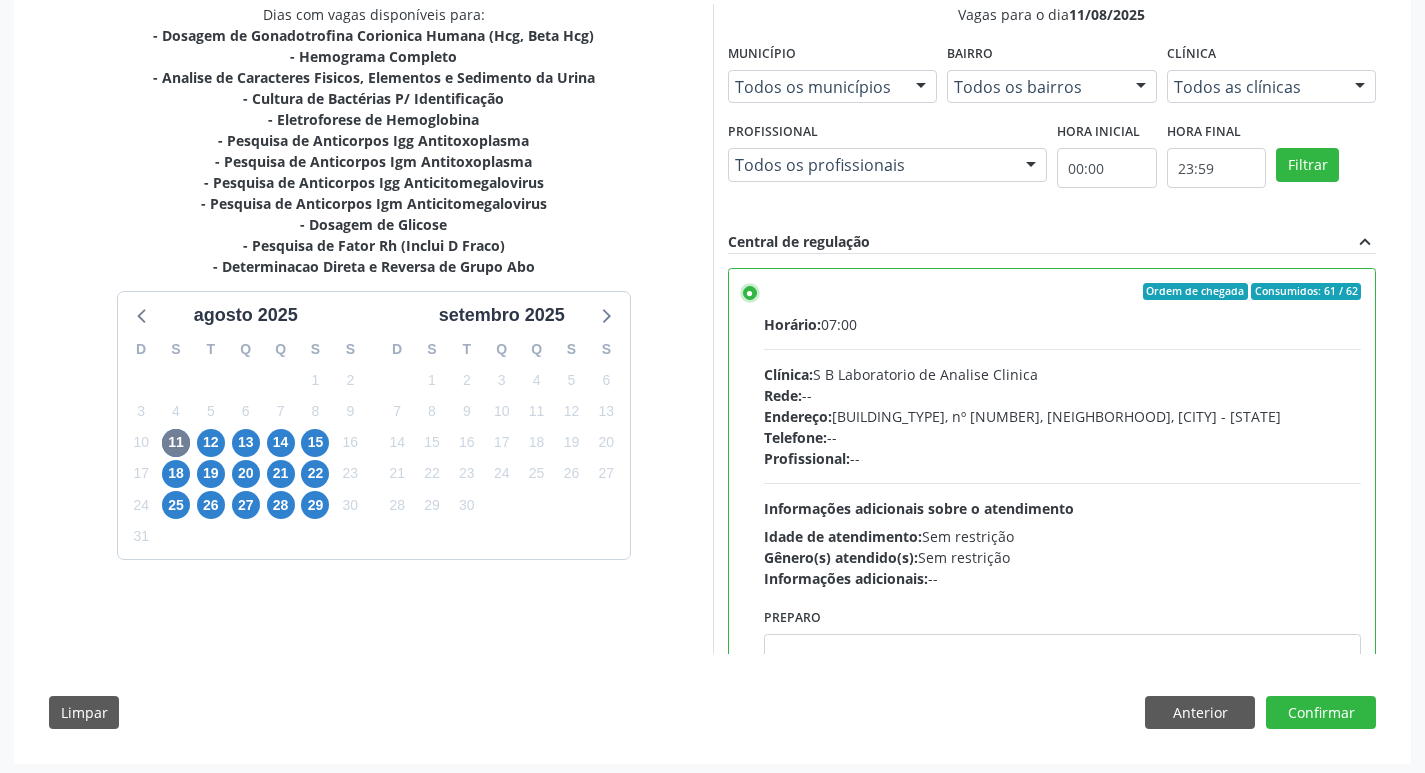 scroll, scrollTop: 448, scrollLeft: 0, axis: vertical 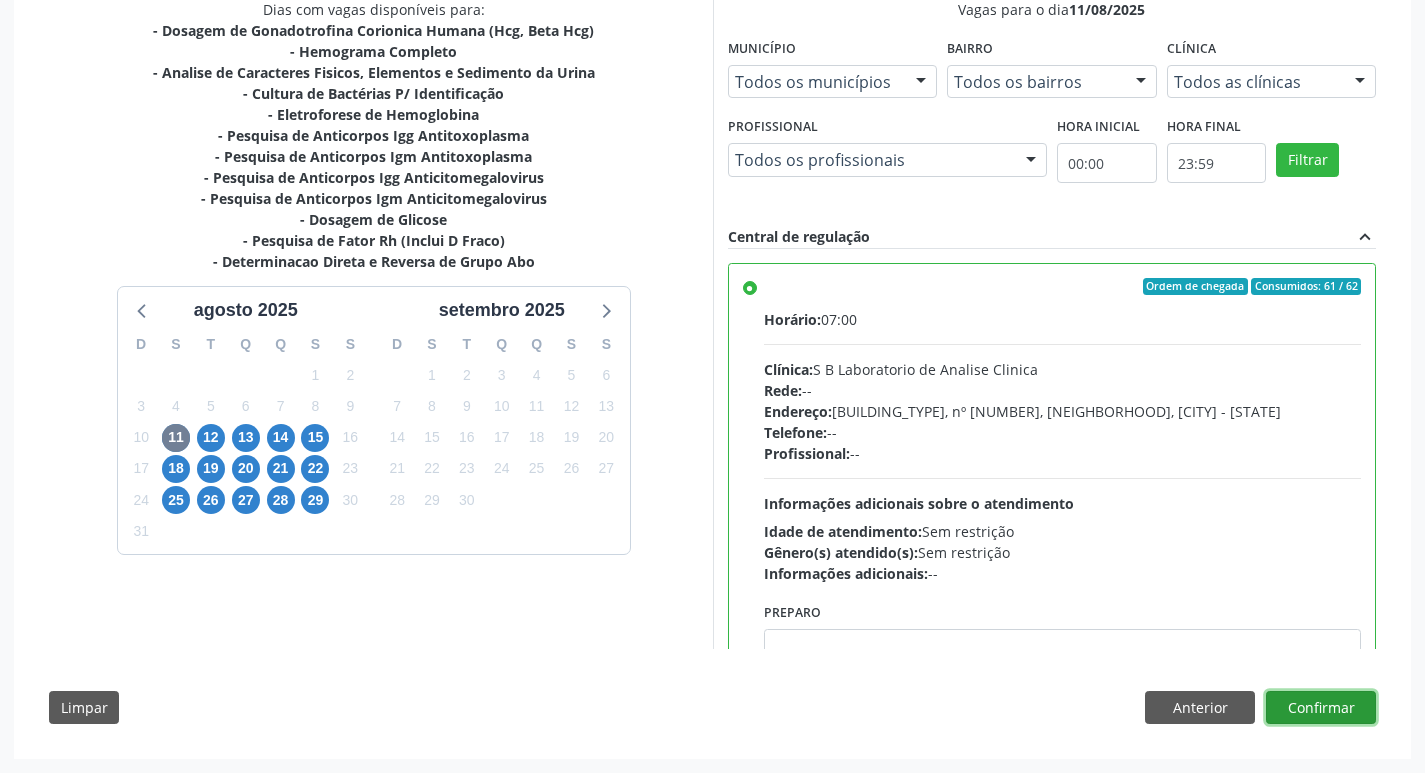 click on "Confirmar" at bounding box center [1321, 708] 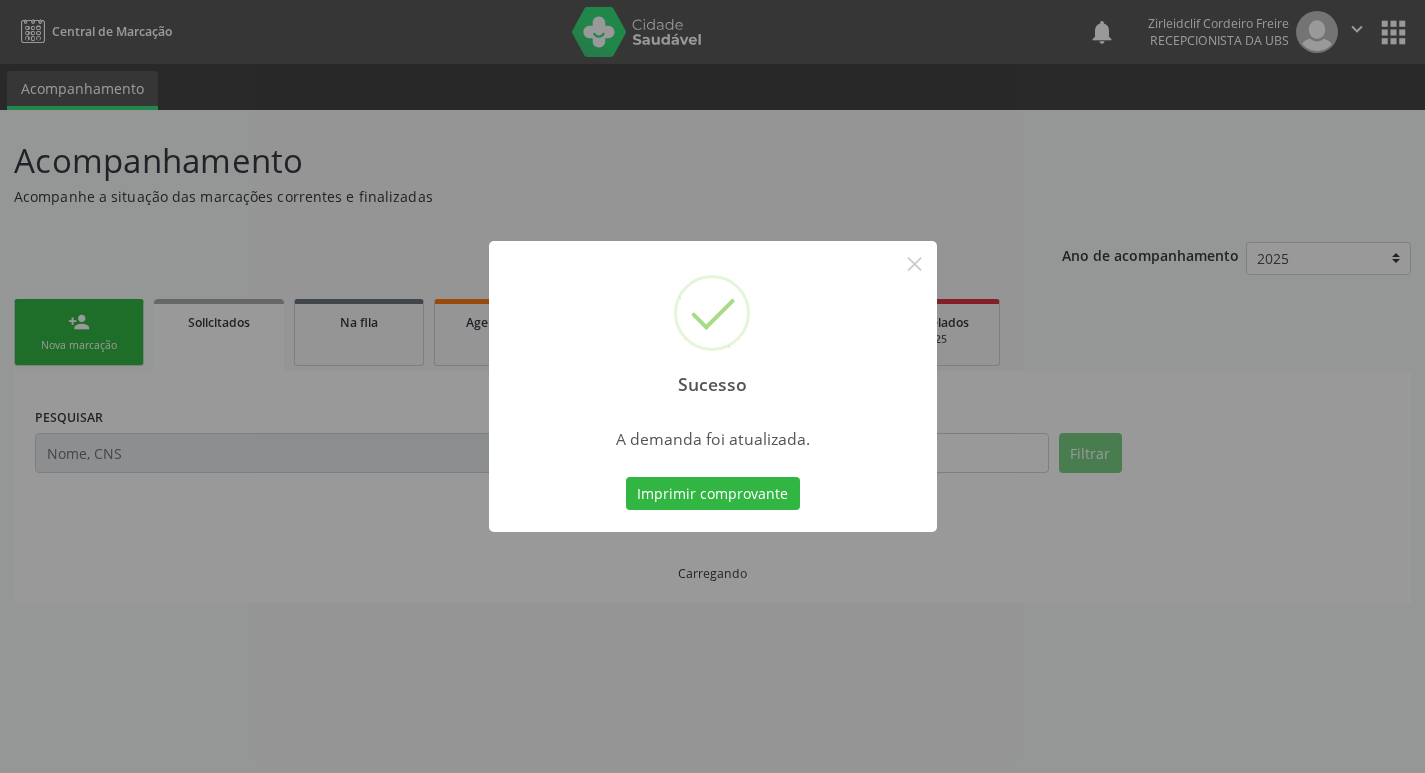 scroll, scrollTop: 0, scrollLeft: 0, axis: both 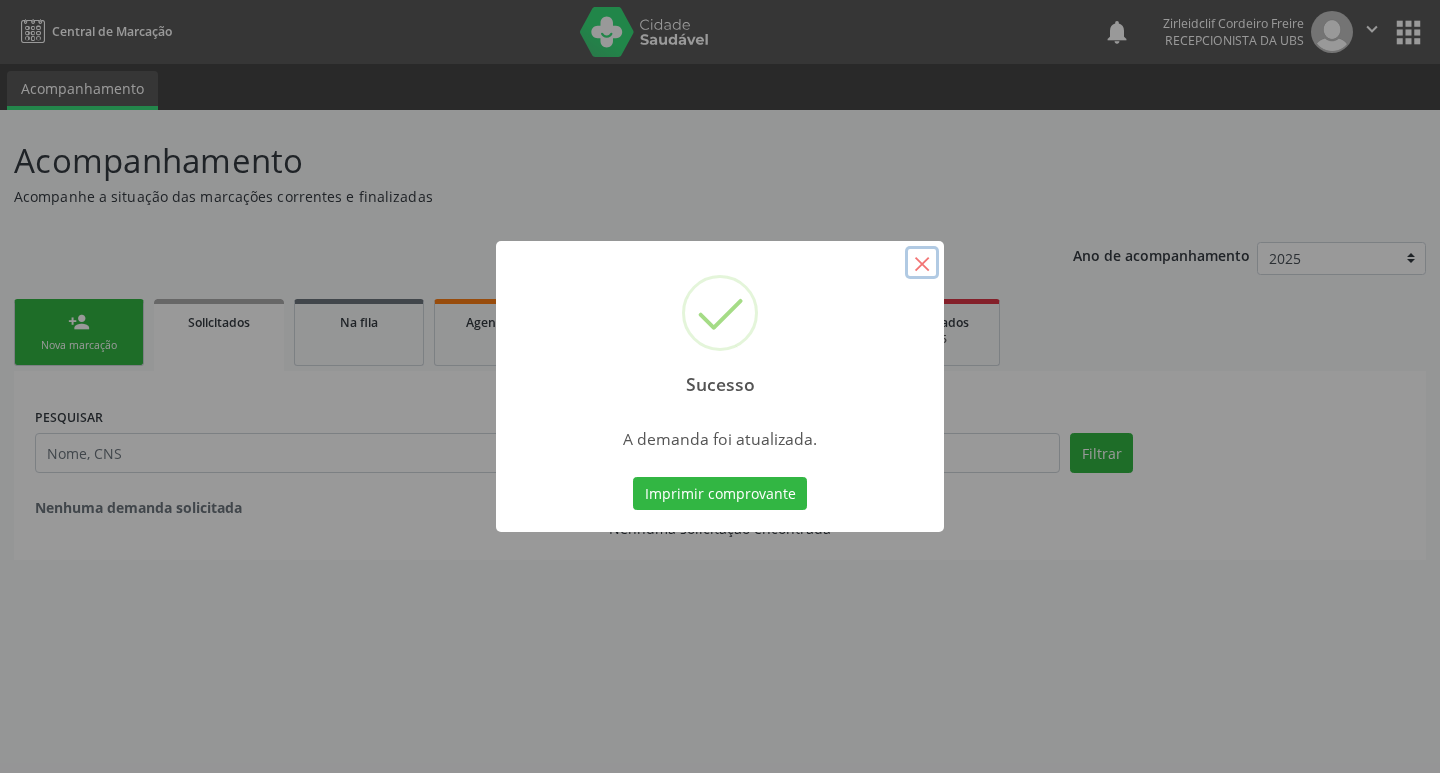 click on "×" at bounding box center (922, 263) 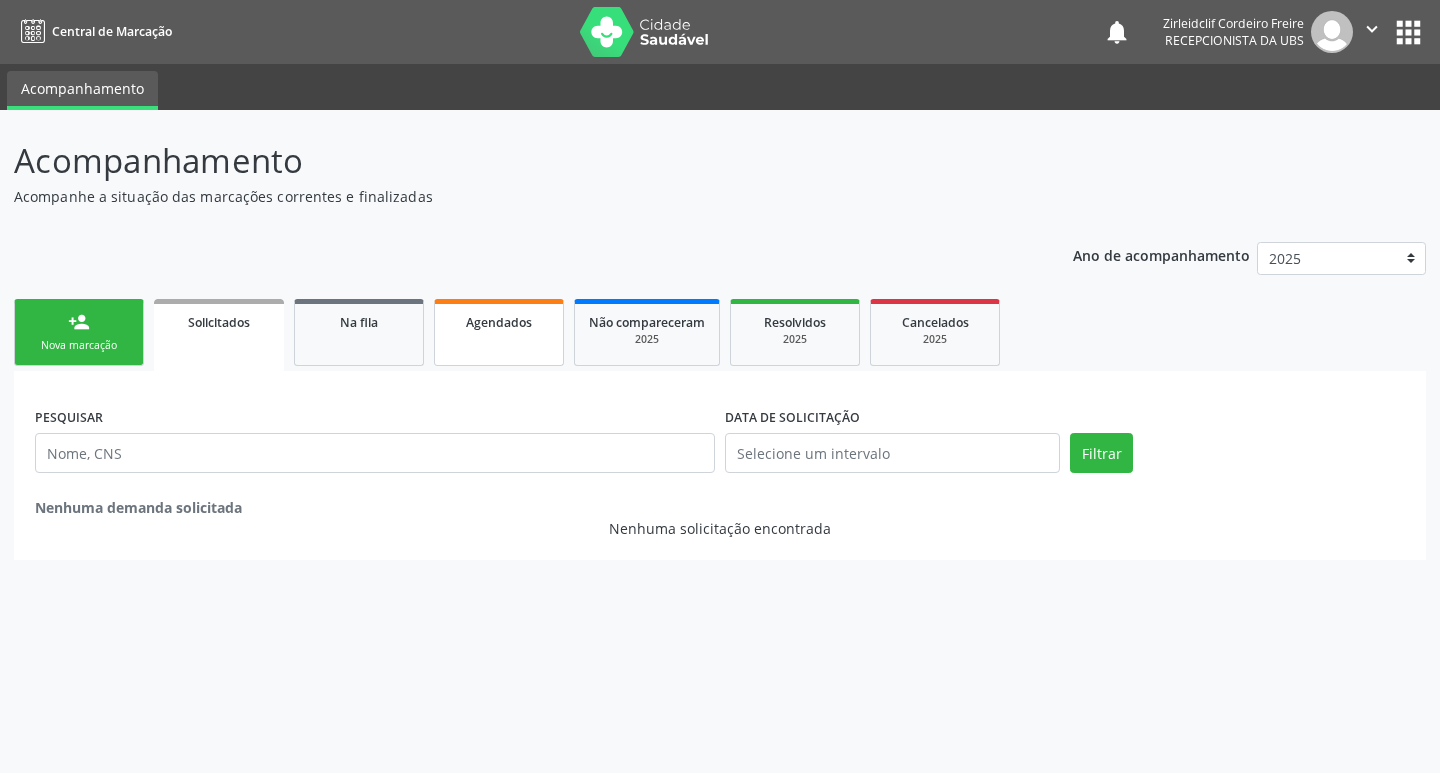 click on "Agendados" at bounding box center [499, 332] 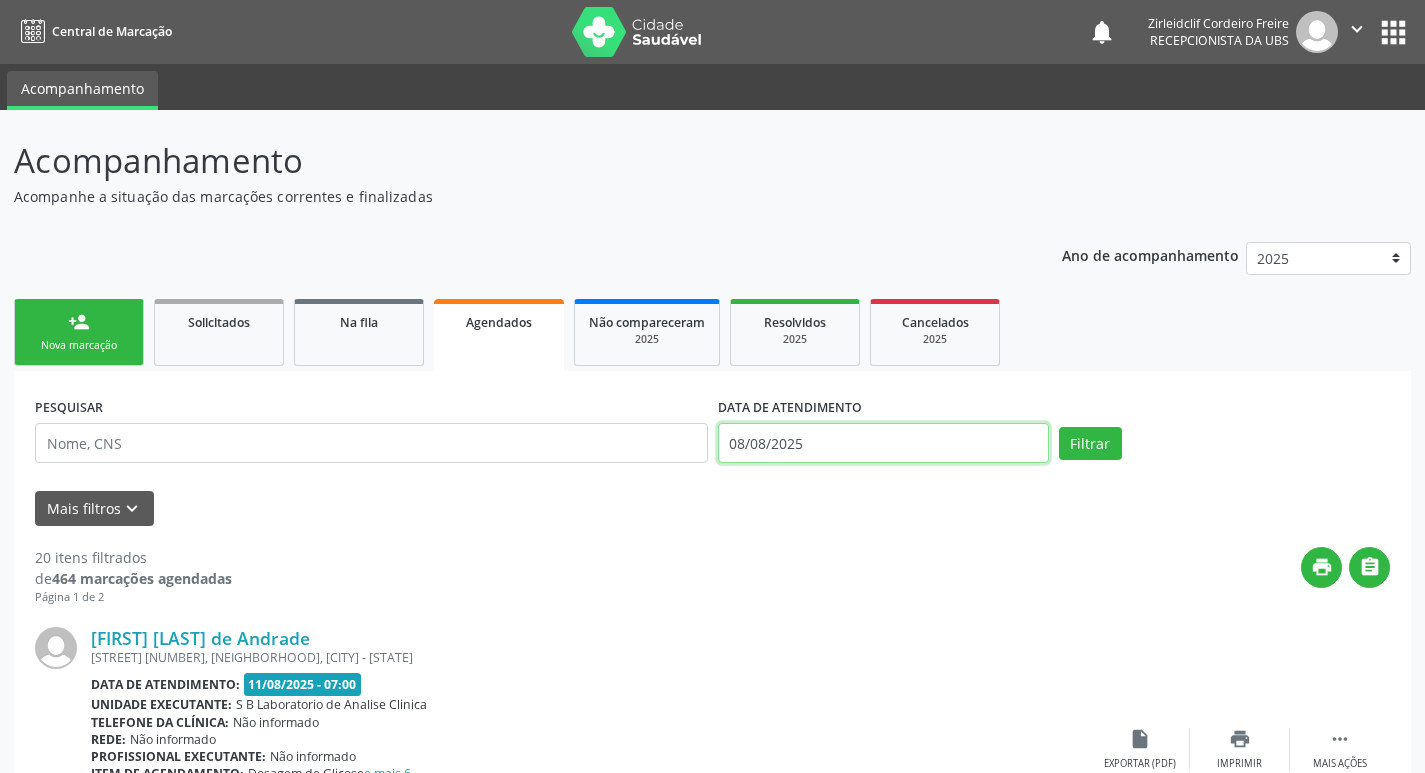 click on "08/08/2025" at bounding box center (883, 443) 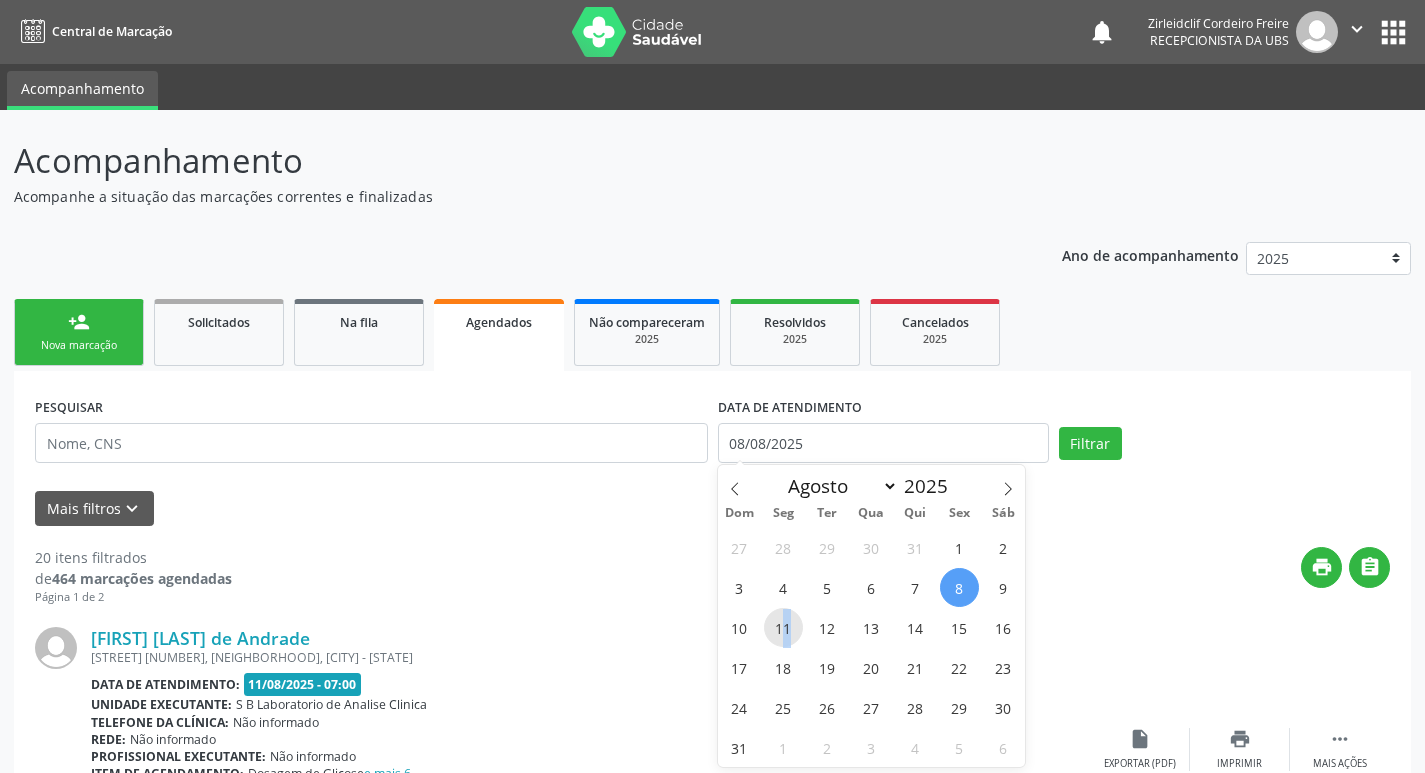 click on "11" at bounding box center [783, 627] 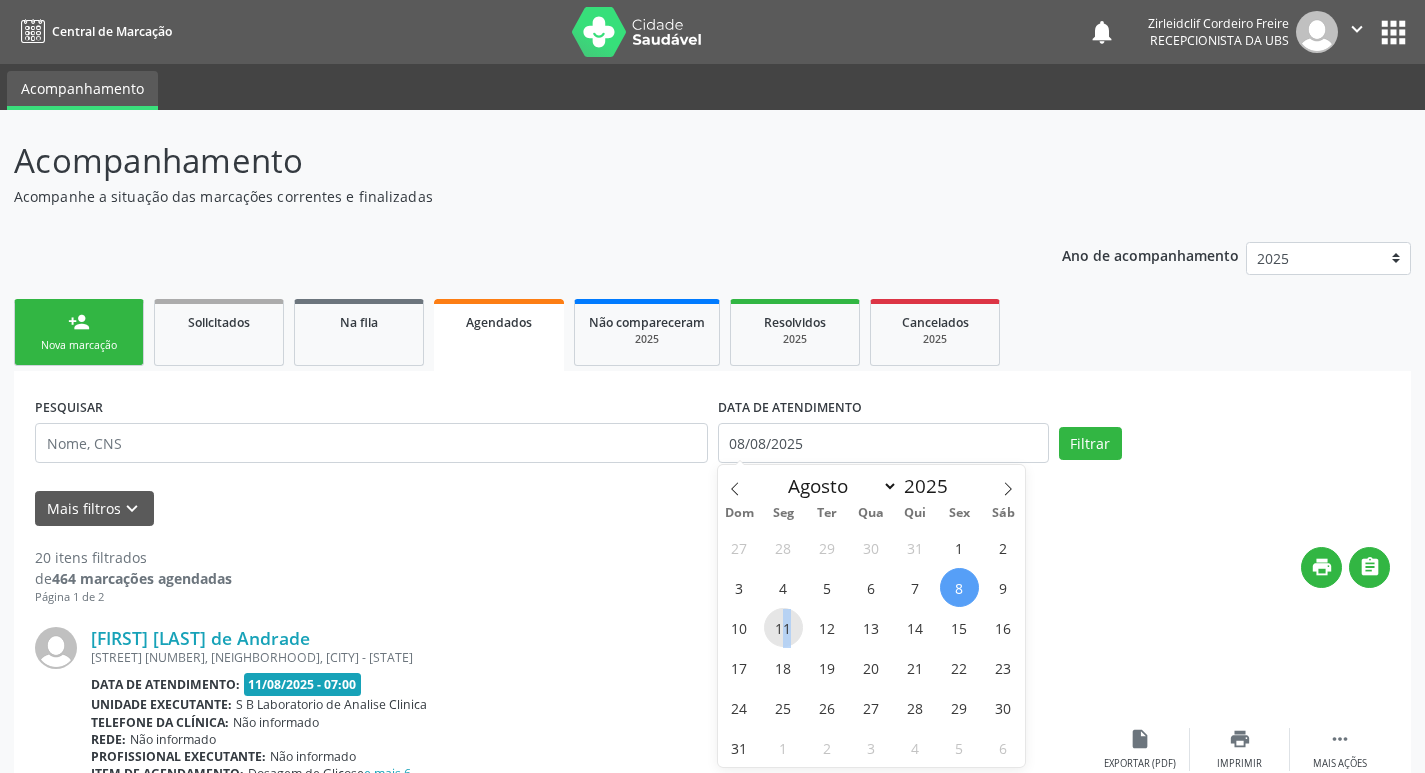 type on "11/08/2025" 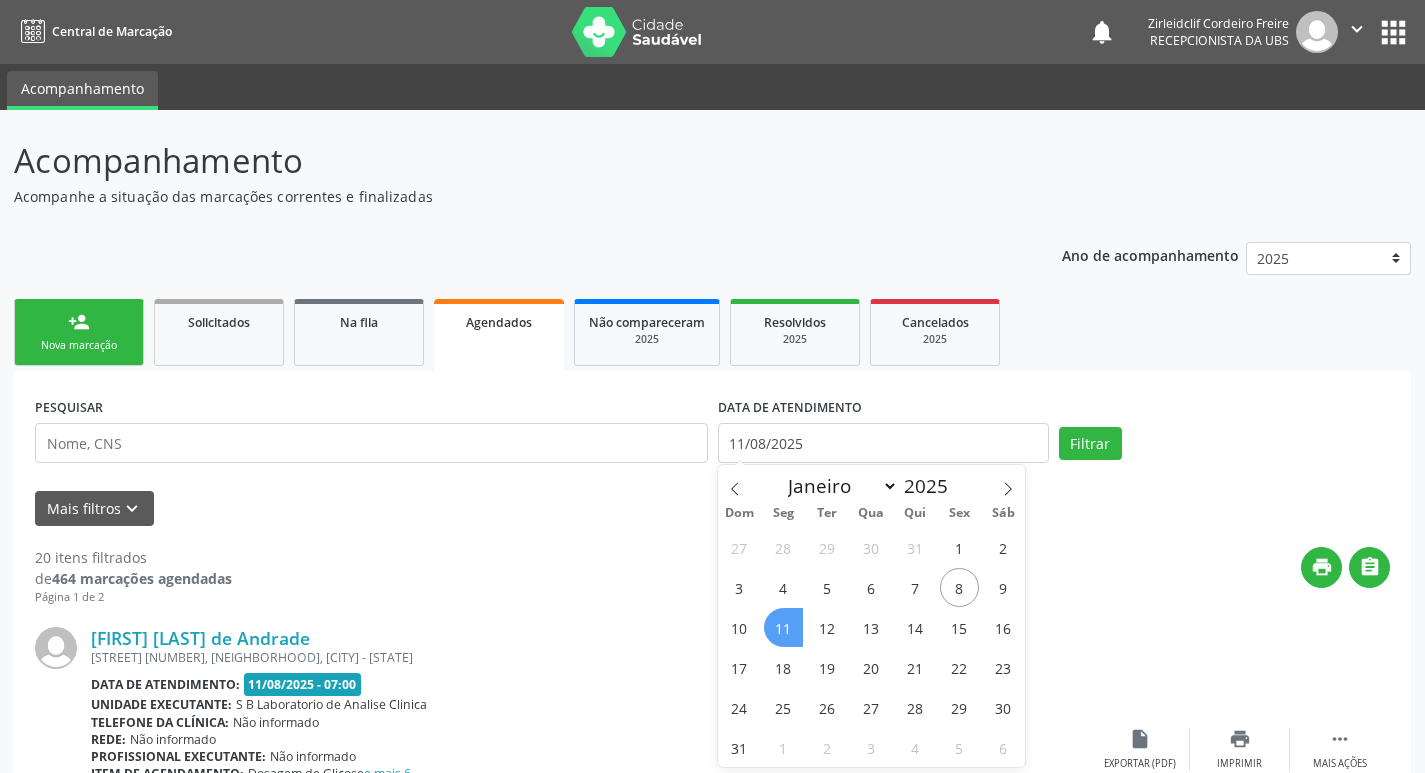 click on "11" at bounding box center (783, 627) 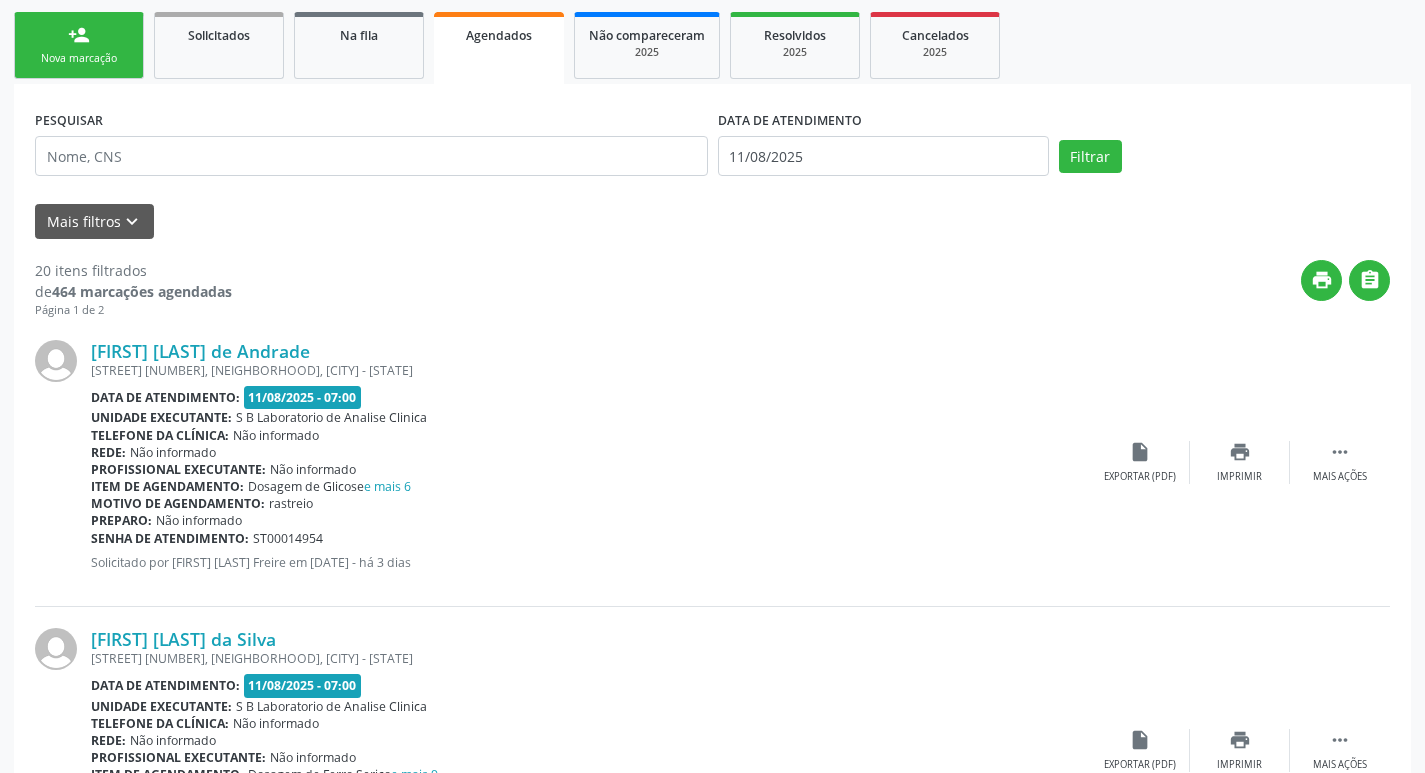 scroll, scrollTop: 400, scrollLeft: 0, axis: vertical 